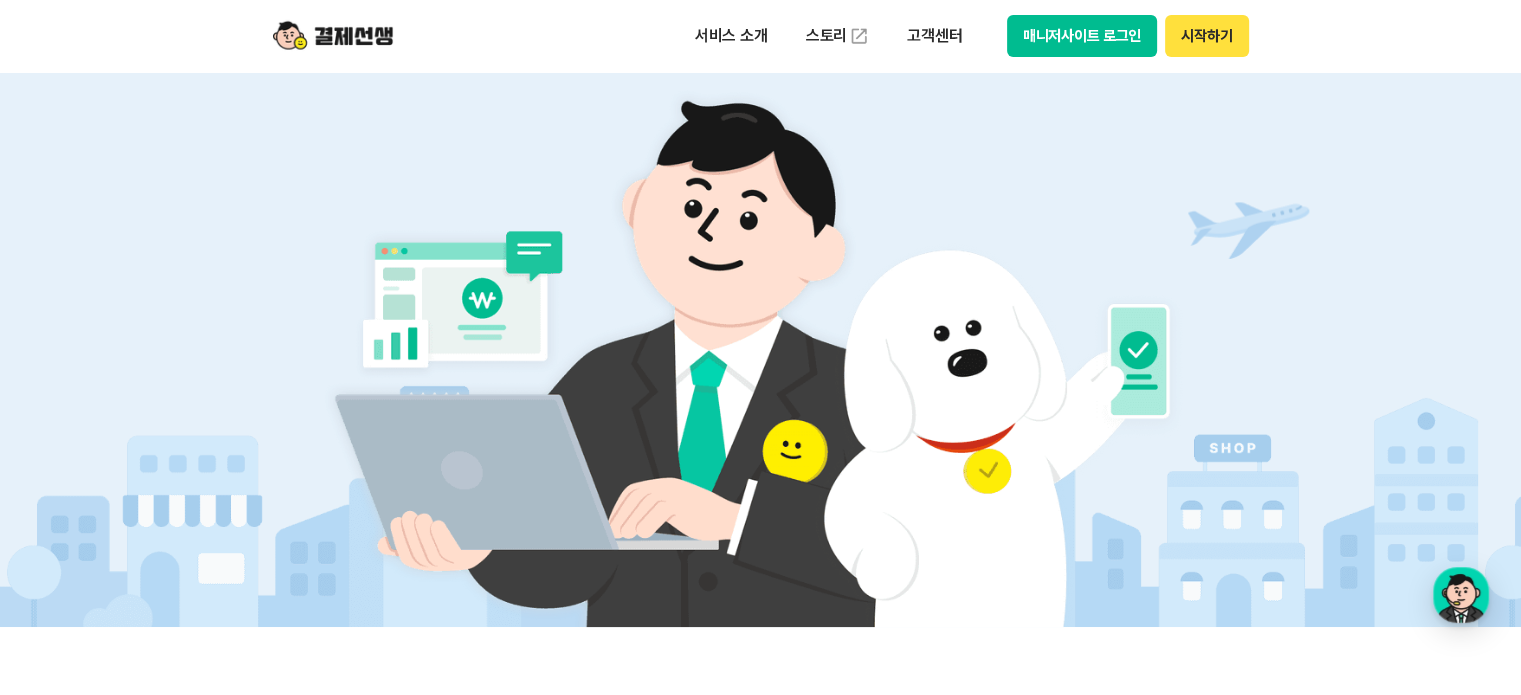 scroll, scrollTop: 0, scrollLeft: 0, axis: both 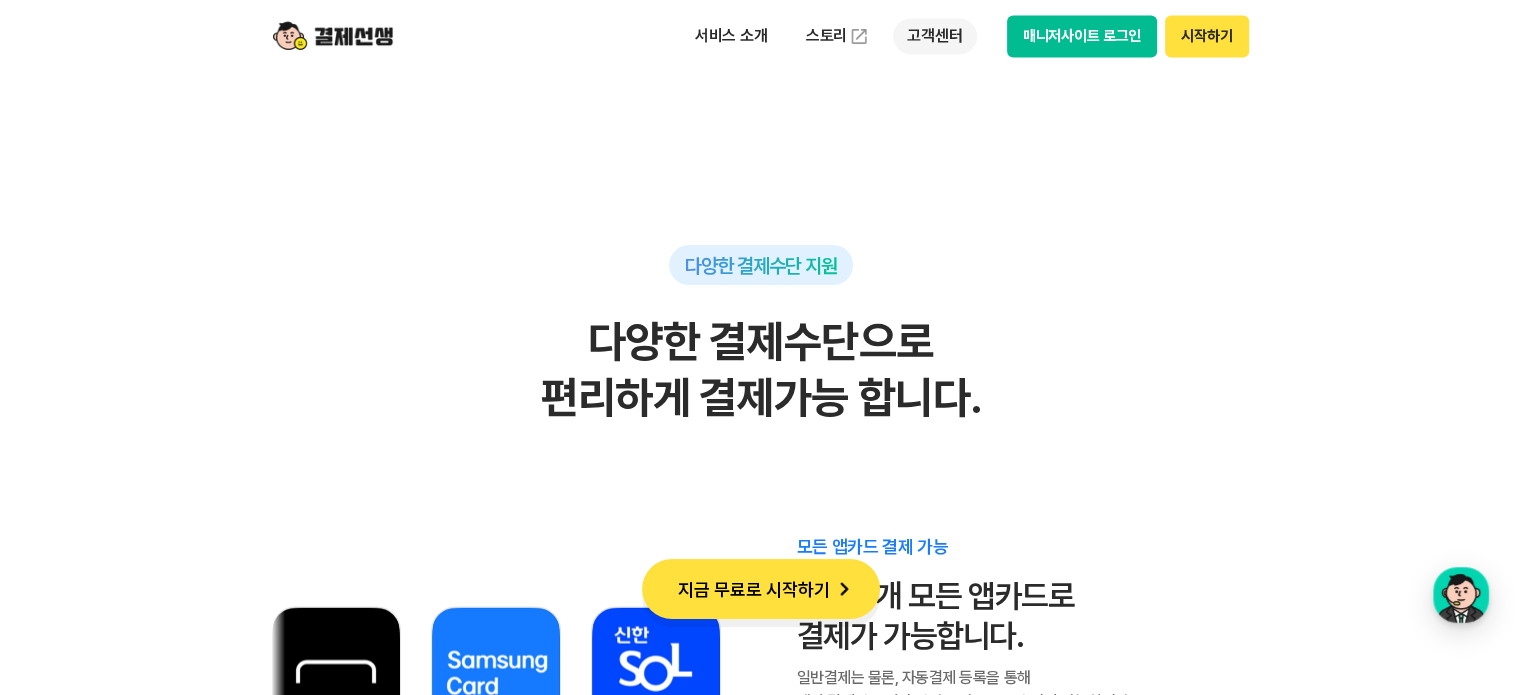 click on "고객센터" at bounding box center [934, 36] 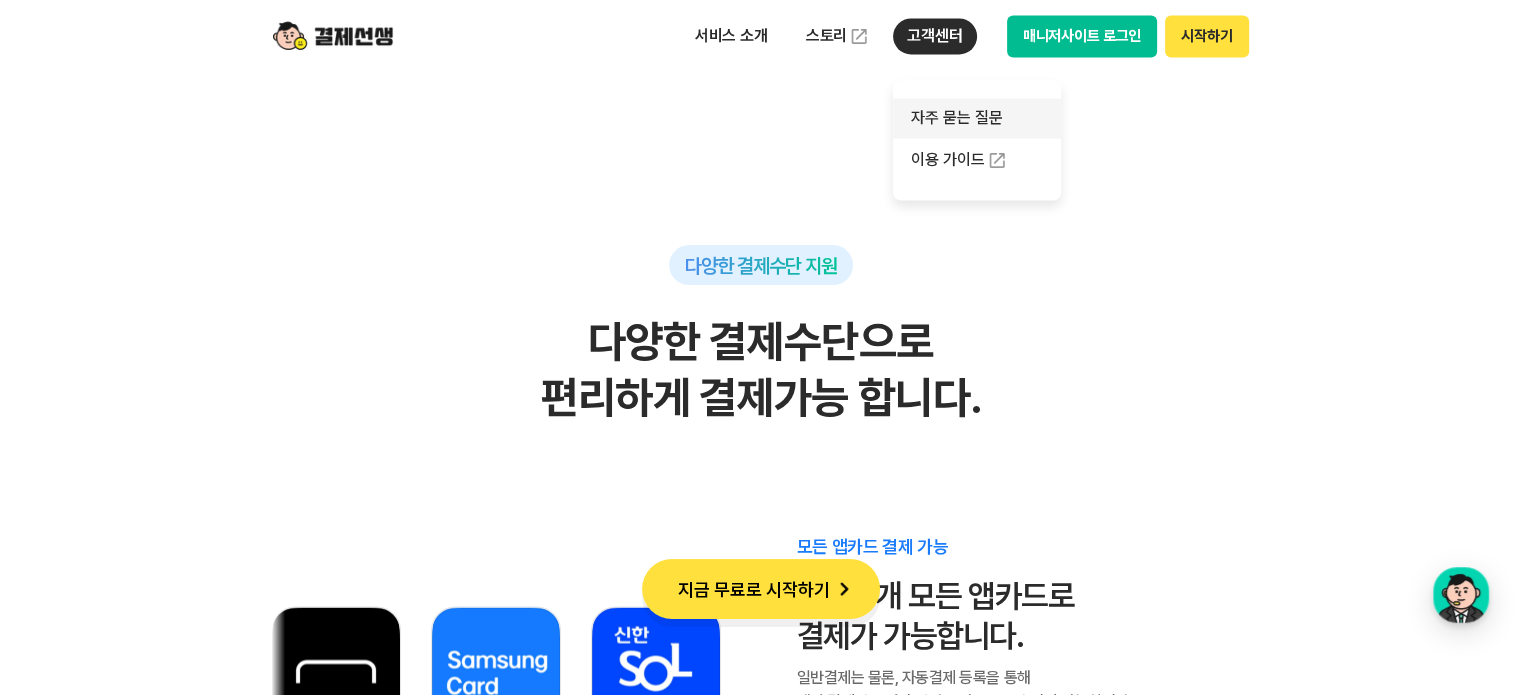 click on "자주 묻는 질문" at bounding box center (977, 118) 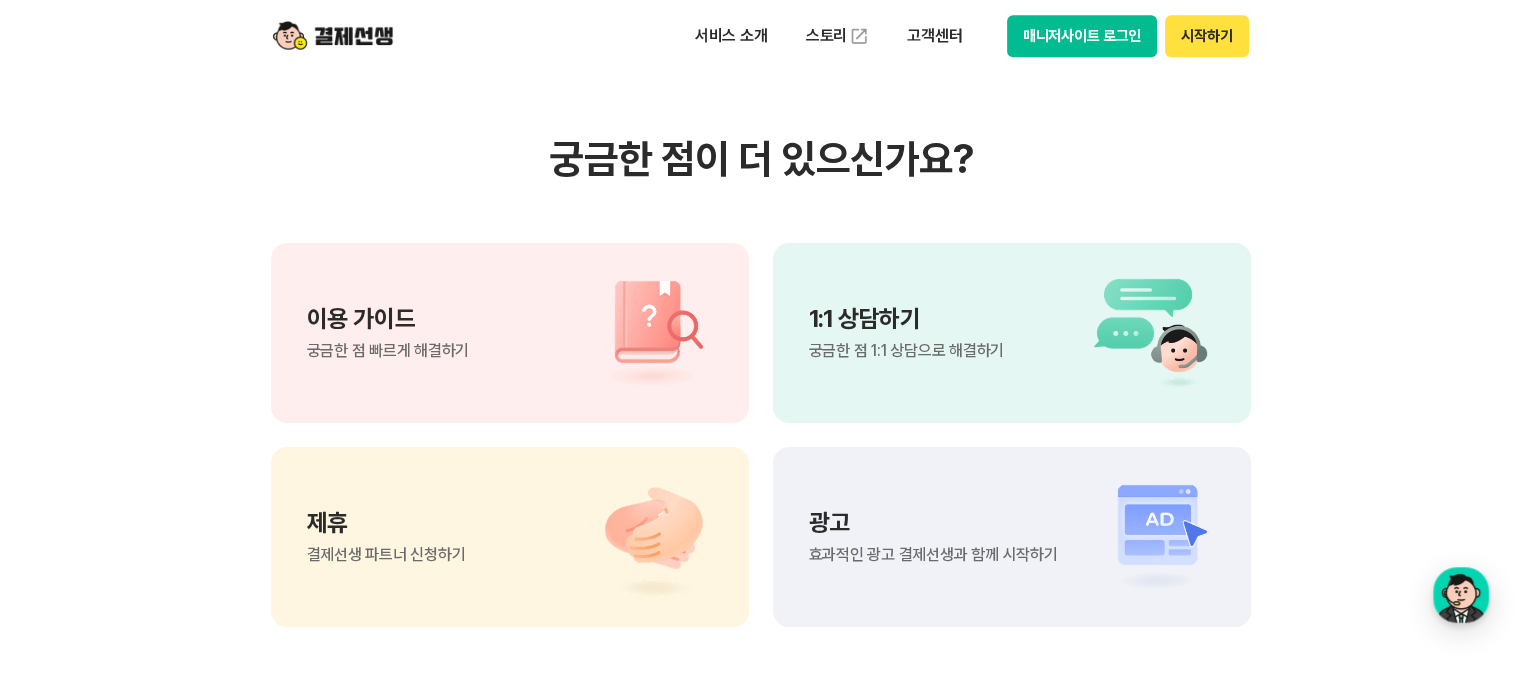 scroll, scrollTop: 1400, scrollLeft: 0, axis: vertical 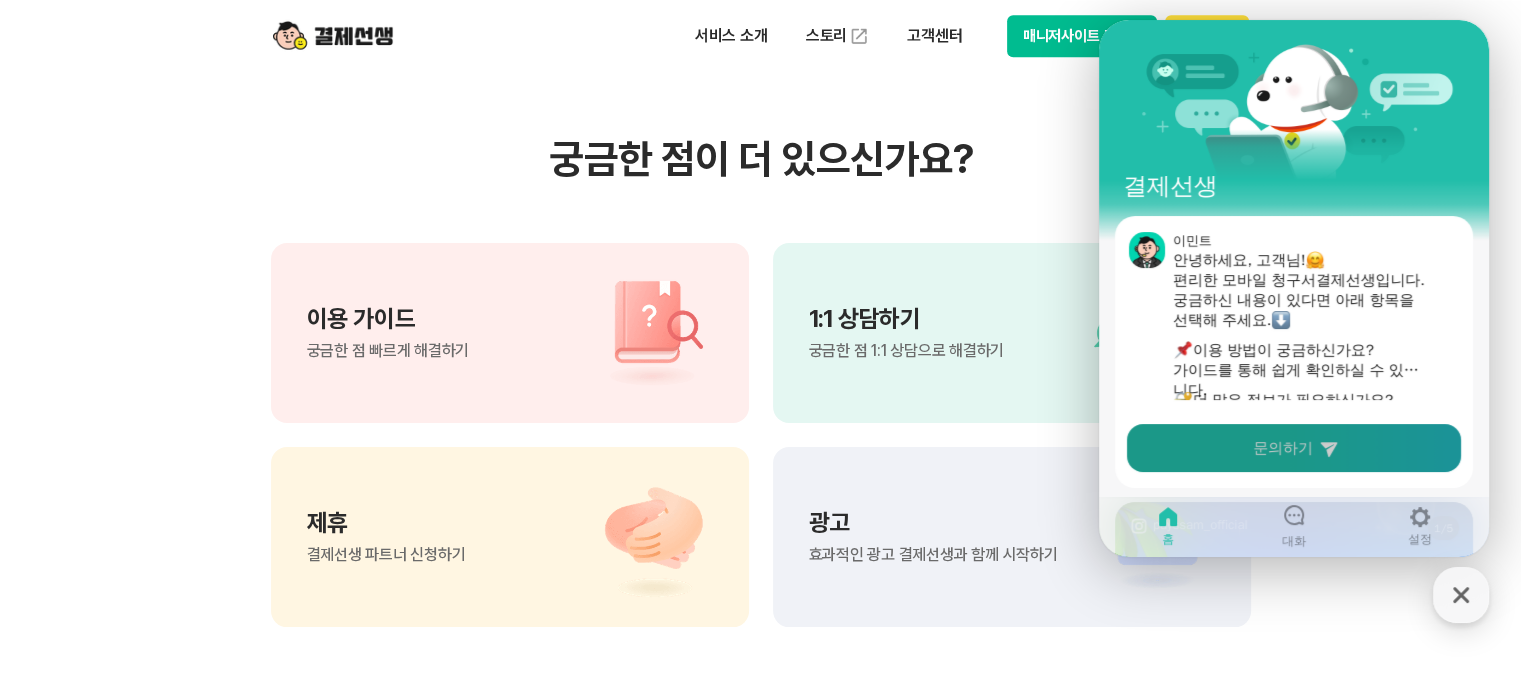 click on "문의하기" at bounding box center [1283, 448] 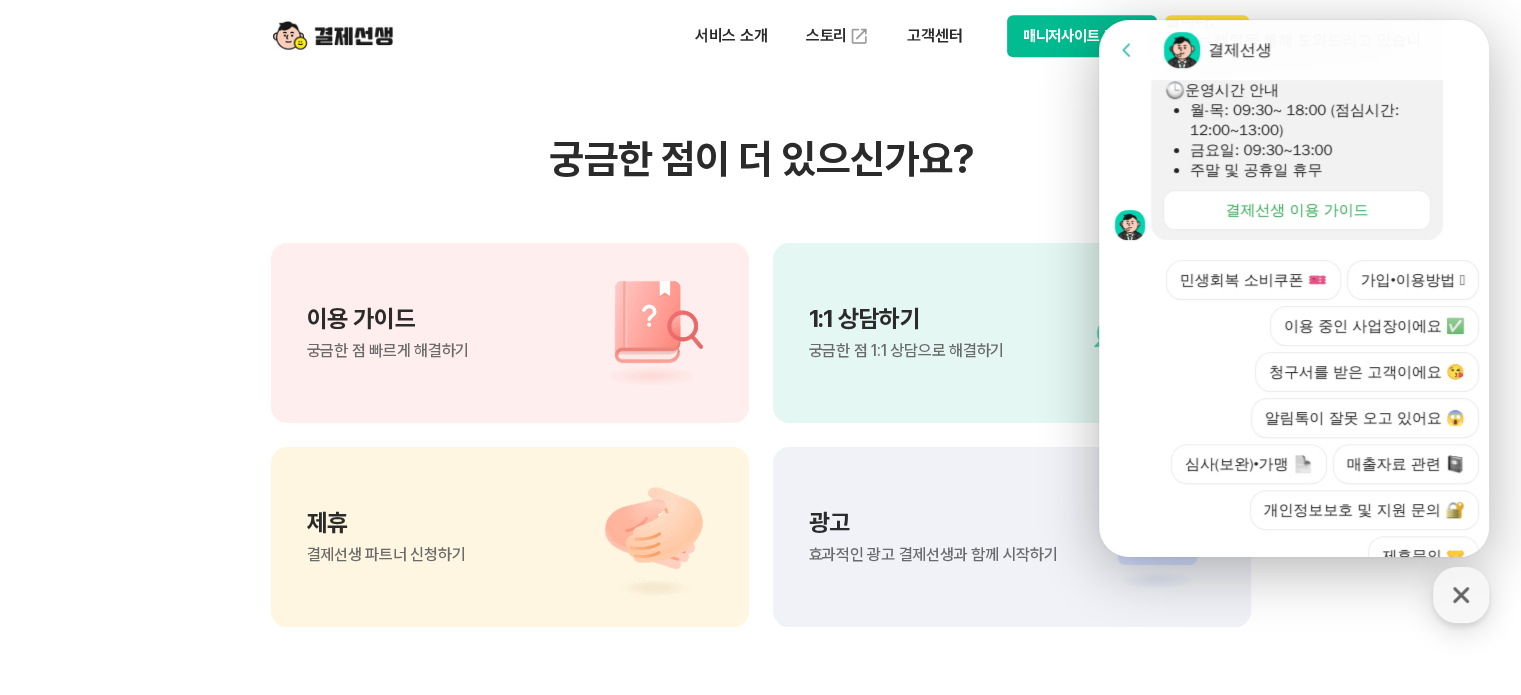 scroll, scrollTop: 753, scrollLeft: 0, axis: vertical 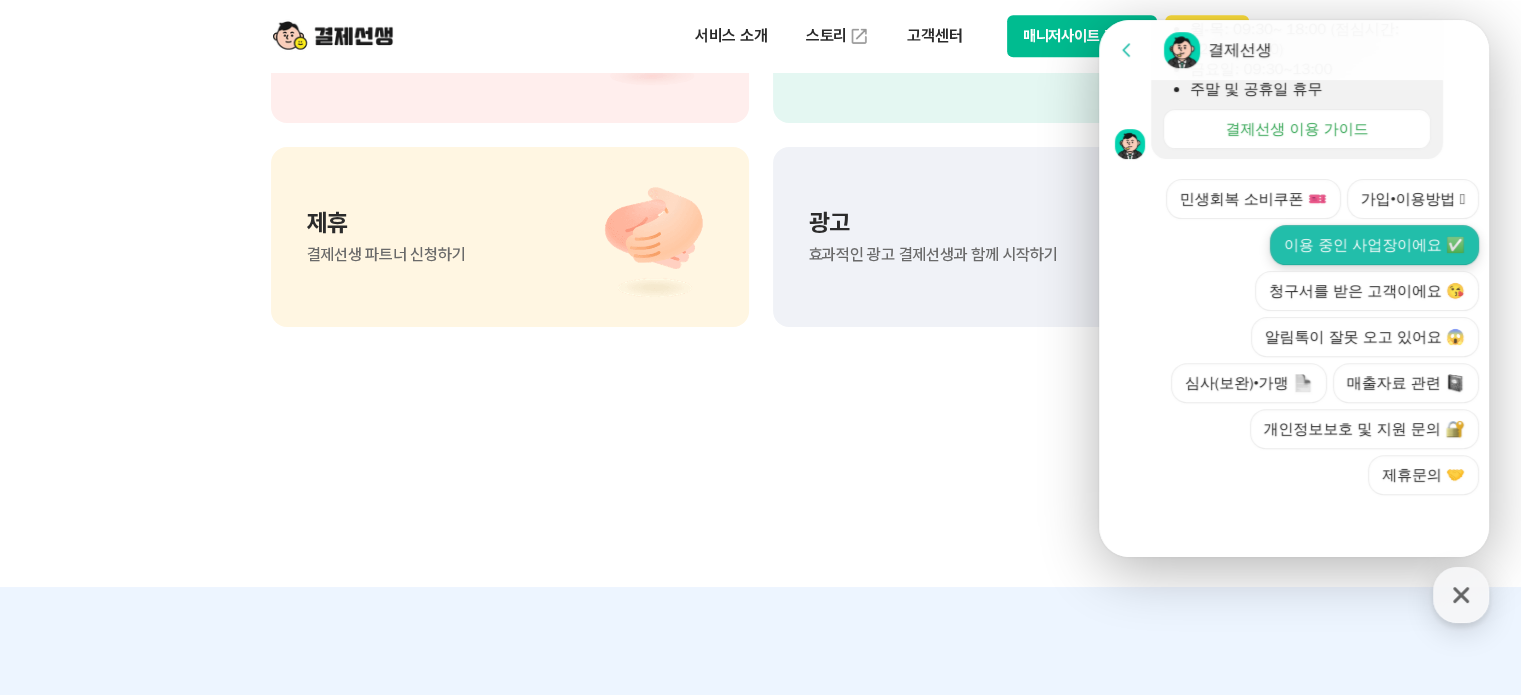 click on "이용 중인 사업장이에요 ✅" at bounding box center [1374, 245] 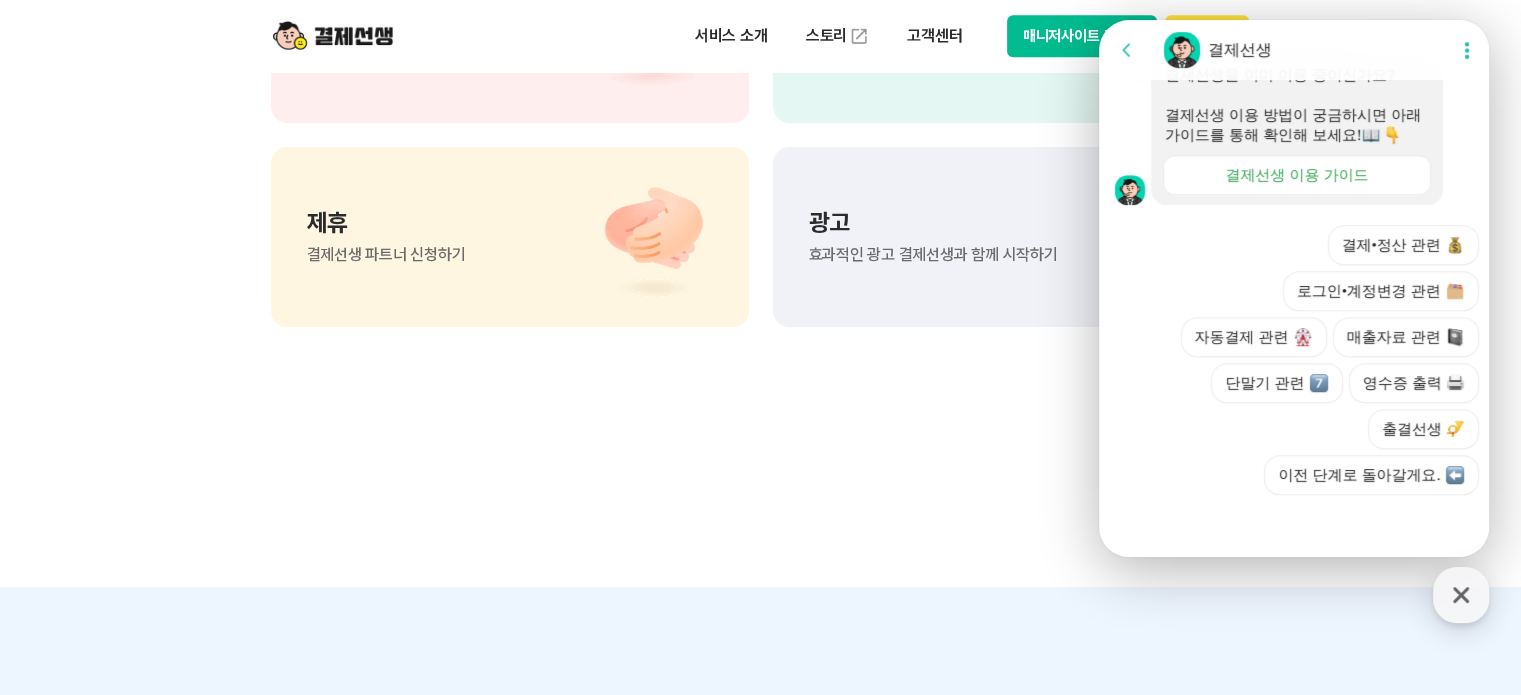 scroll, scrollTop: 928, scrollLeft: 0, axis: vertical 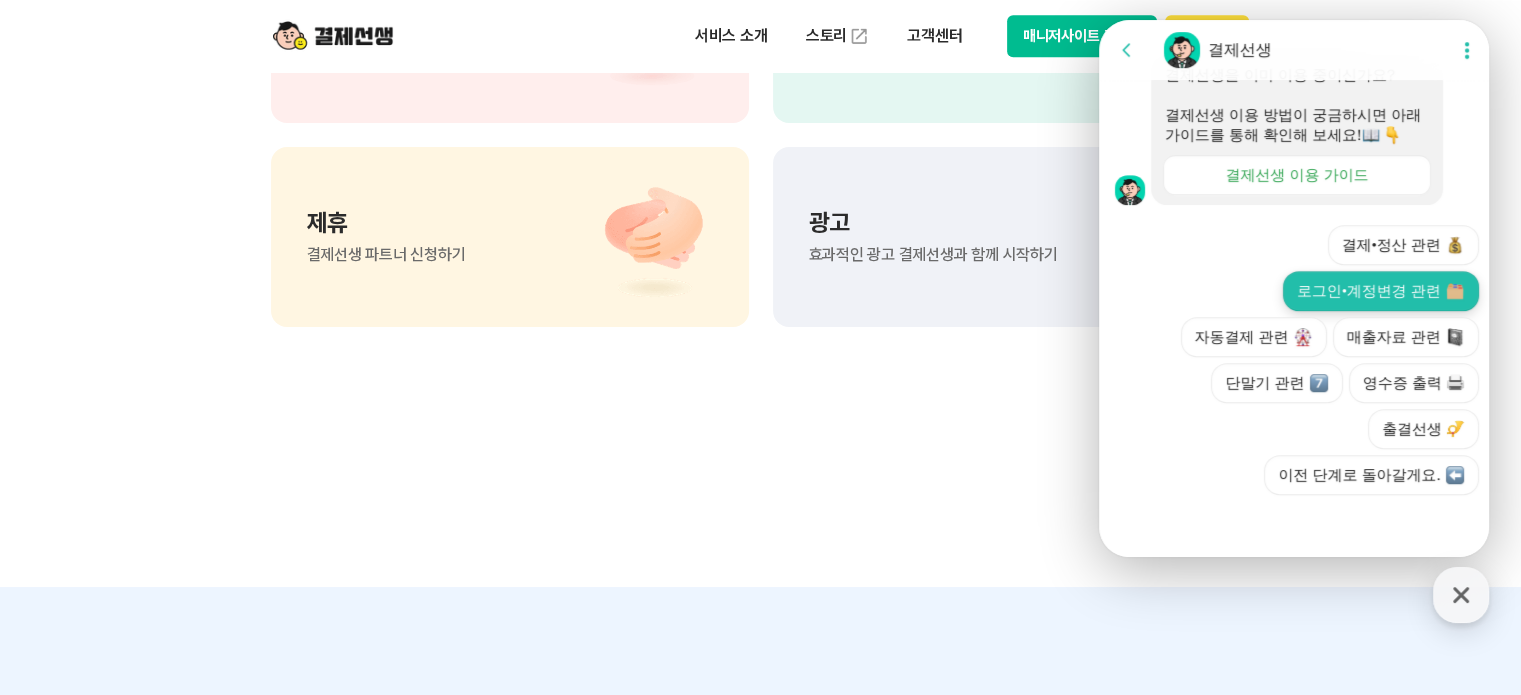 click on "로그인•계정변경 관련" at bounding box center [1381, 291] 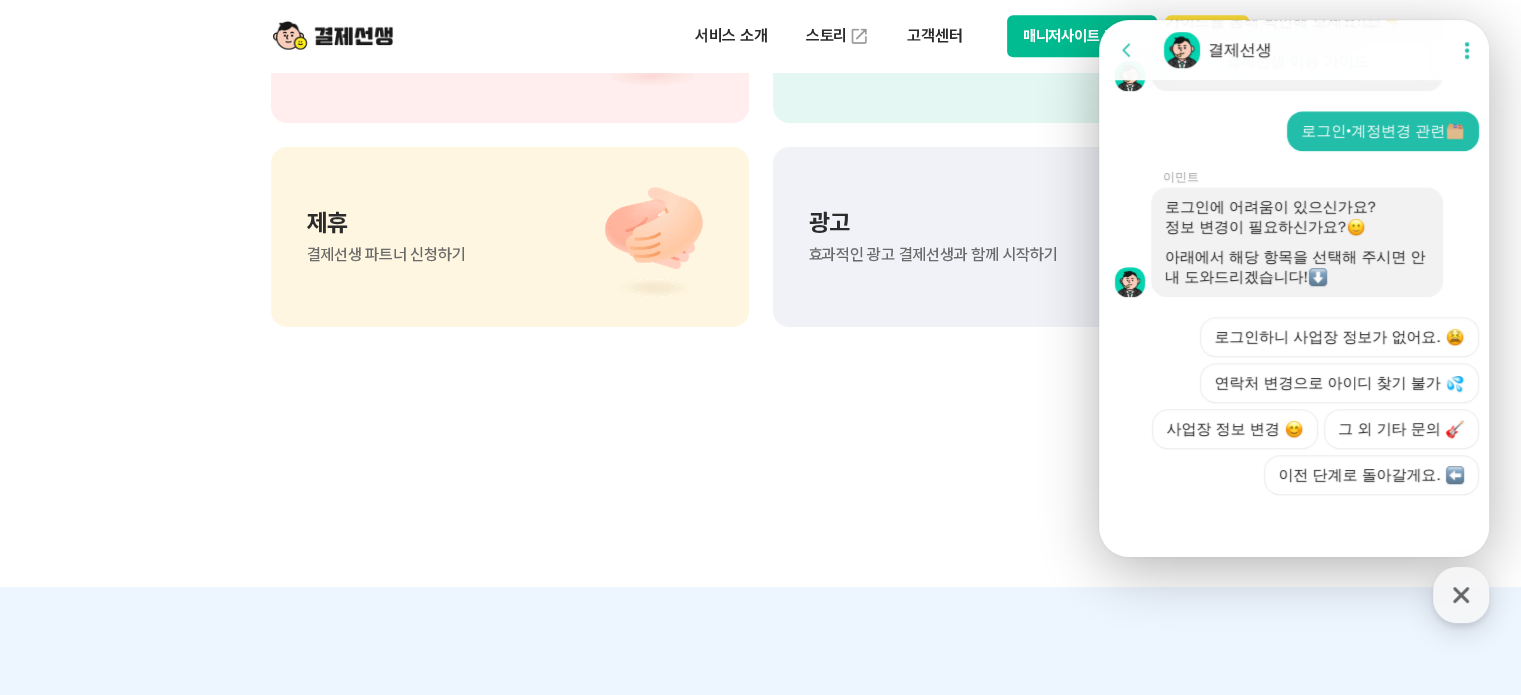 scroll, scrollTop: 1128, scrollLeft: 0, axis: vertical 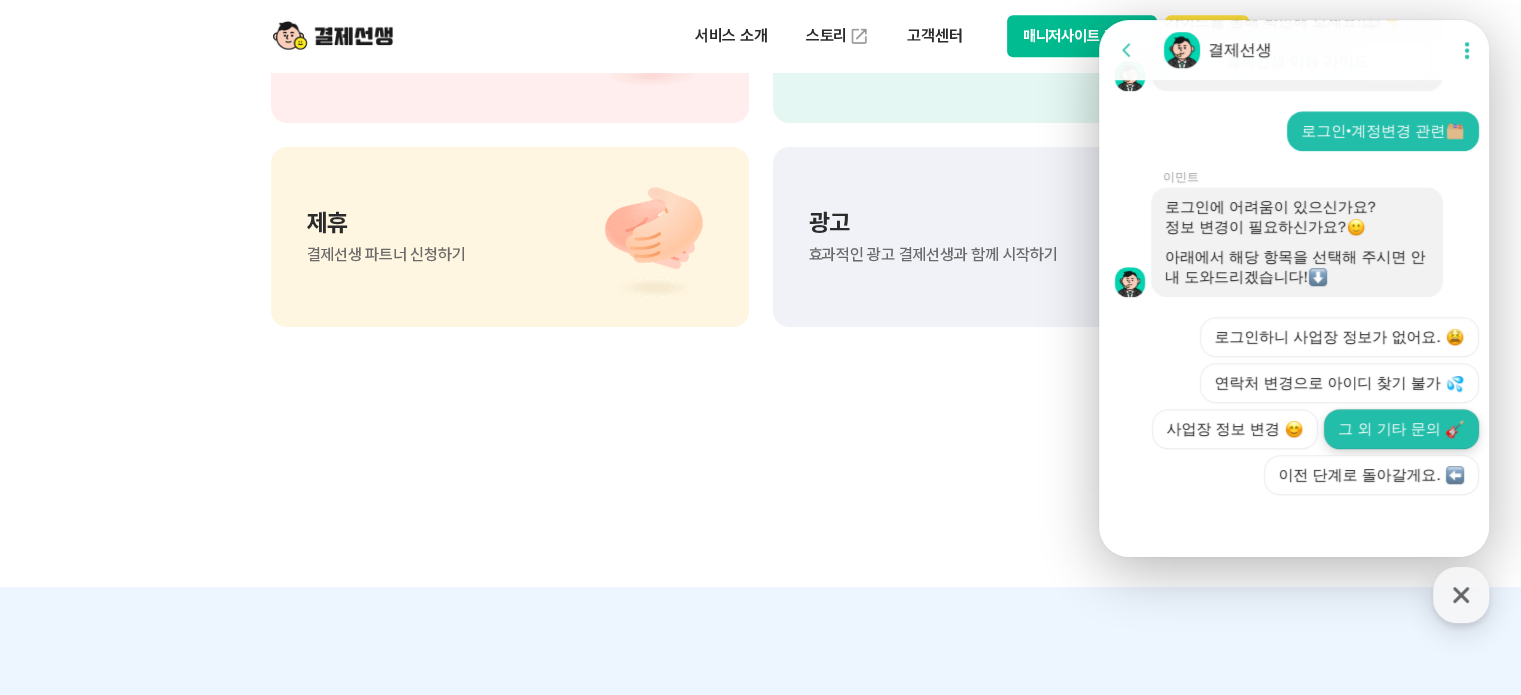 click on "그 외 기타 문의" at bounding box center (1401, 429) 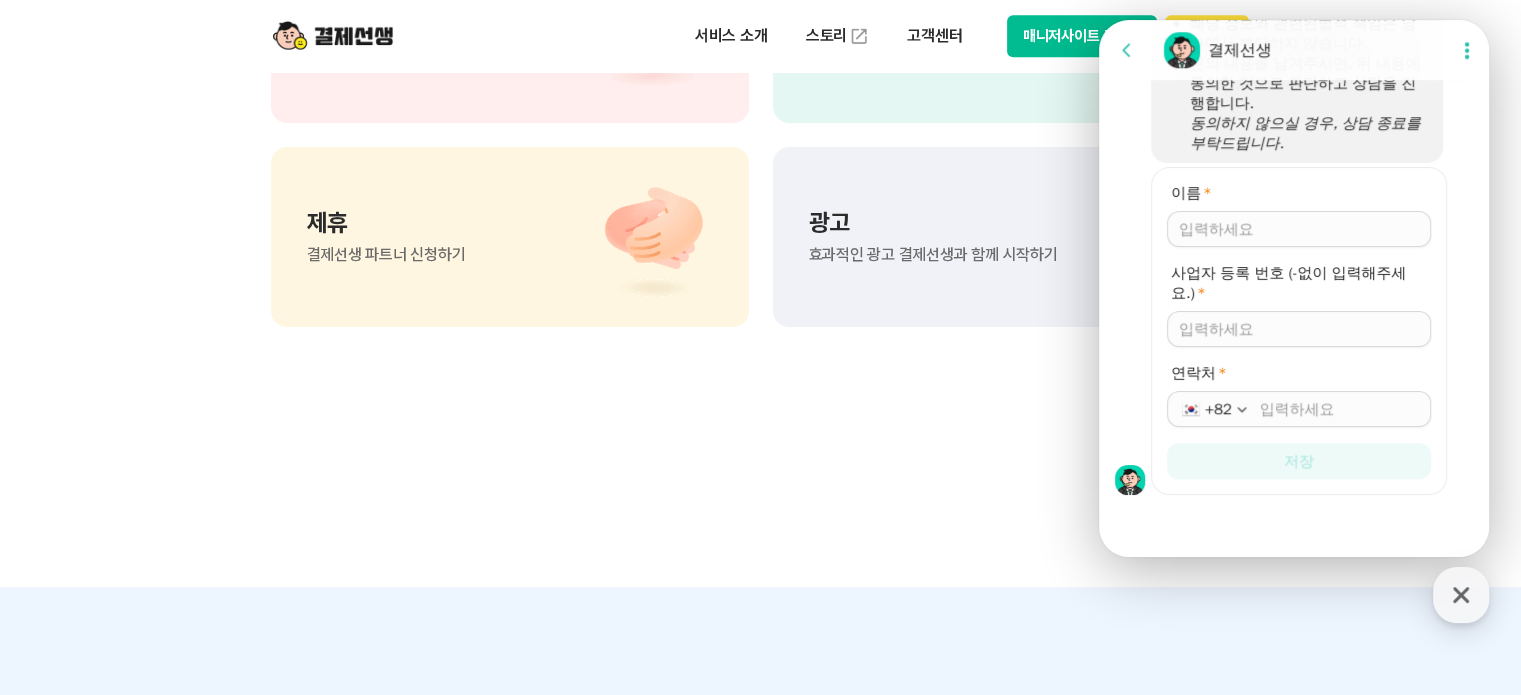 scroll, scrollTop: 1624, scrollLeft: 0, axis: vertical 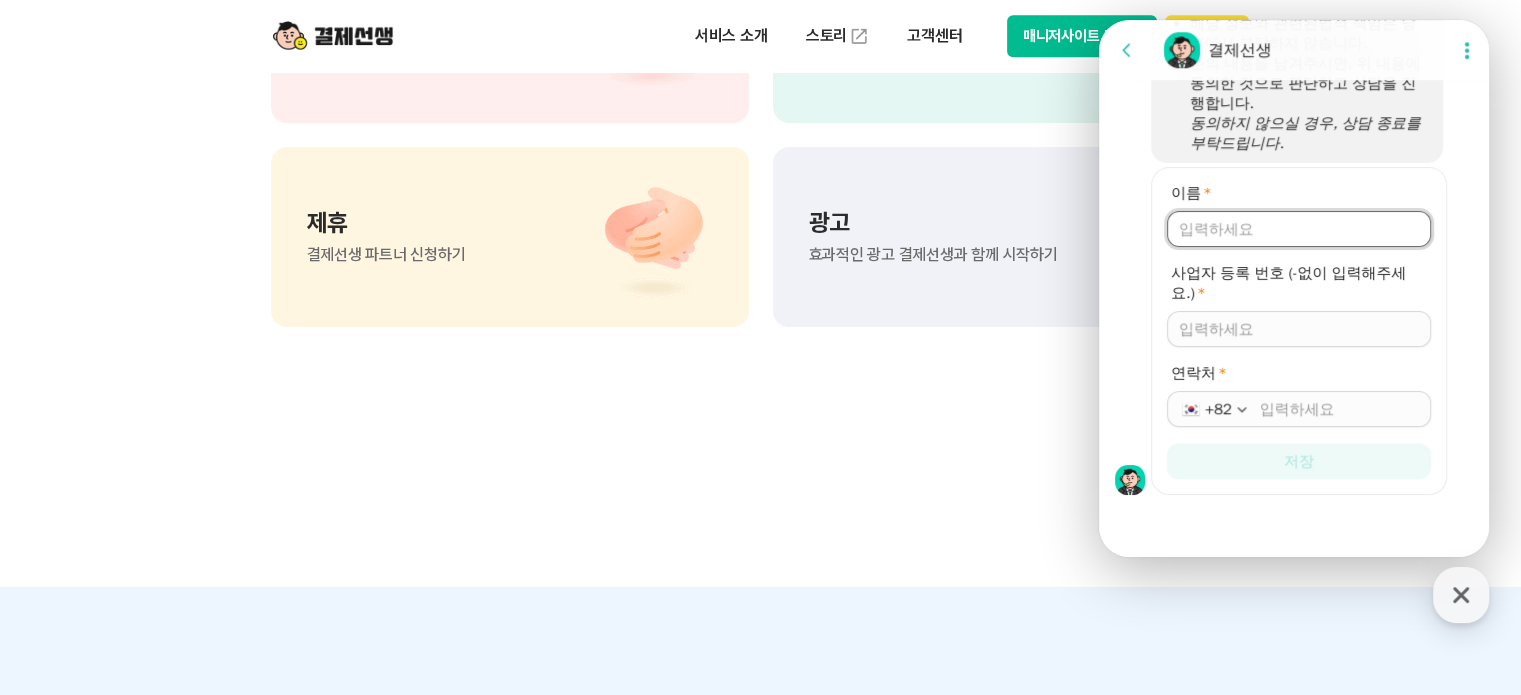 click on "이름 *" at bounding box center (1299, 229) 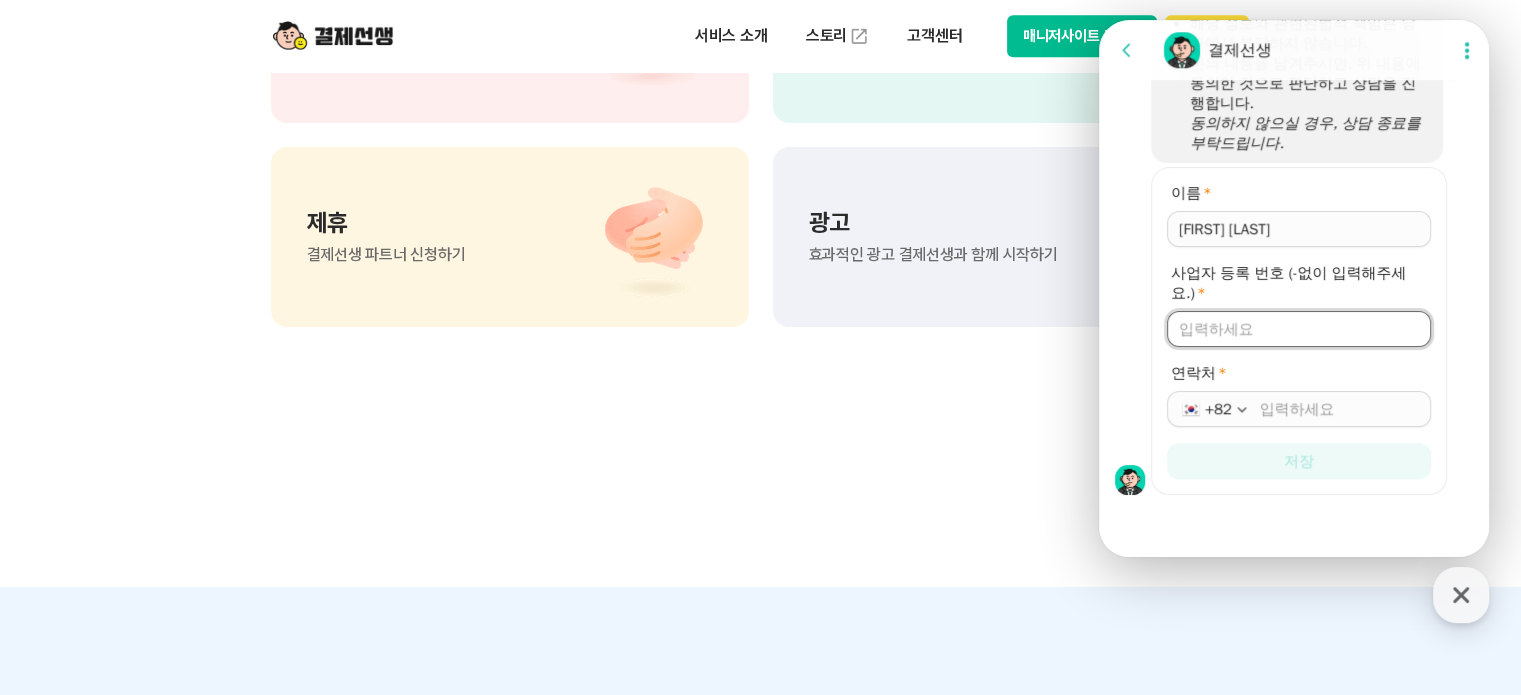 click on "사업자 등록 번호 (-없이 입력해주세요.) *" at bounding box center (1299, 329) 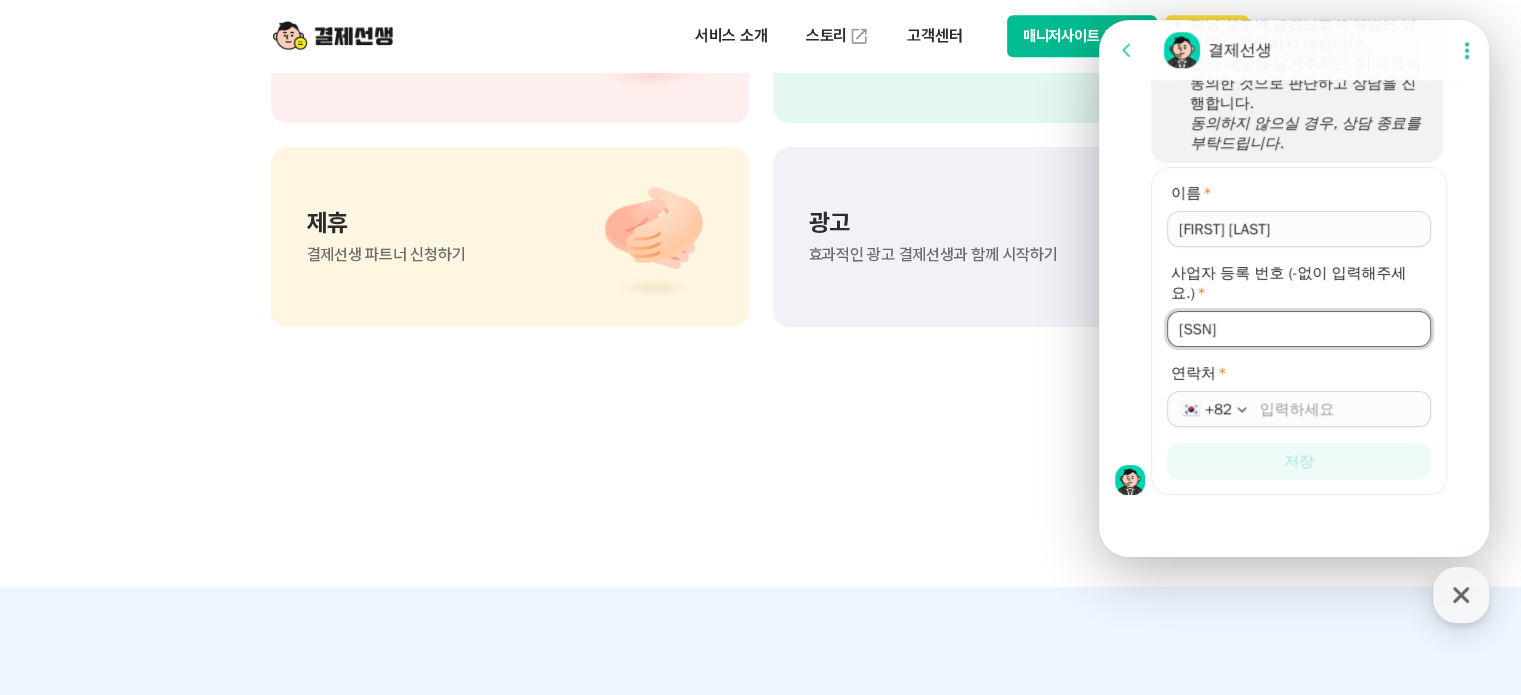 type on "[SSN]" 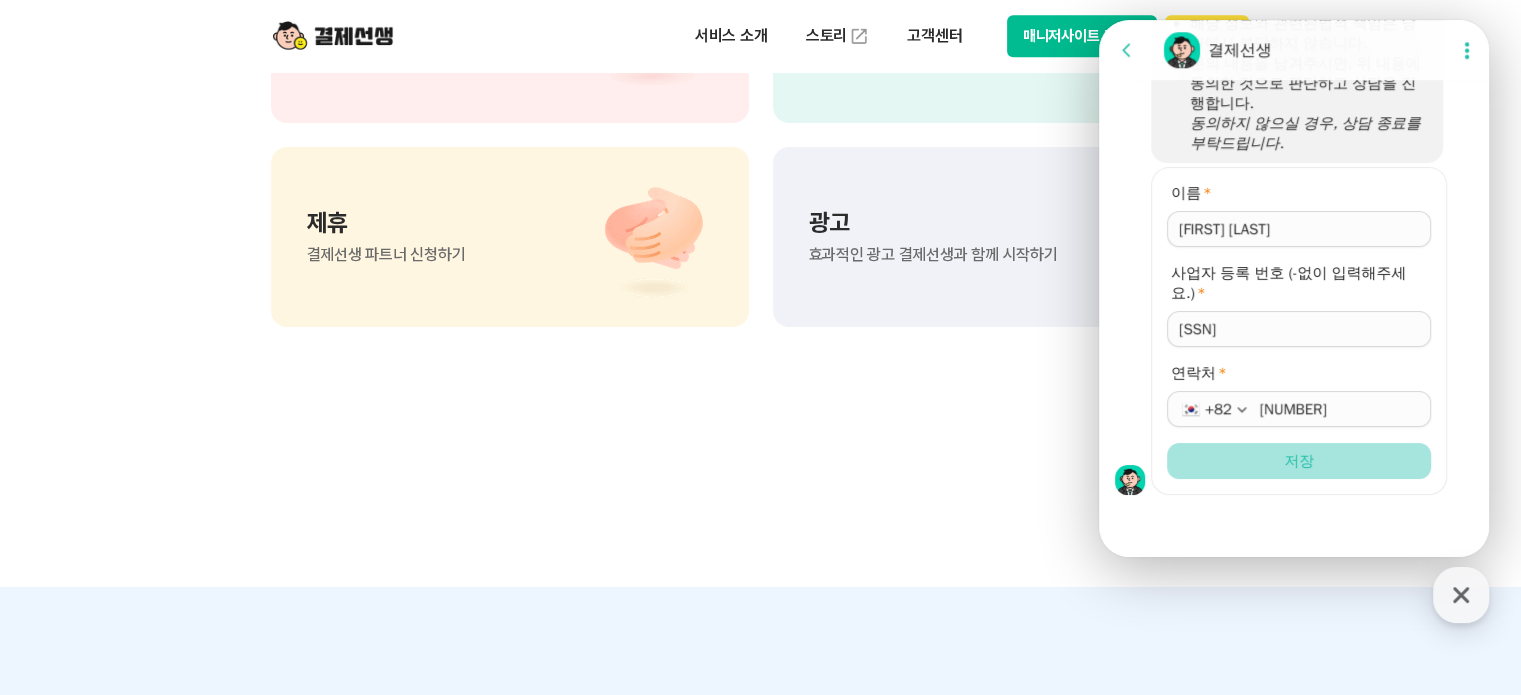 click on "저장" at bounding box center [1299, 461] 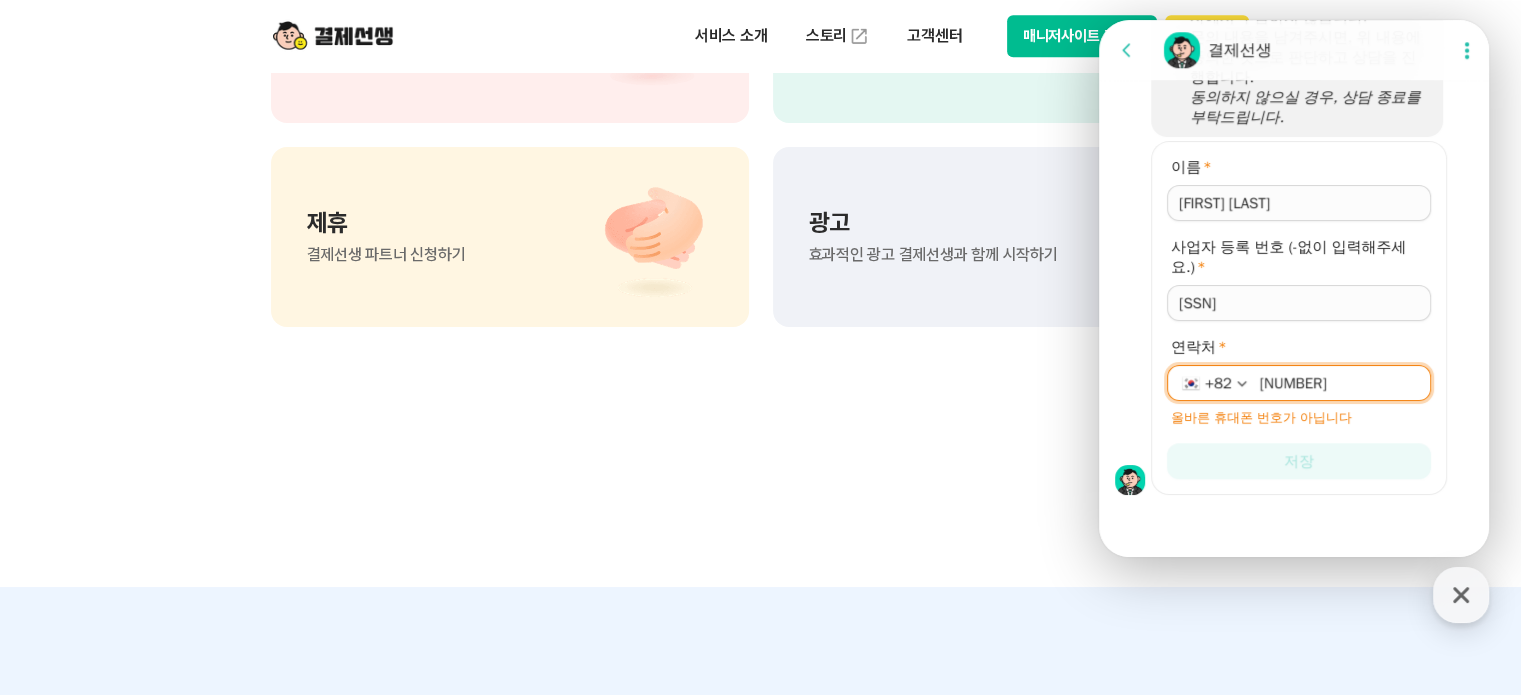 scroll, scrollTop: 1650, scrollLeft: 0, axis: vertical 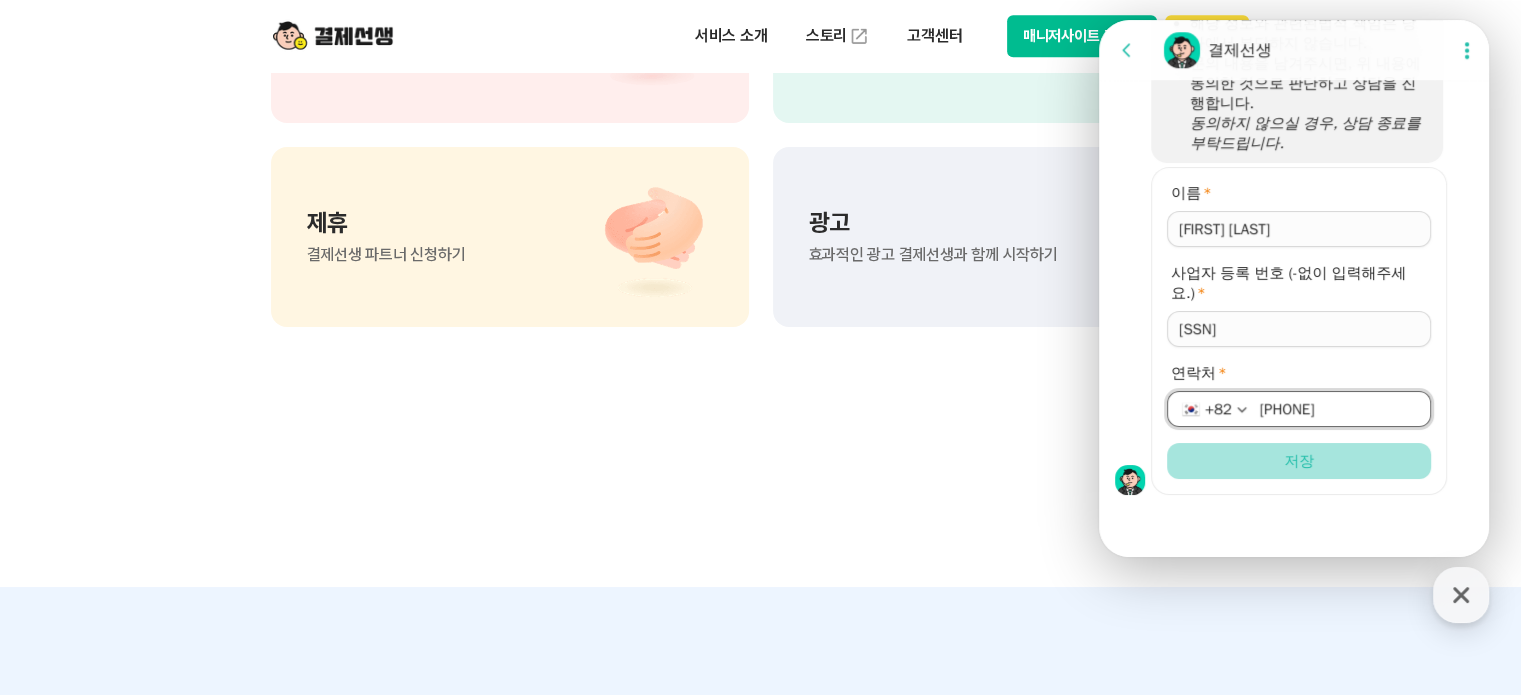 type on "[PHONE]" 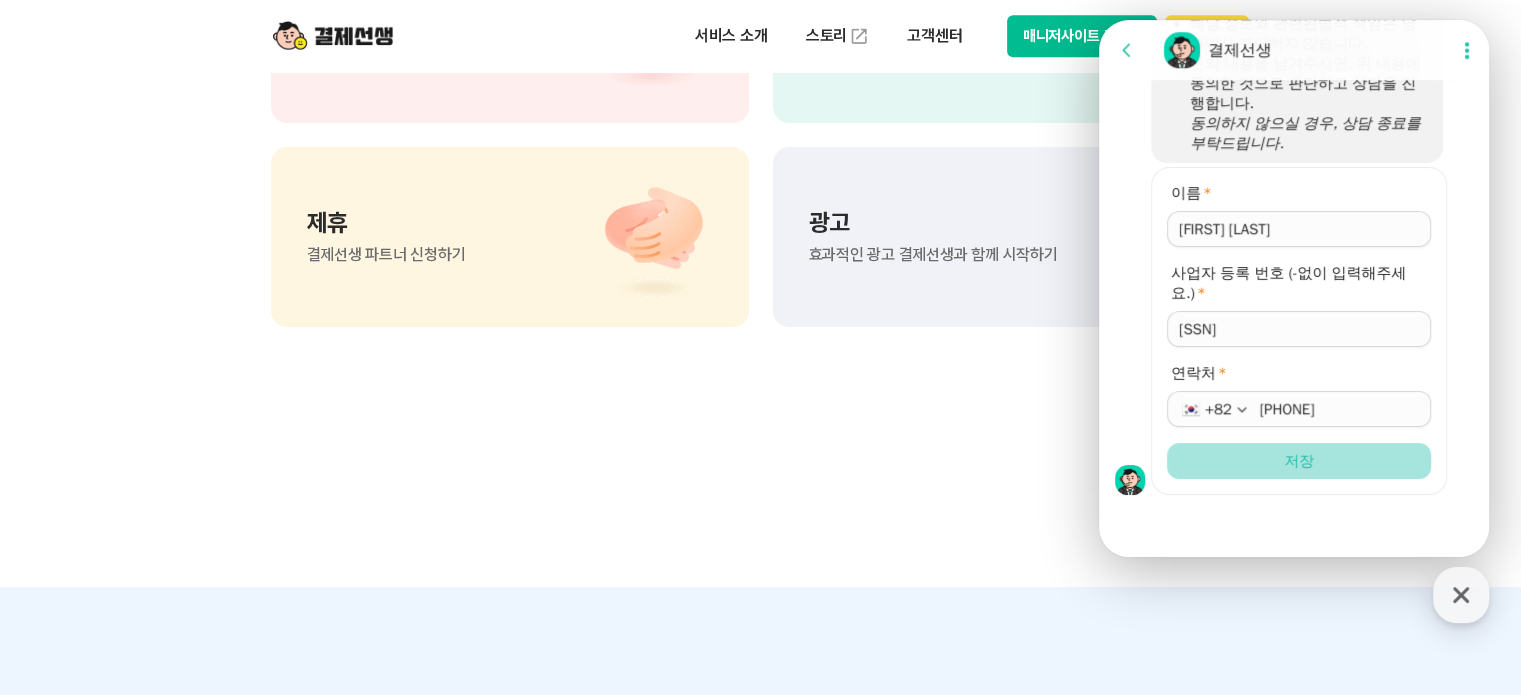 click on "저장" at bounding box center [1299, 461] 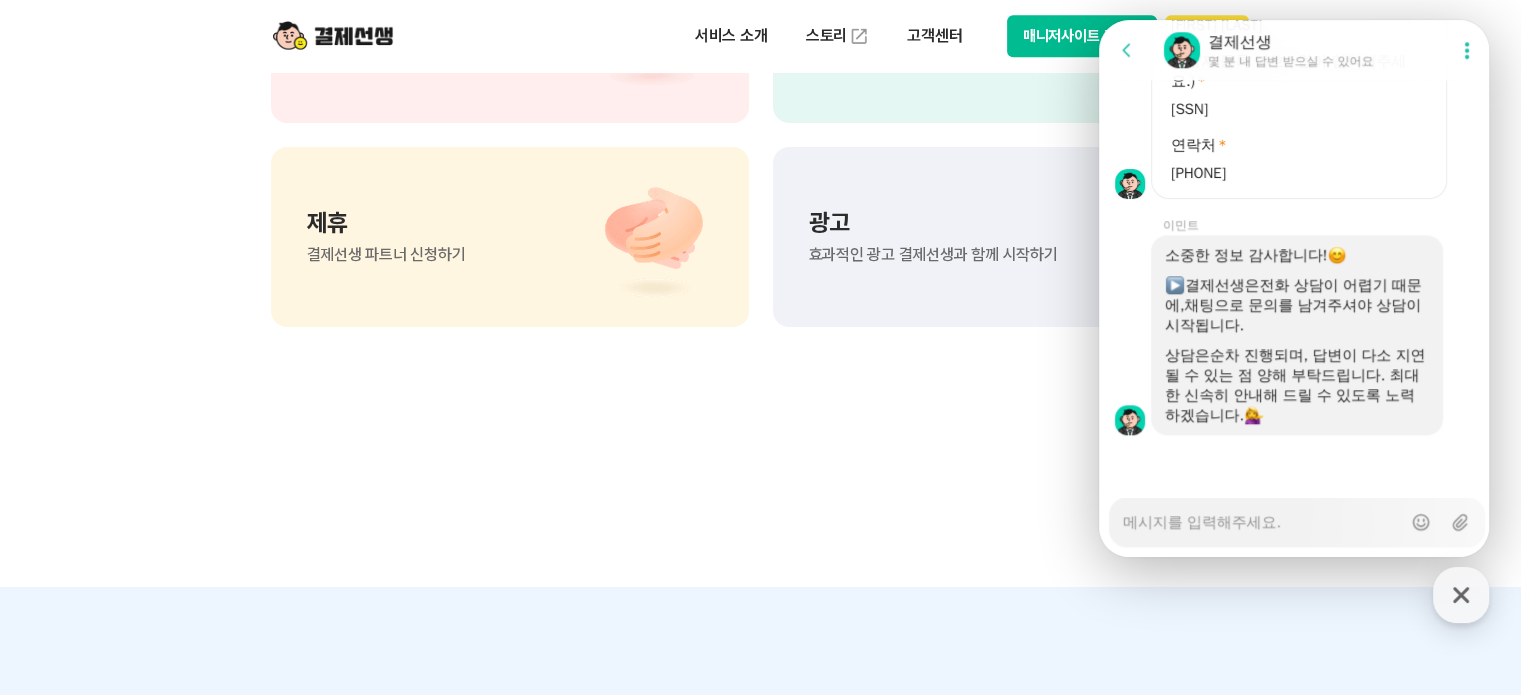 scroll, scrollTop: 1820, scrollLeft: 0, axis: vertical 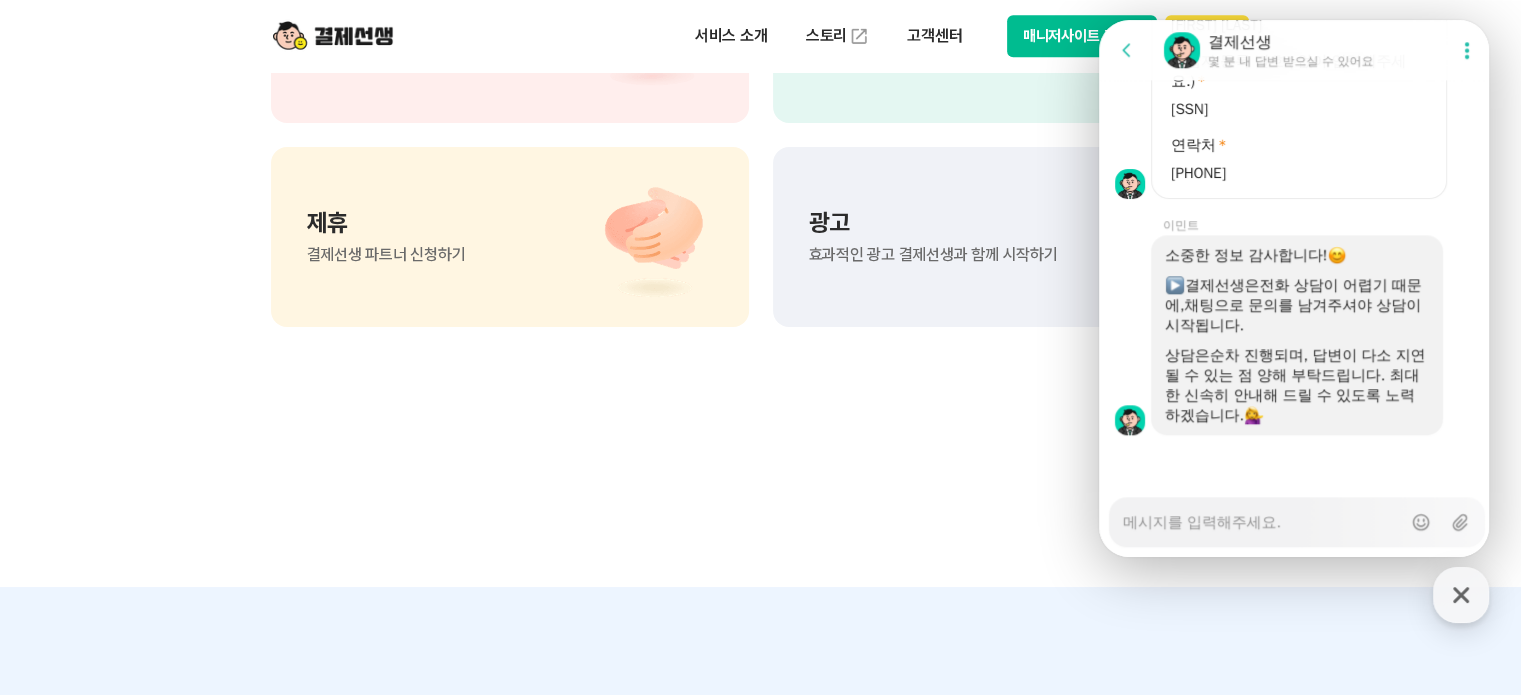 click on "Messenger Input Textarea" at bounding box center [1262, 515] 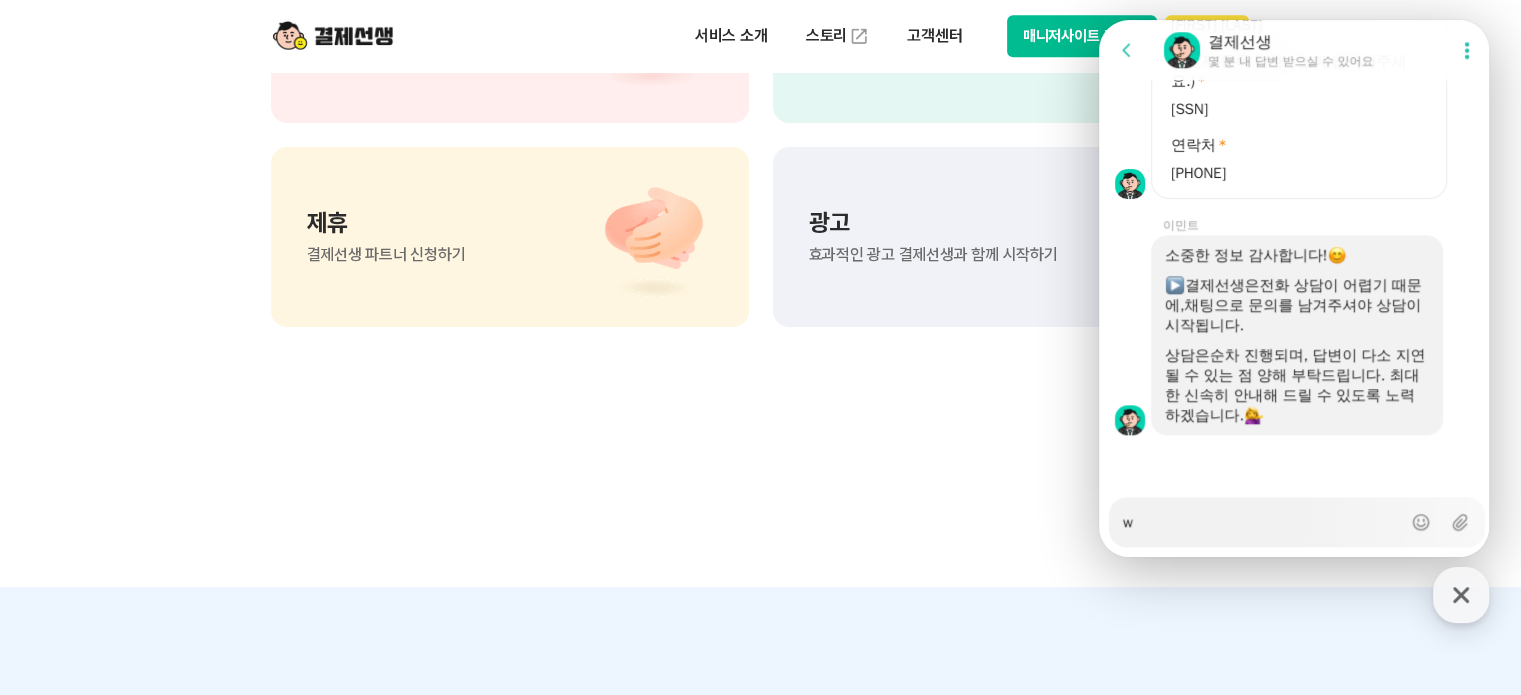 type on "x" 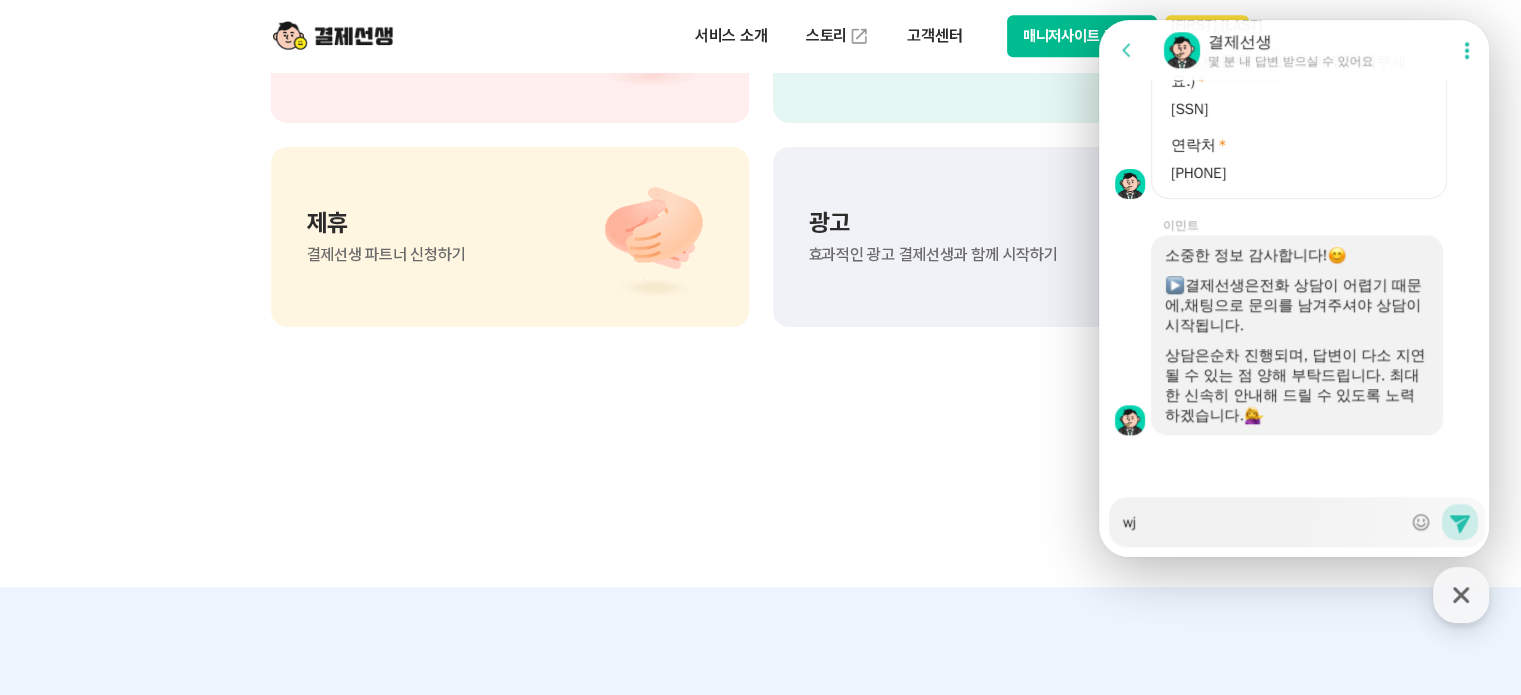type on "x" 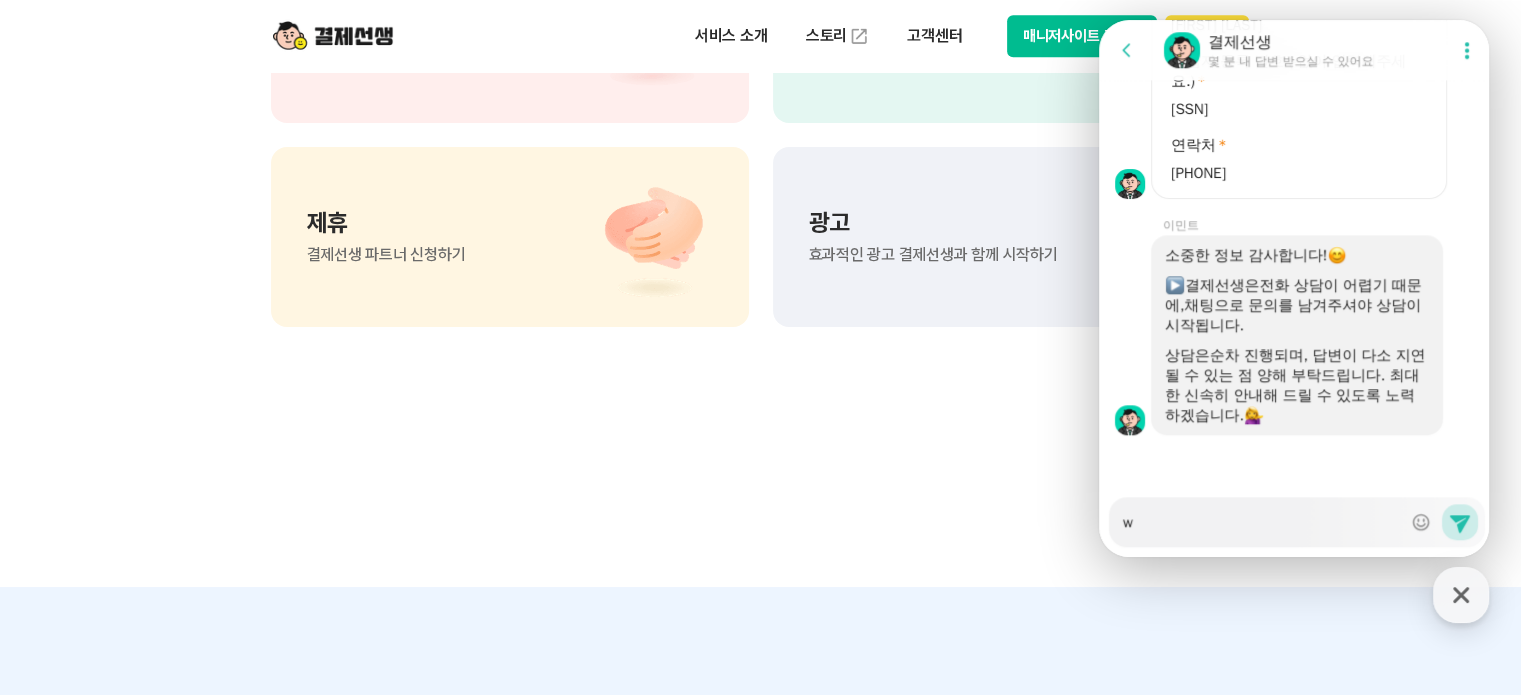 type on "x" 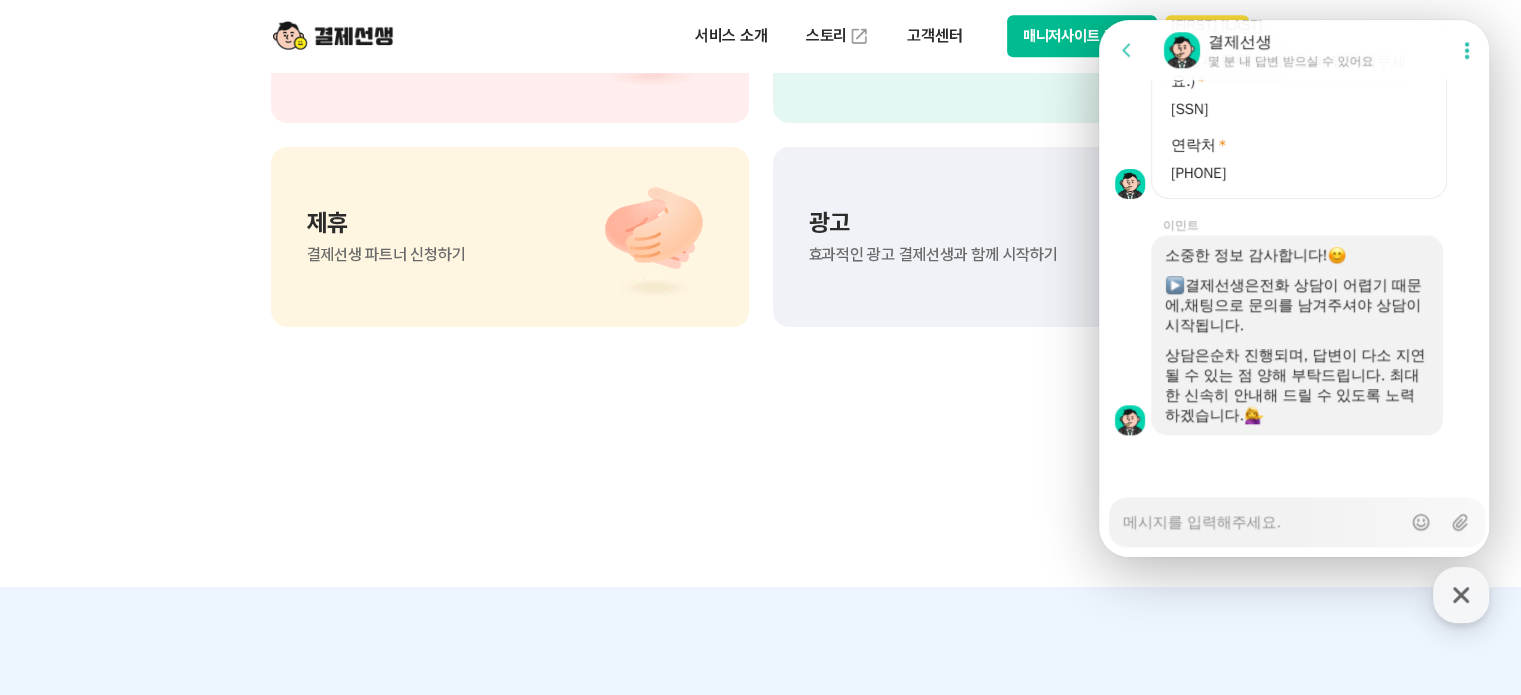 type on "x" 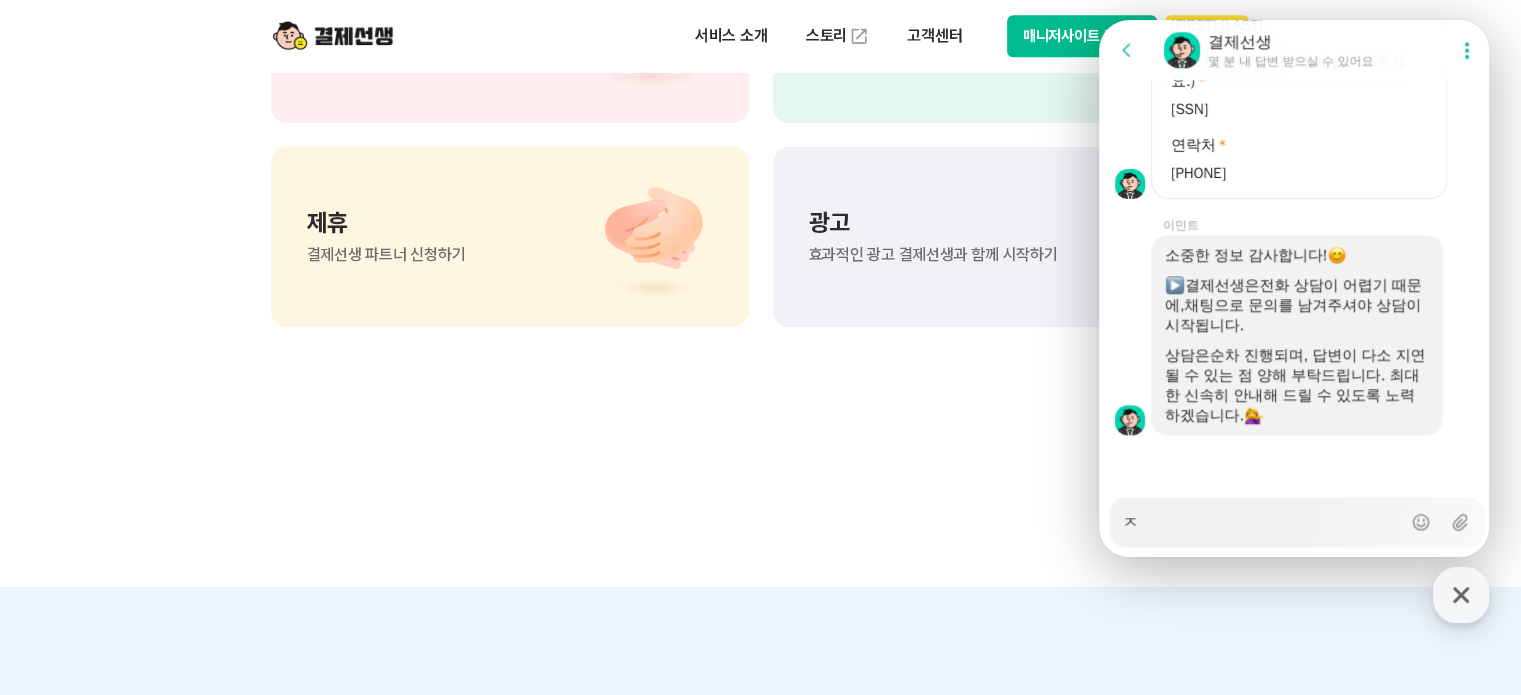 type on "x" 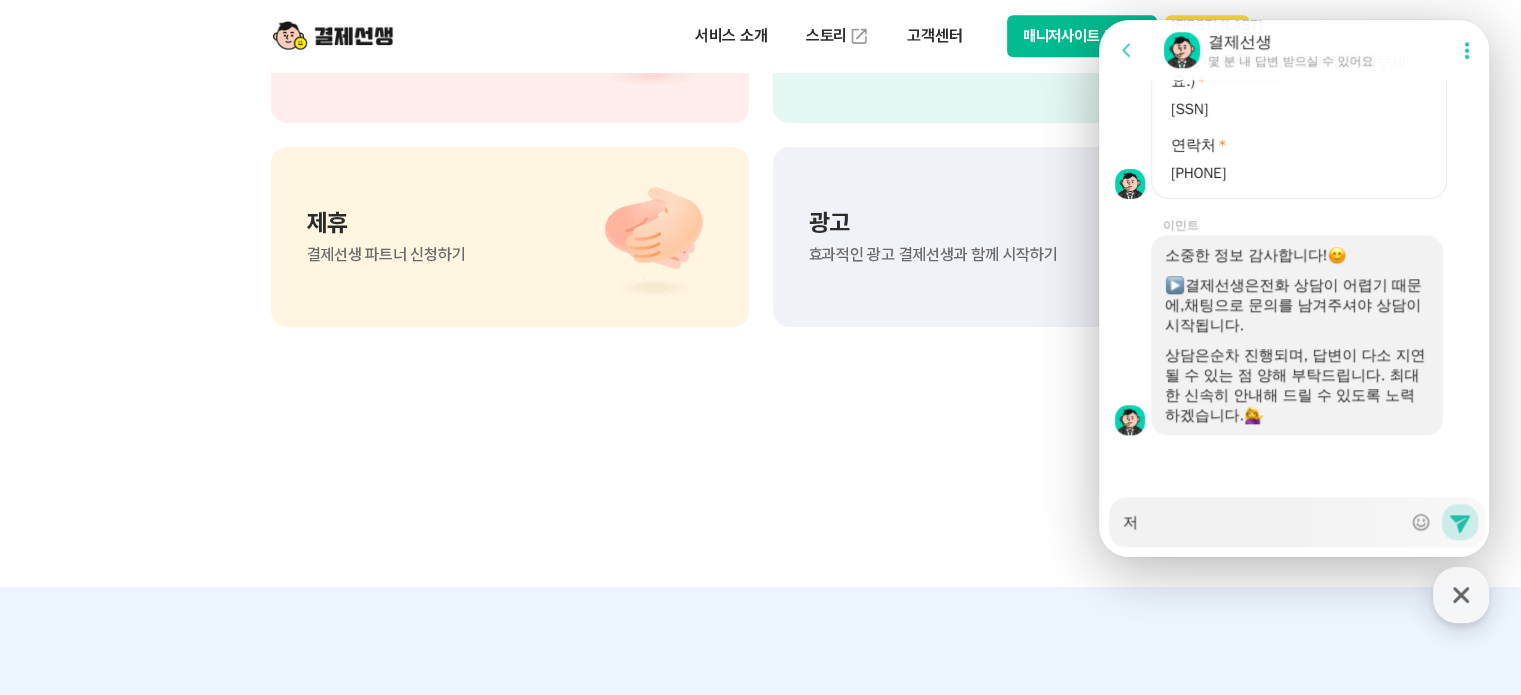 type on "x" 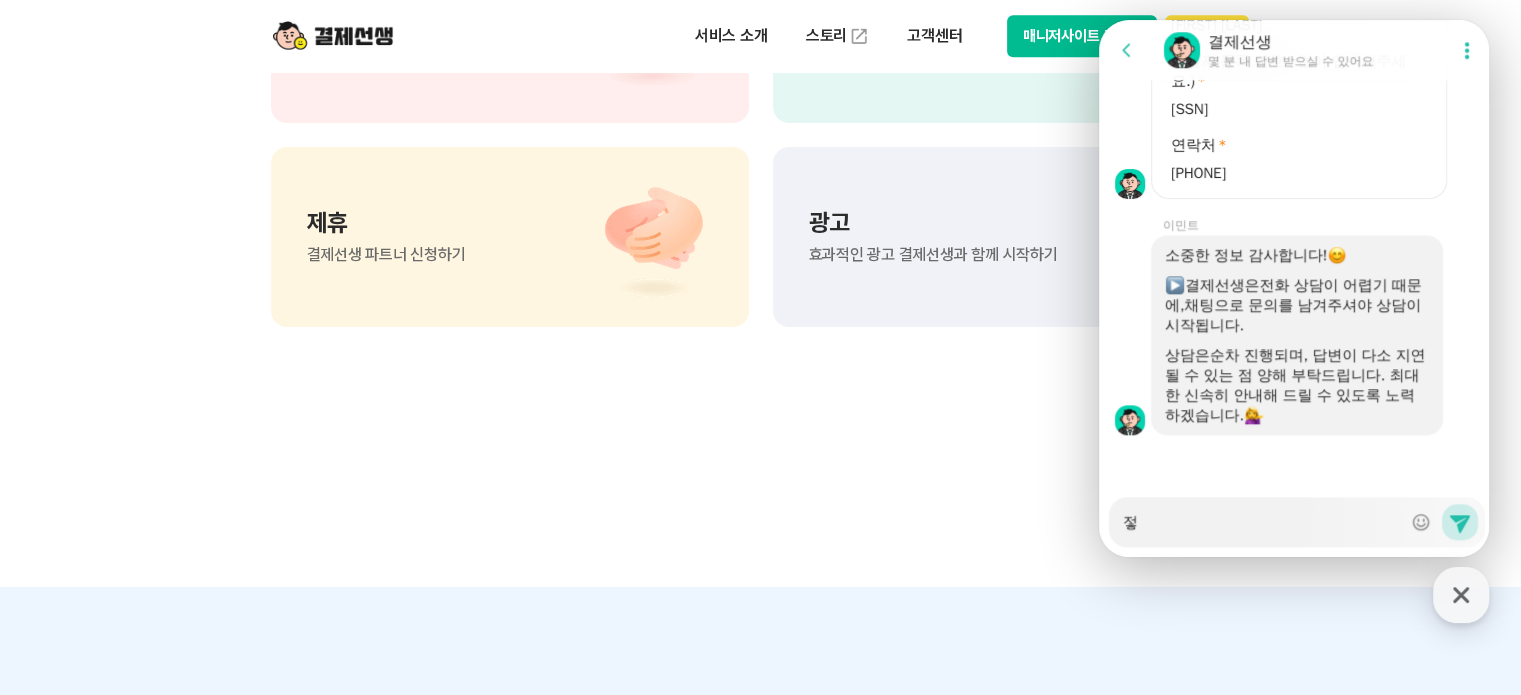 type on "x" 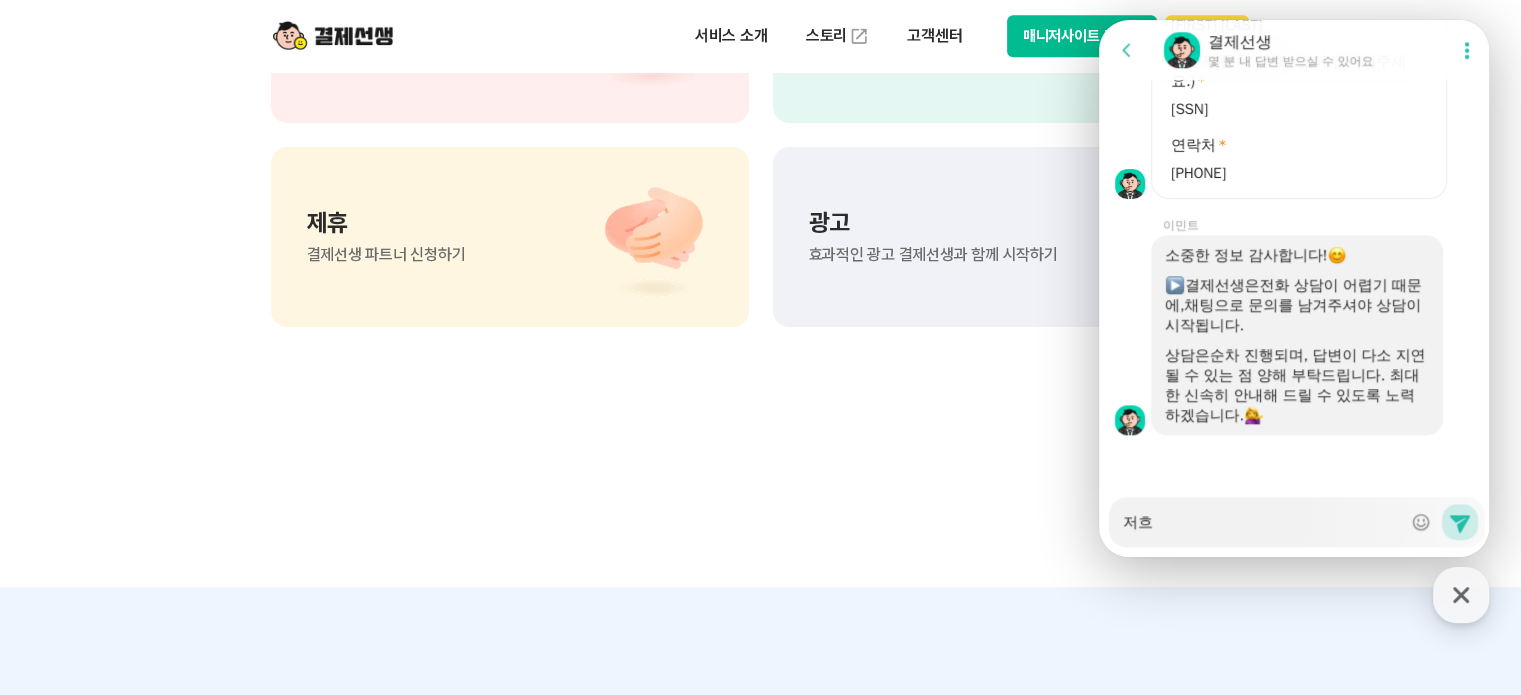 type on "x" 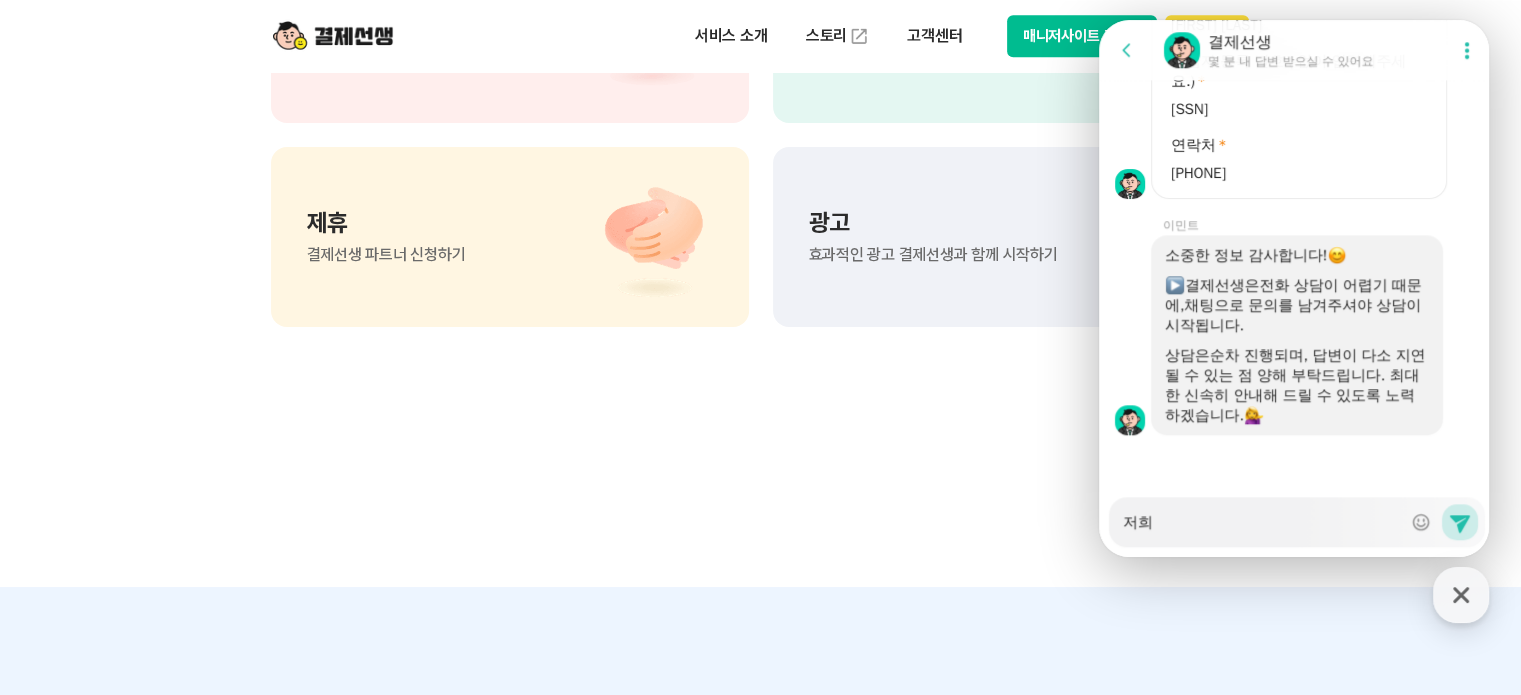 type on "x" 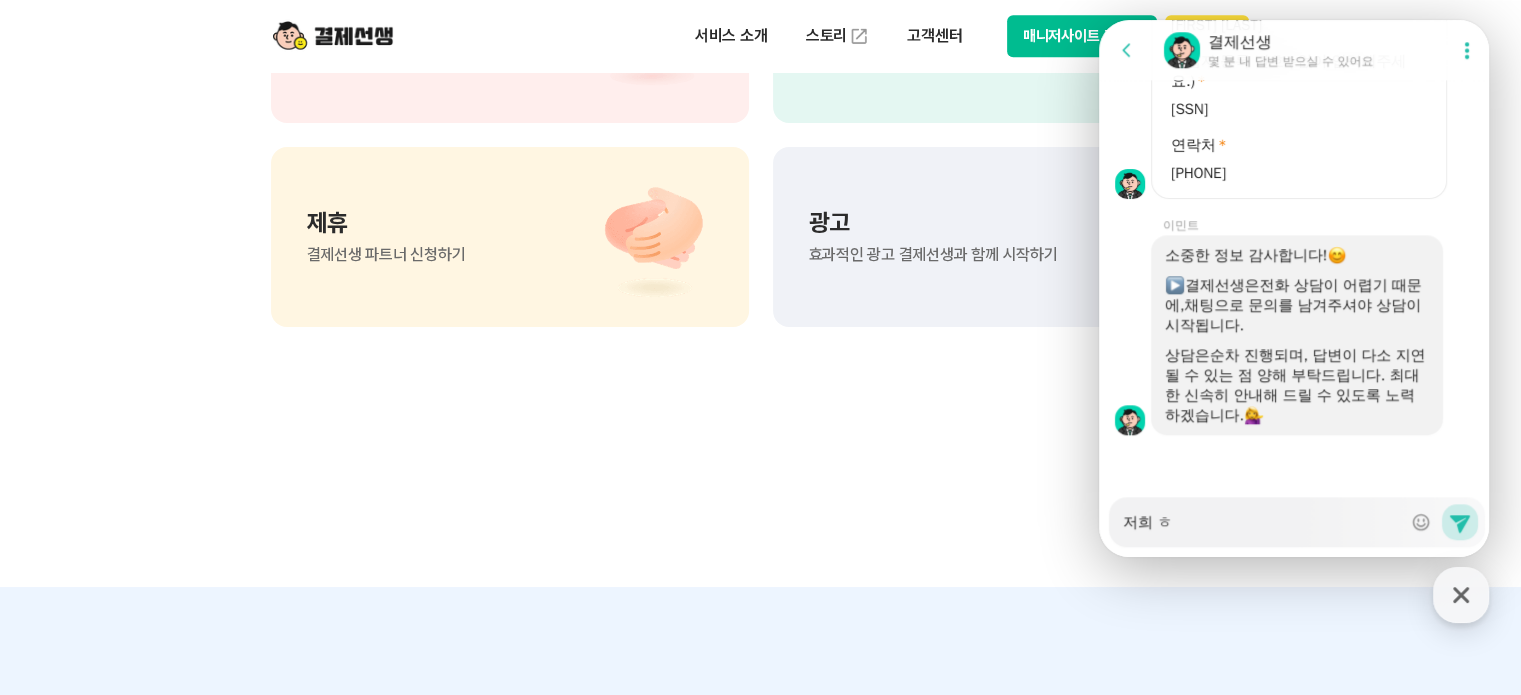 type on "x" 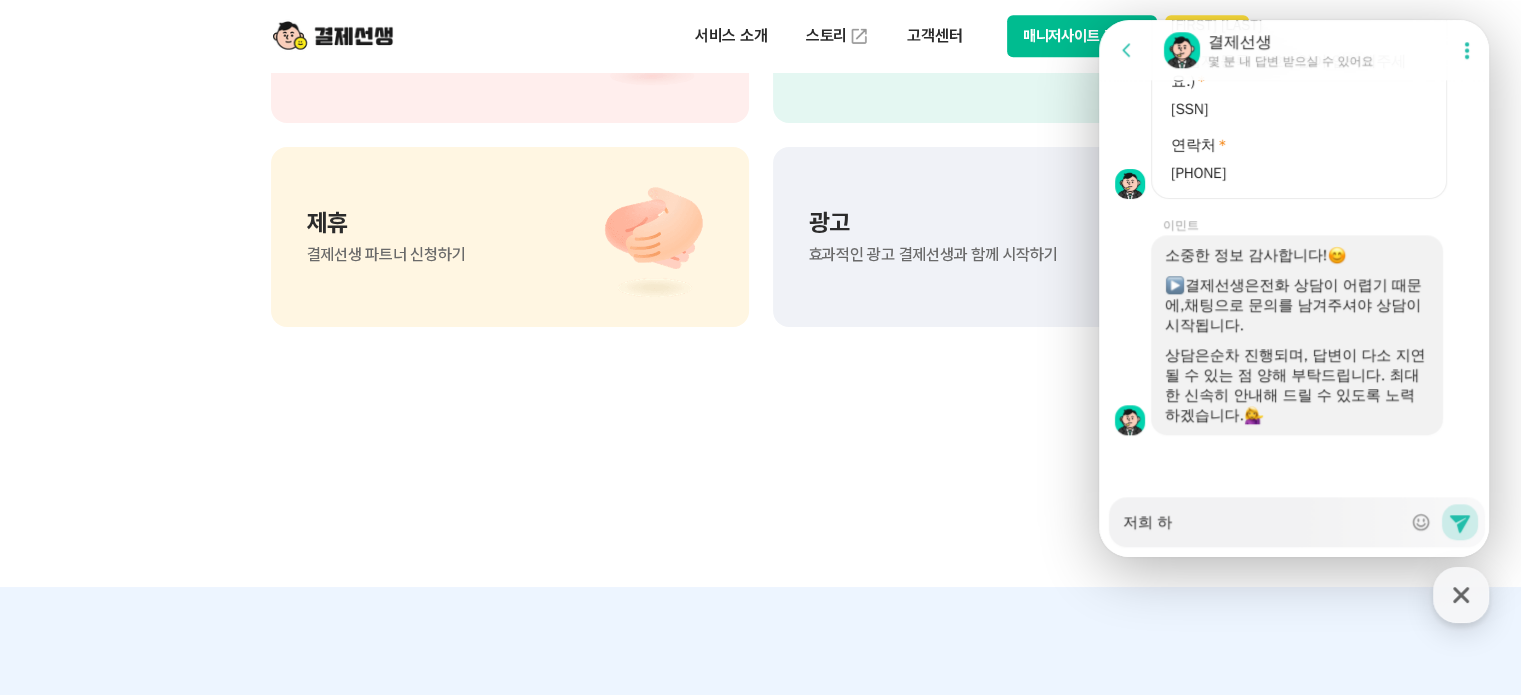 type on "x" 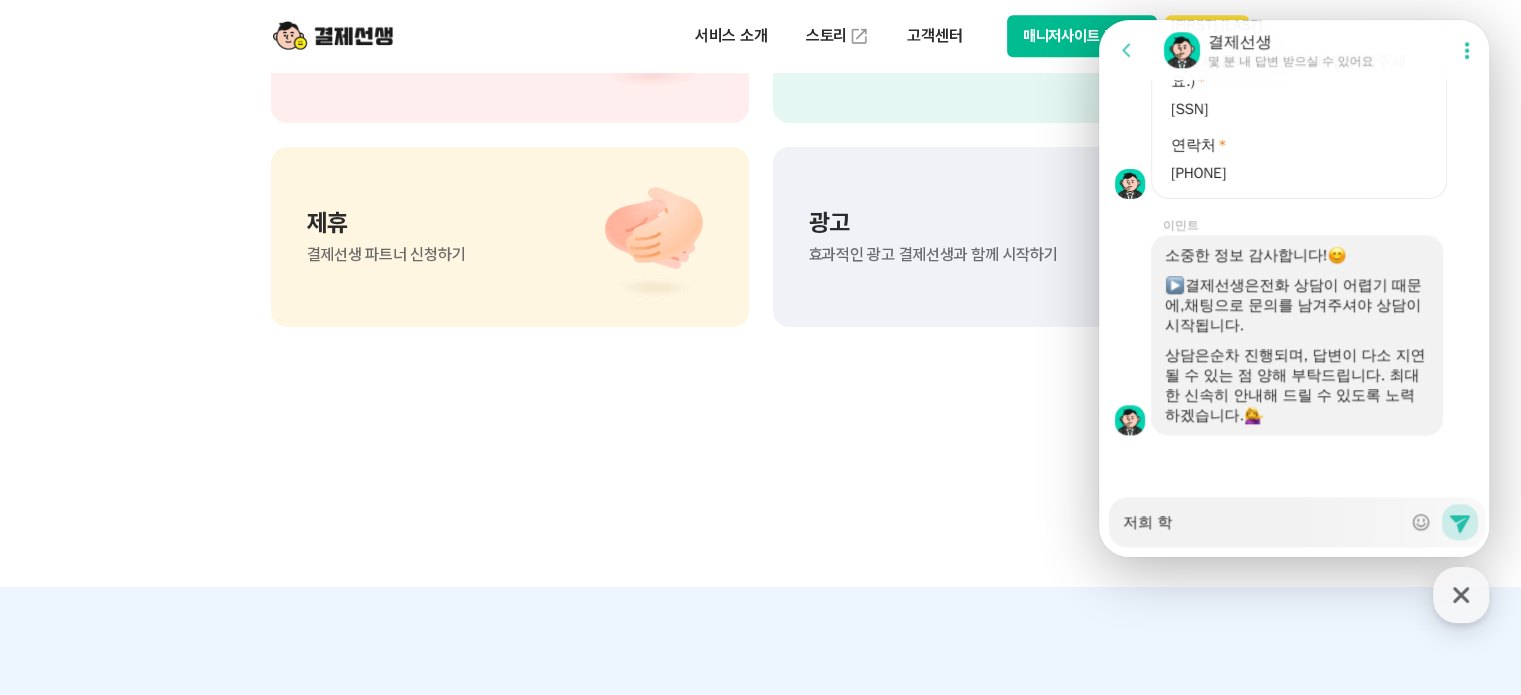 type on "x" 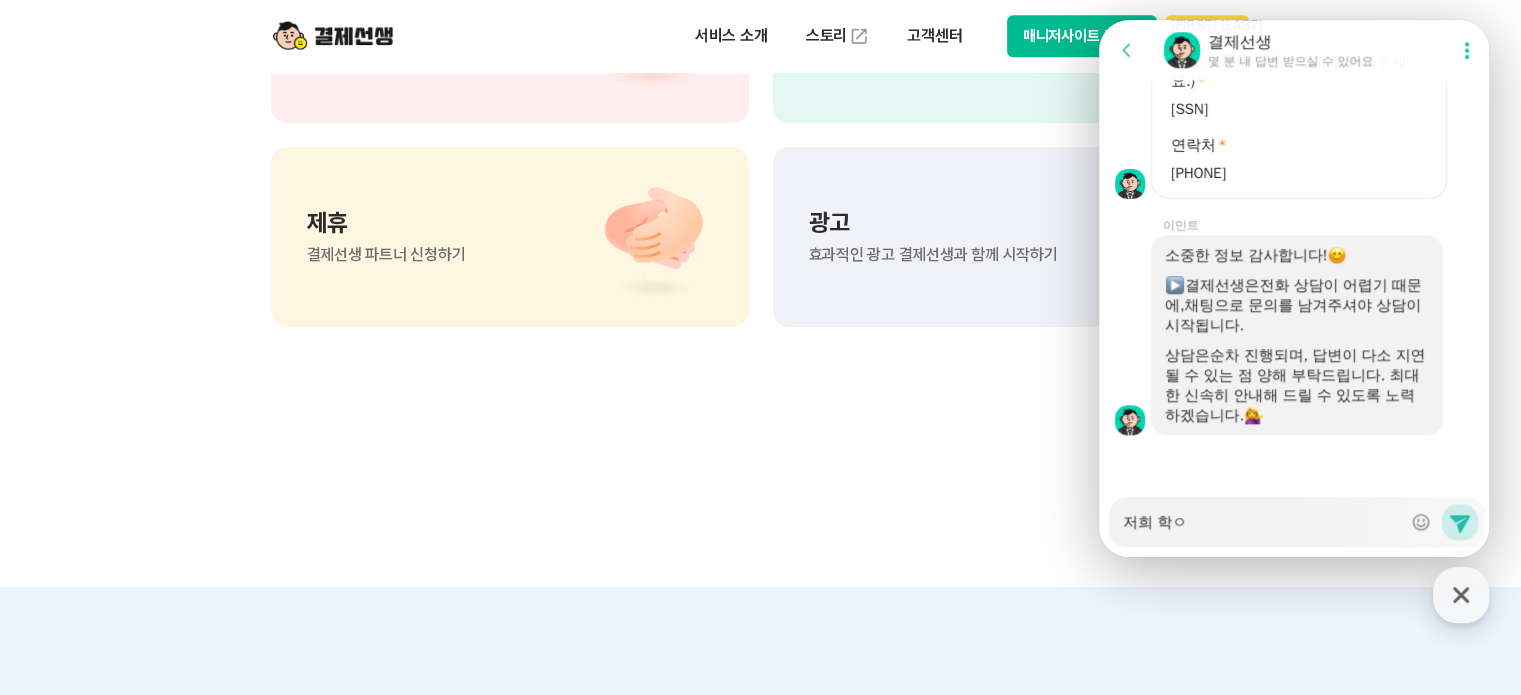 type on "x" 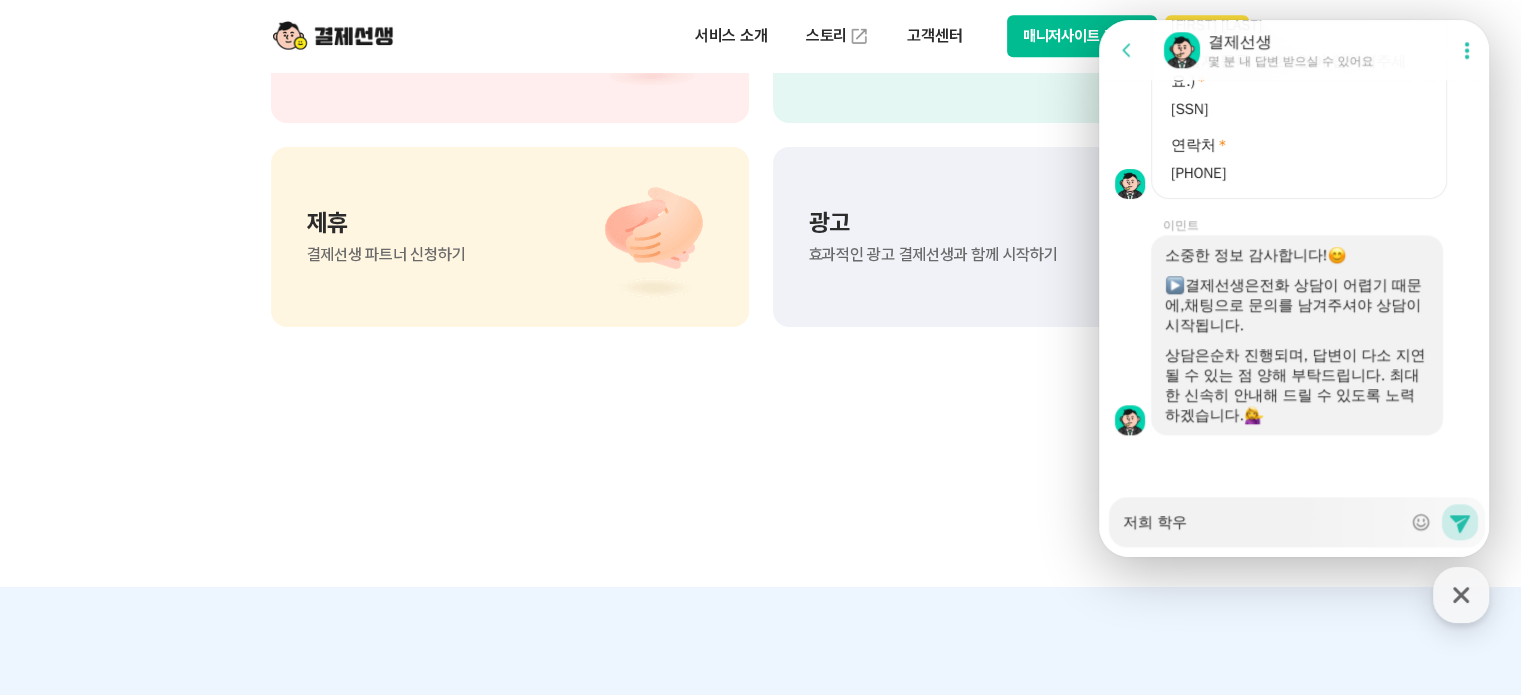 type on "x" 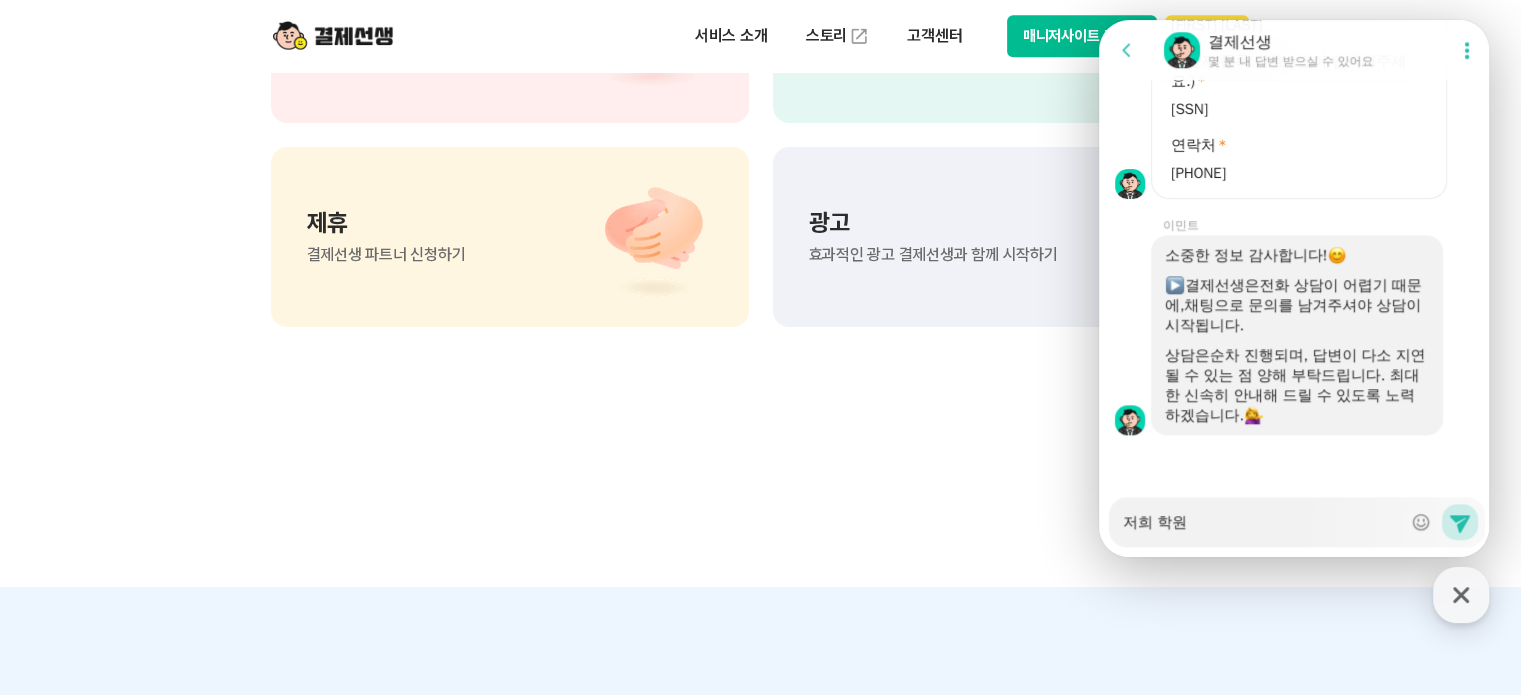 type on "x" 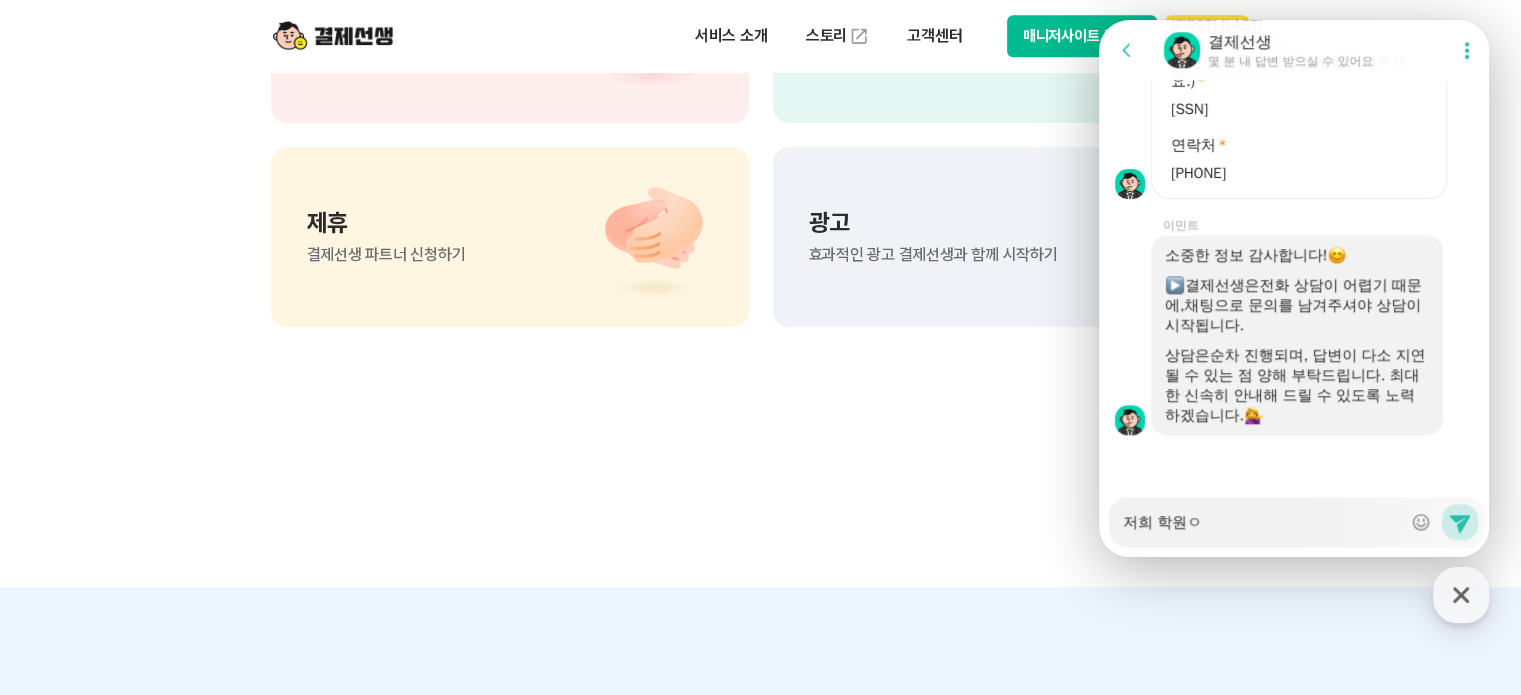 type on "x" 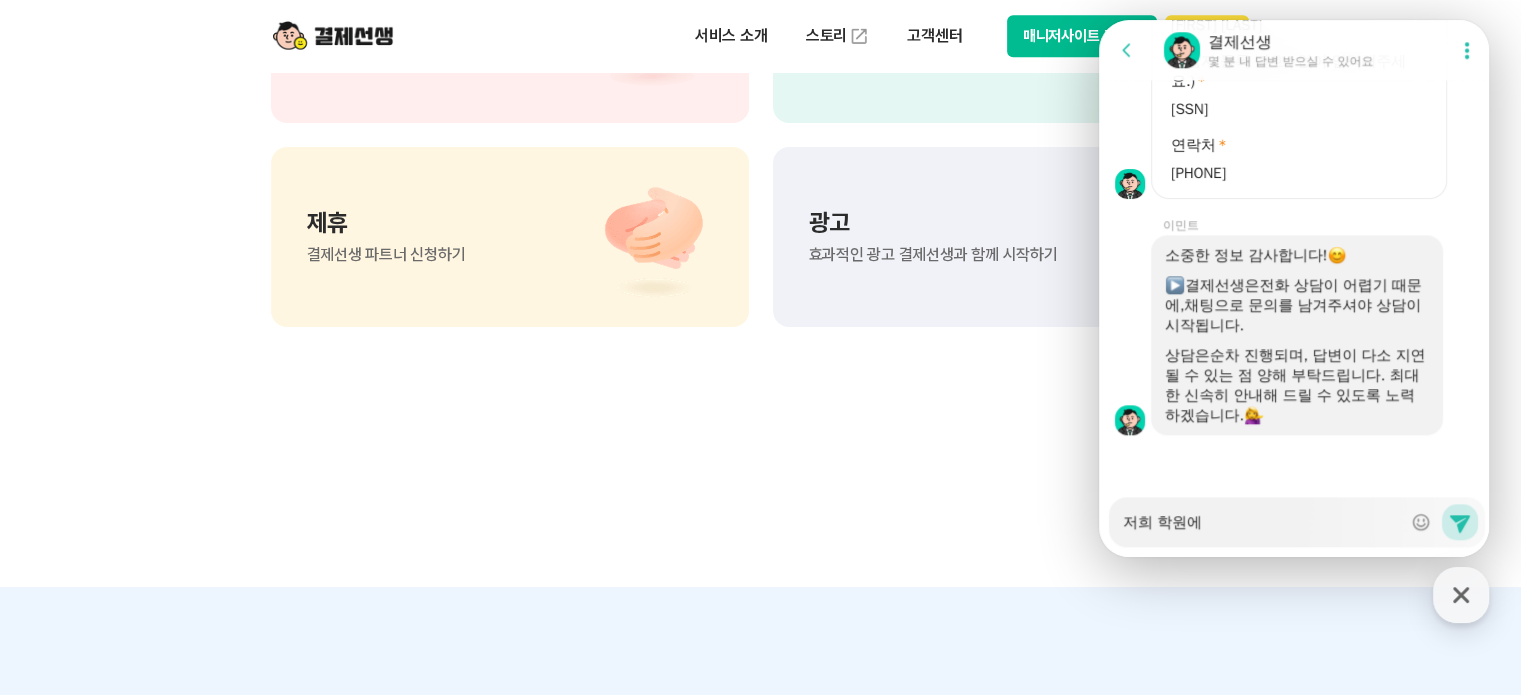 type on "x" 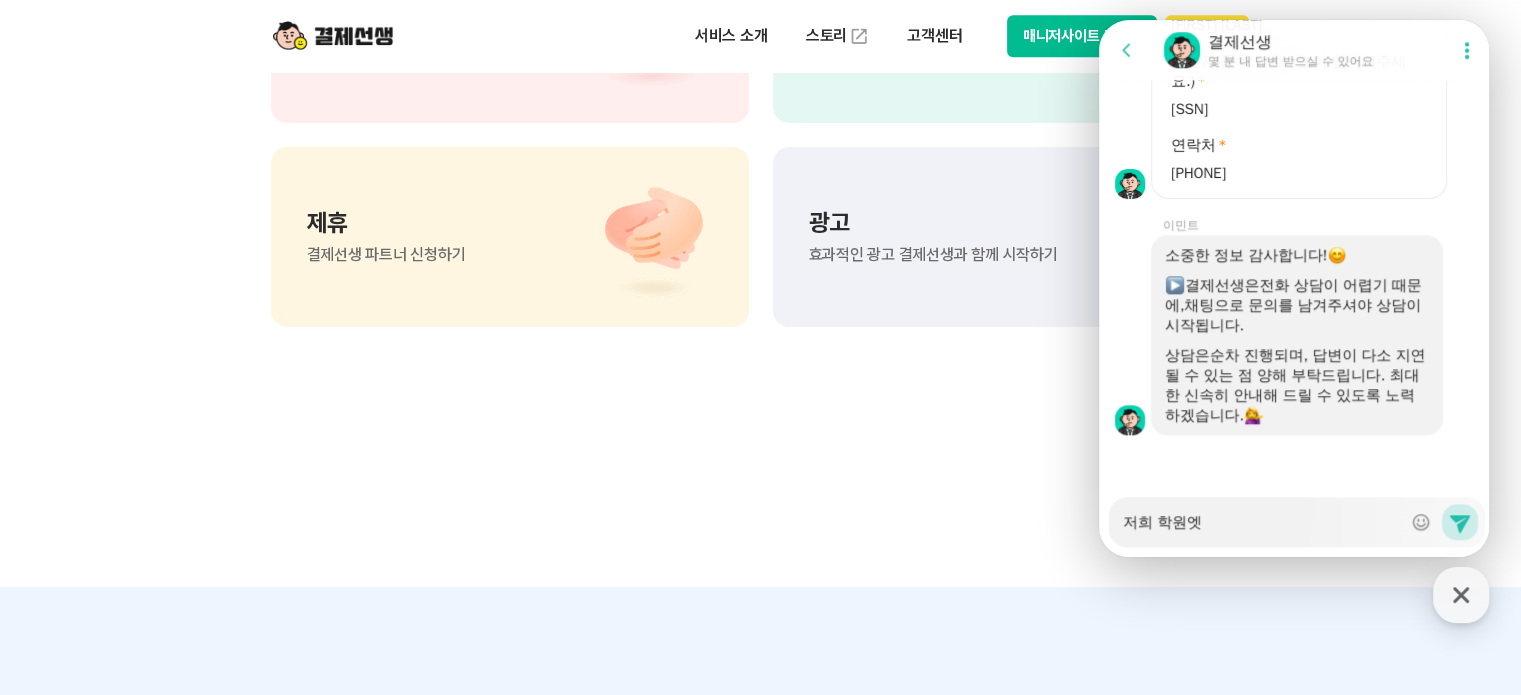 type on "x" 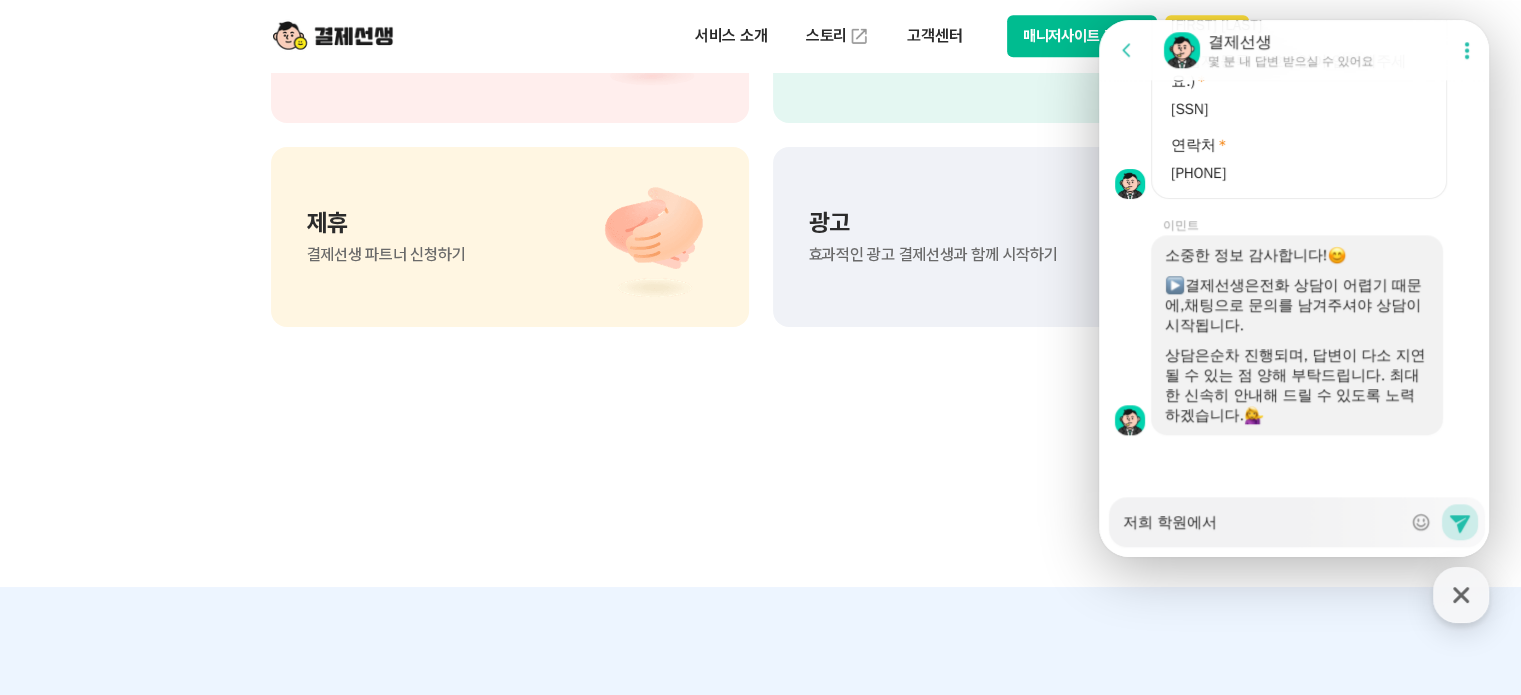 type on "x" 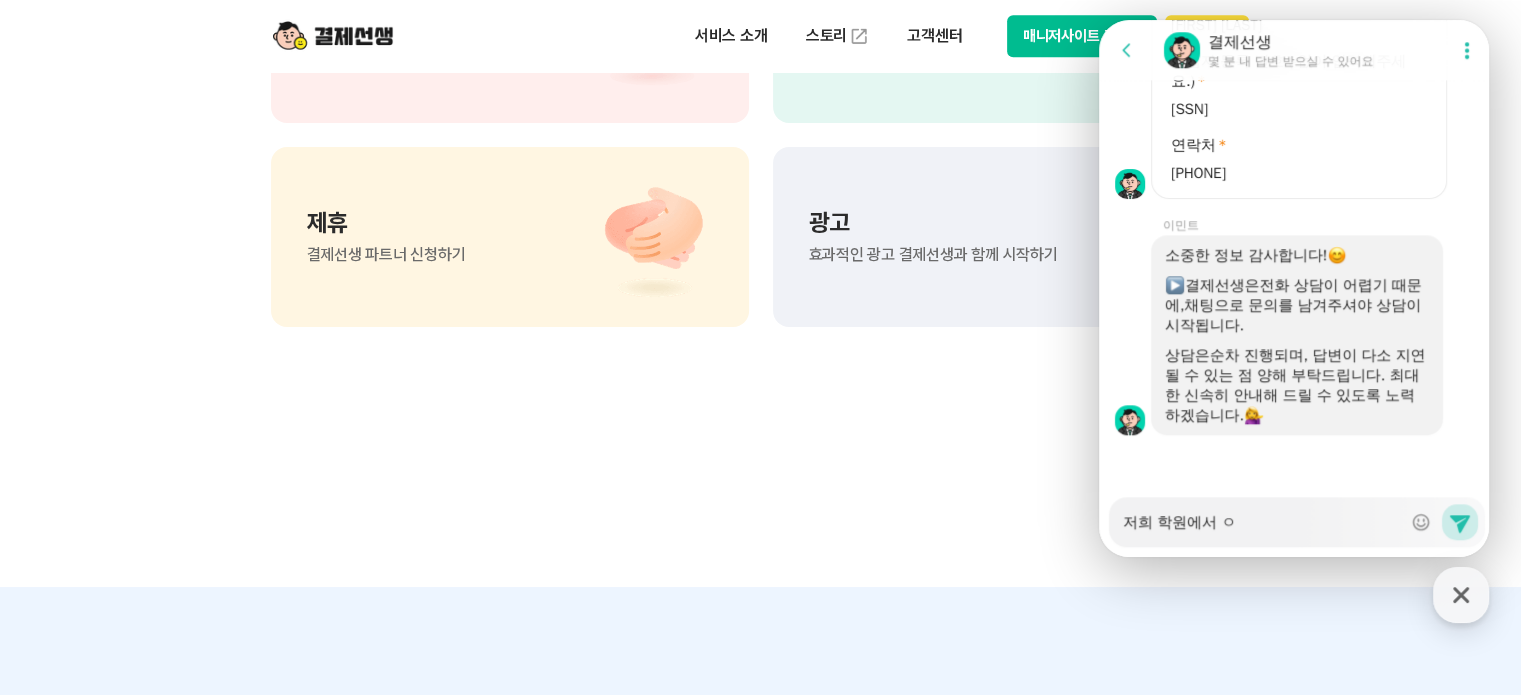 type on "x" 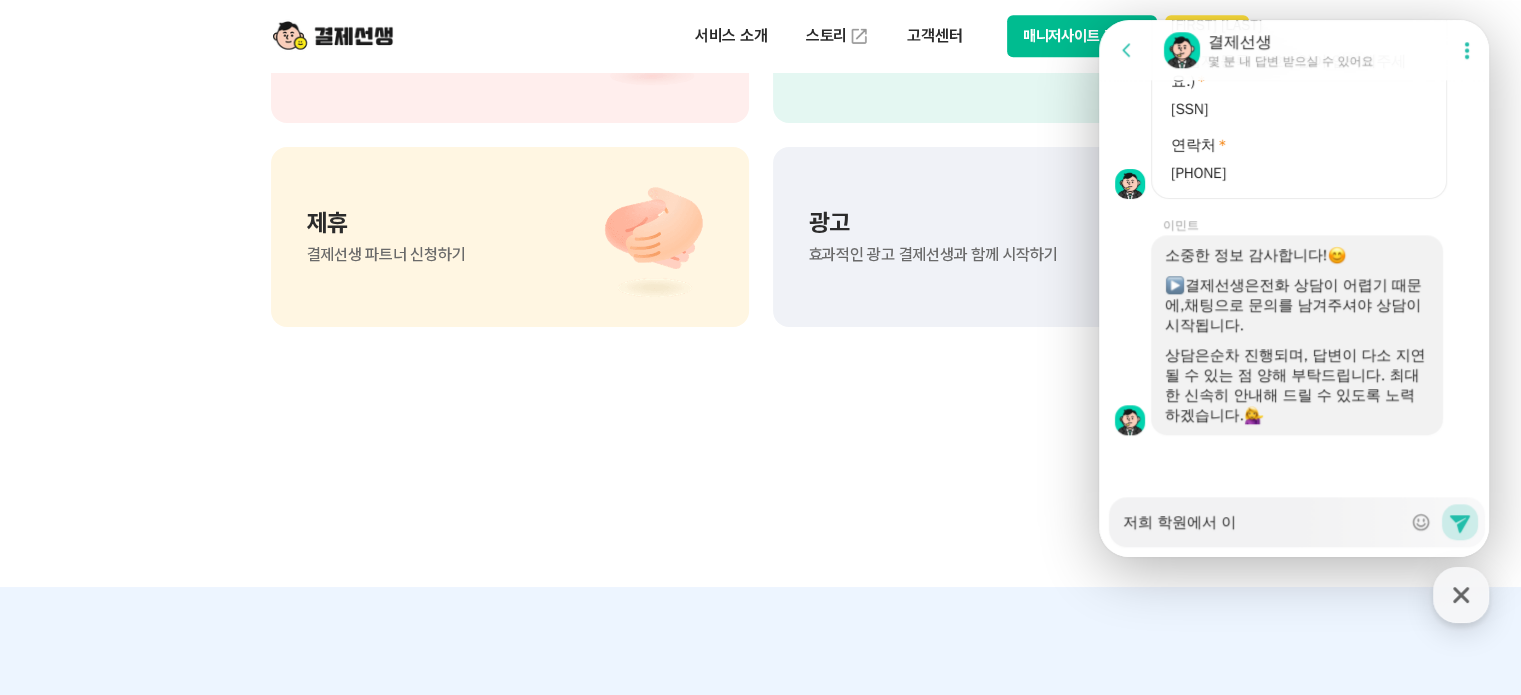 type on "x" 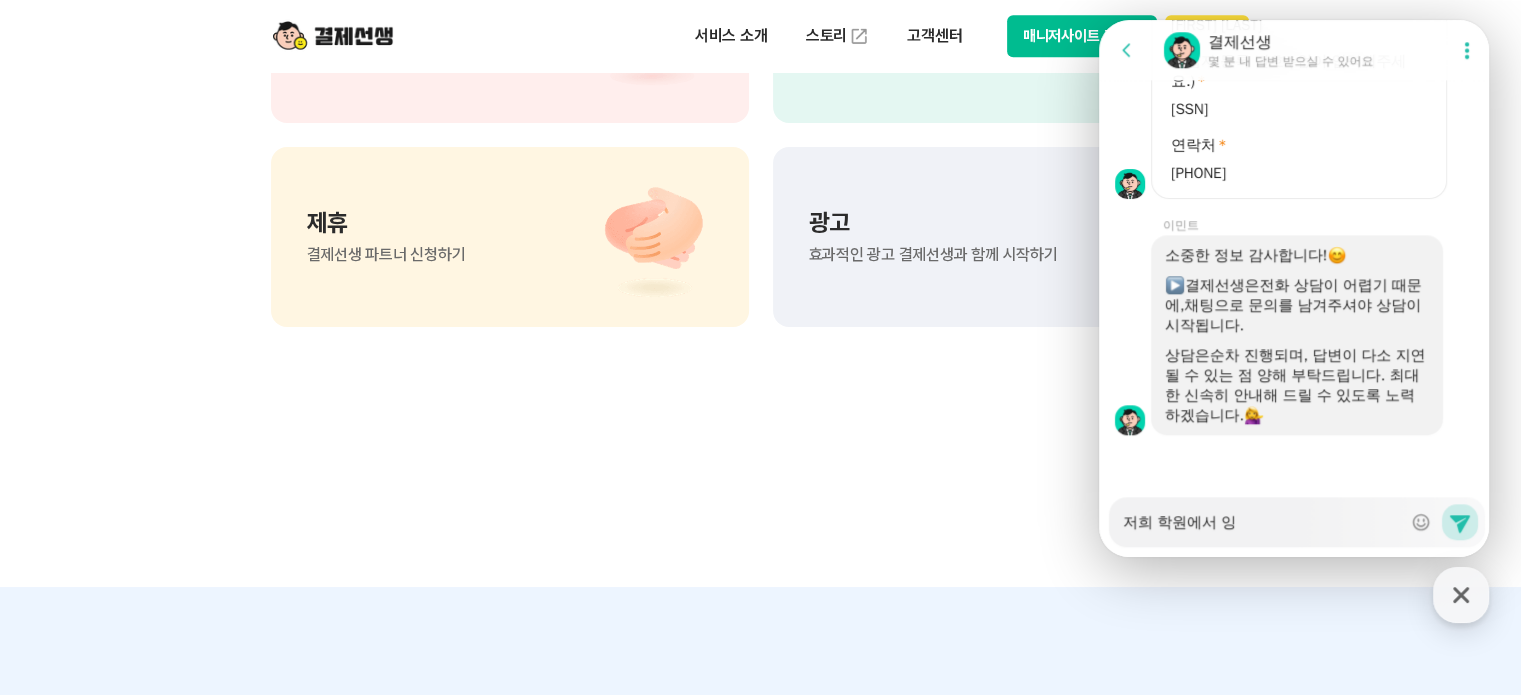type on "x" 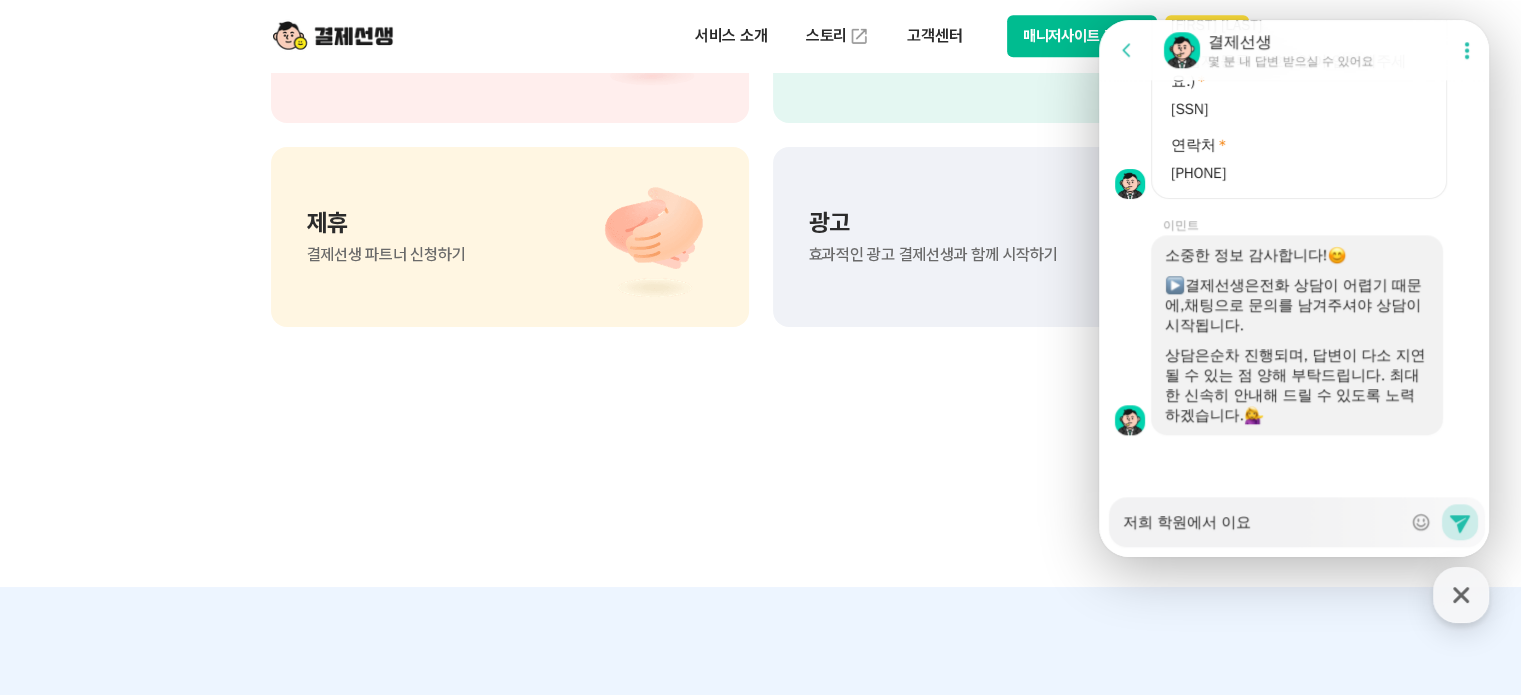 type on "x" 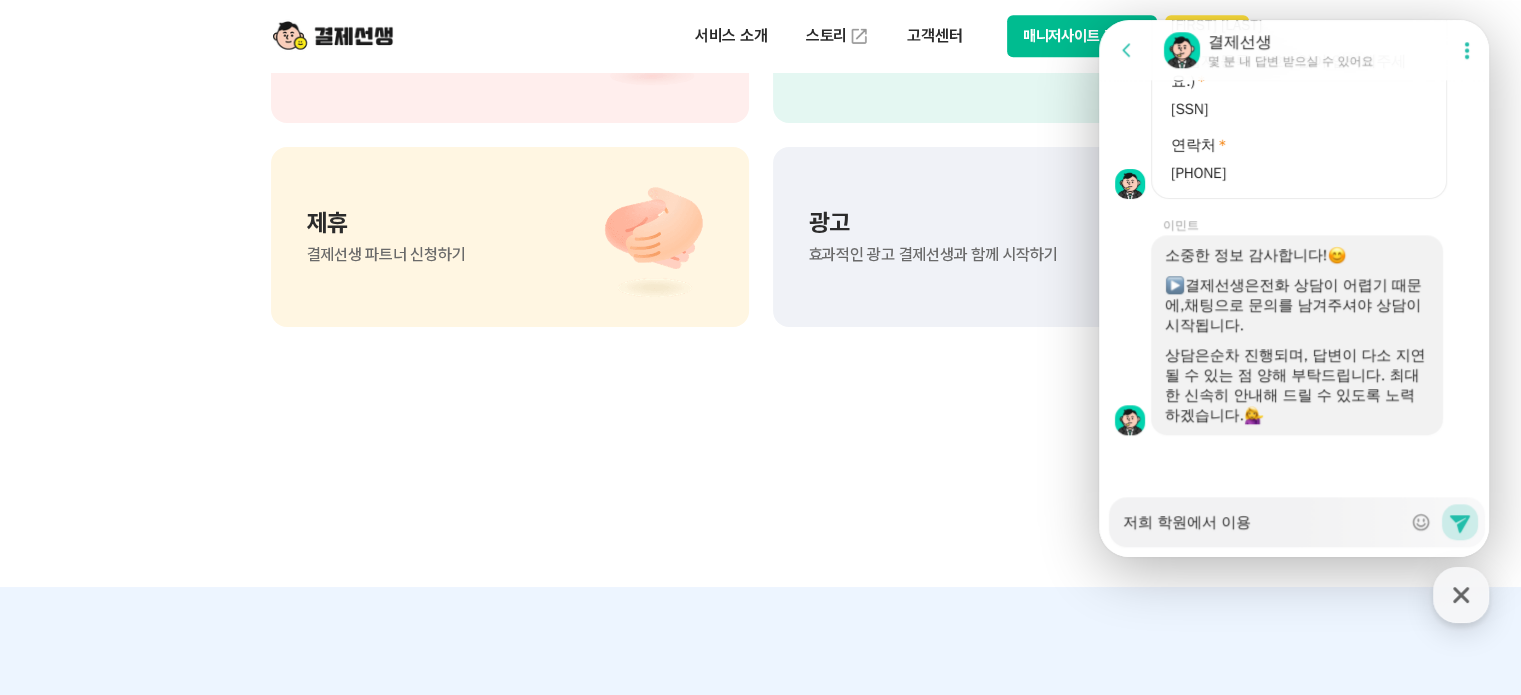 type on "x" 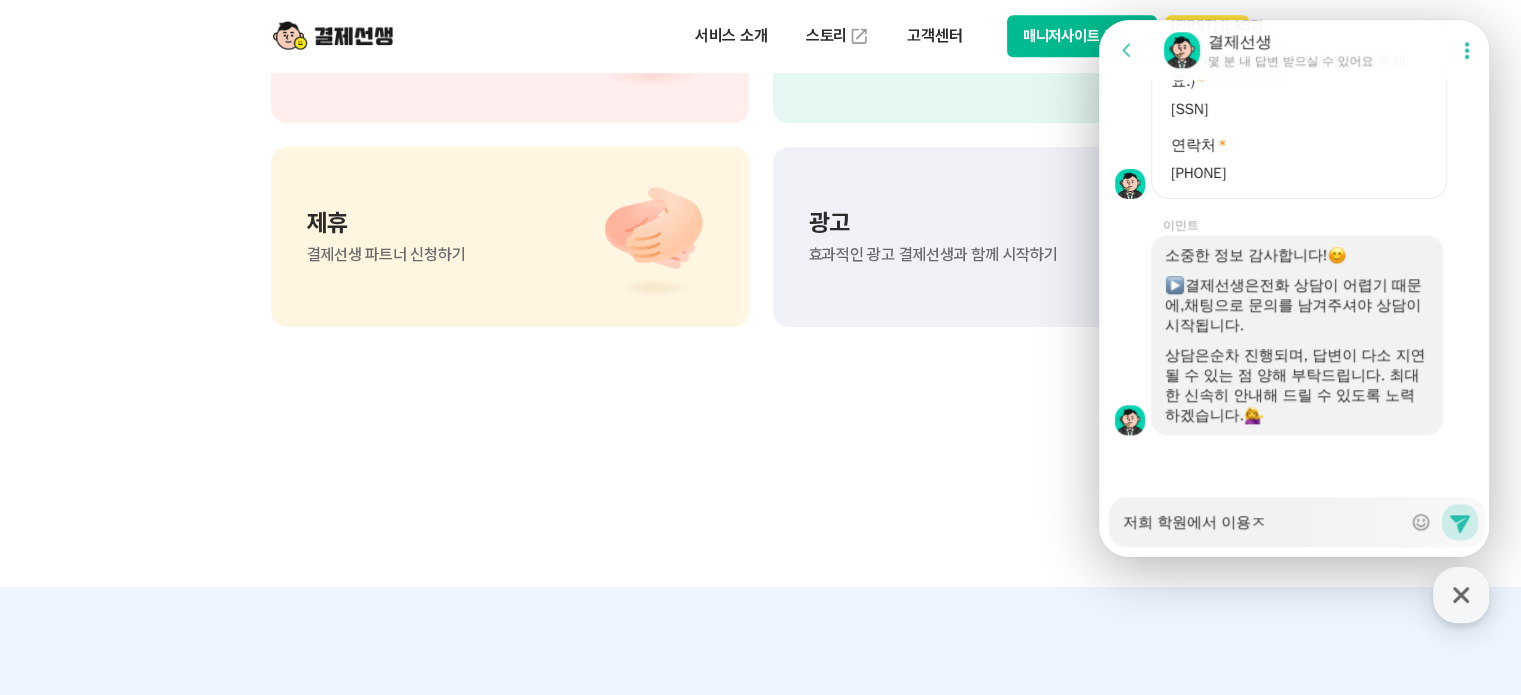 type on "x" 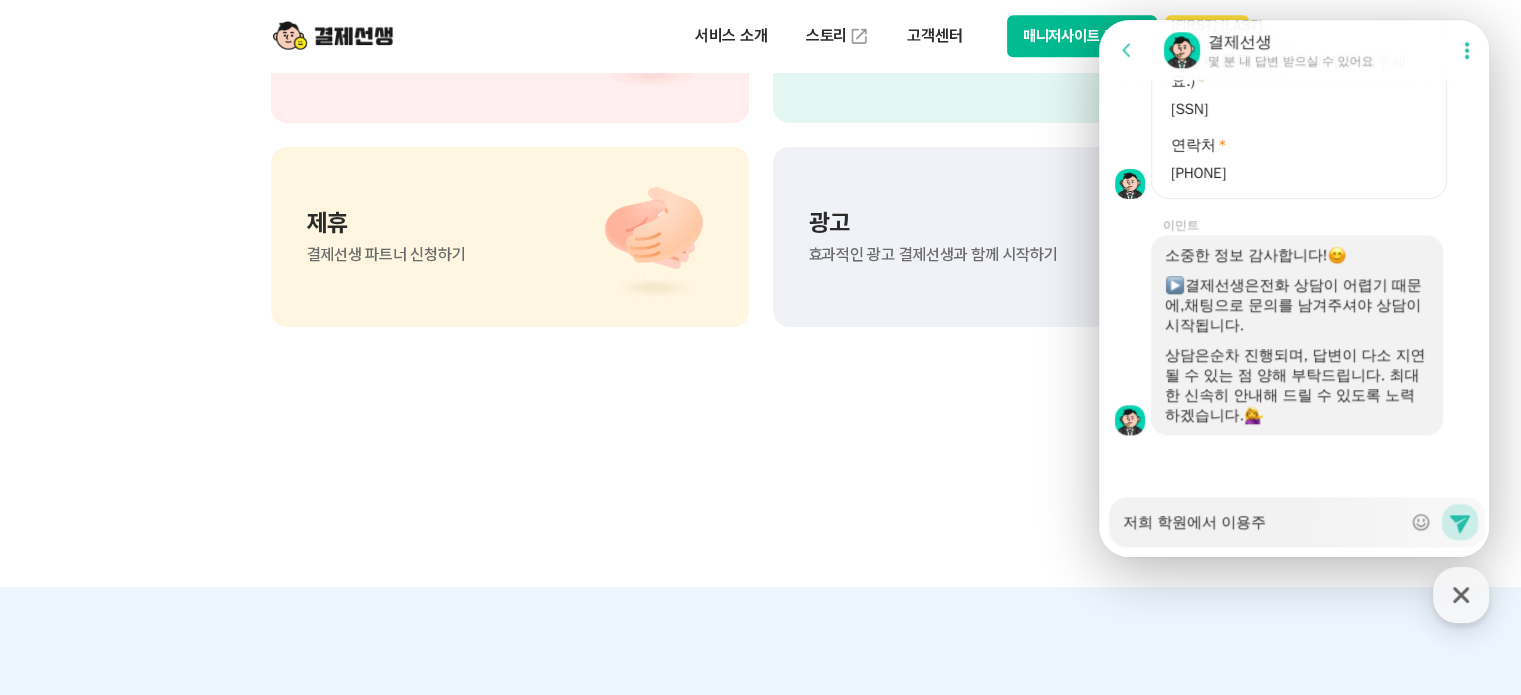type on "x" 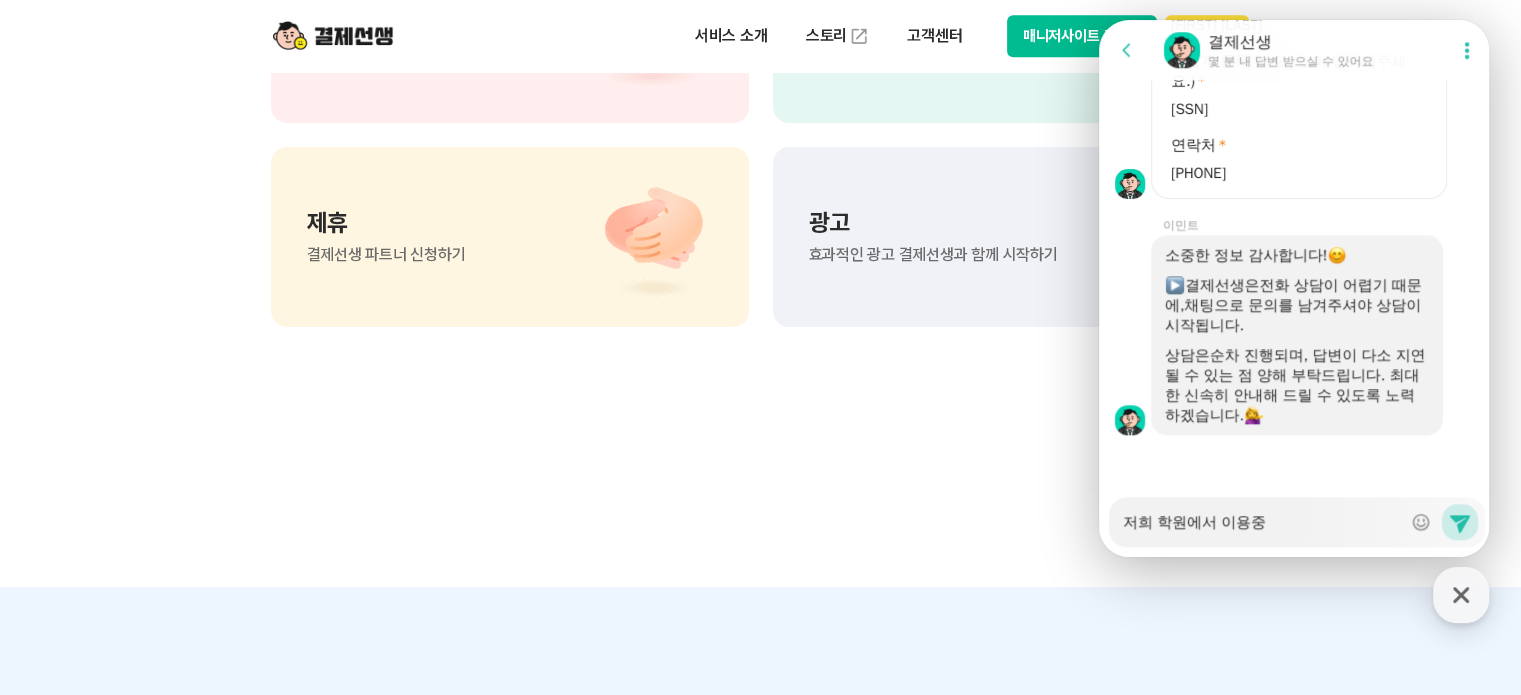 type on "x" 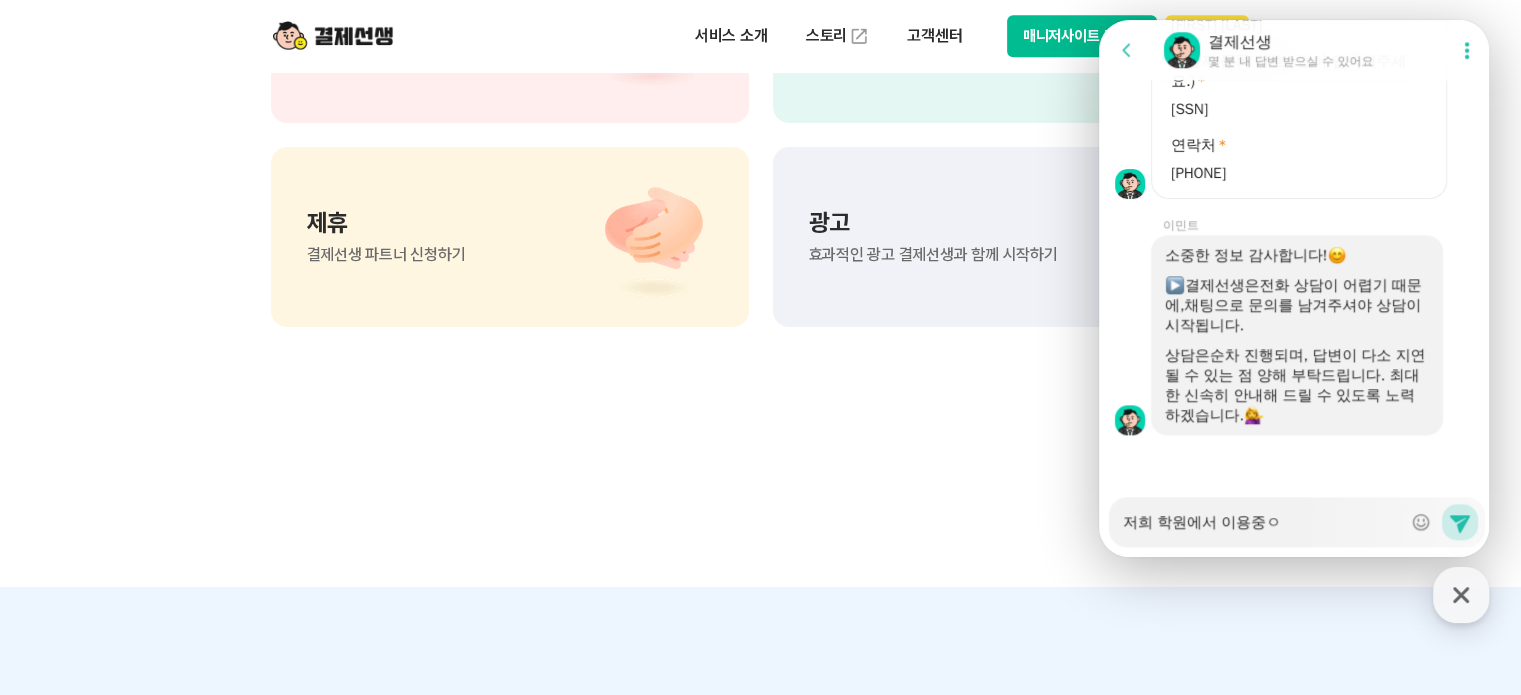 type on "x" 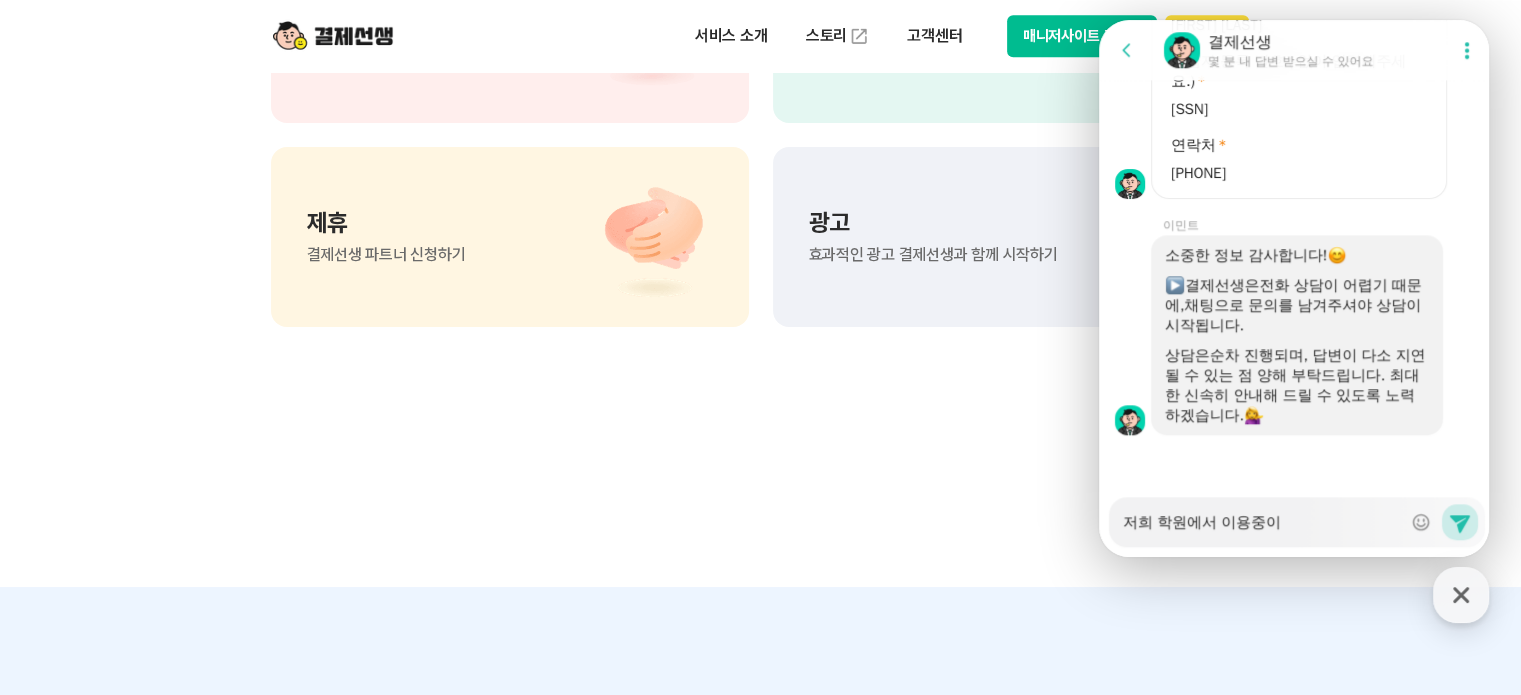 type on "x" 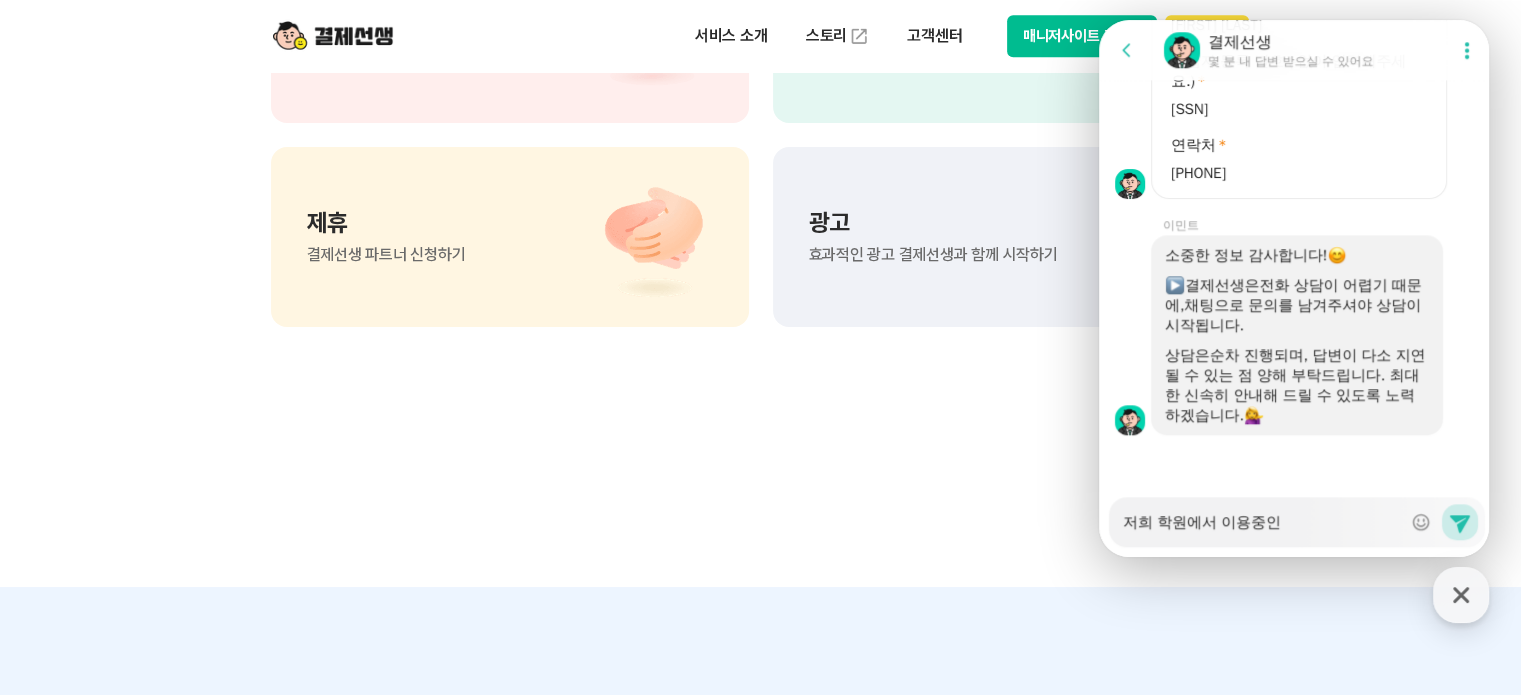 type on "x" 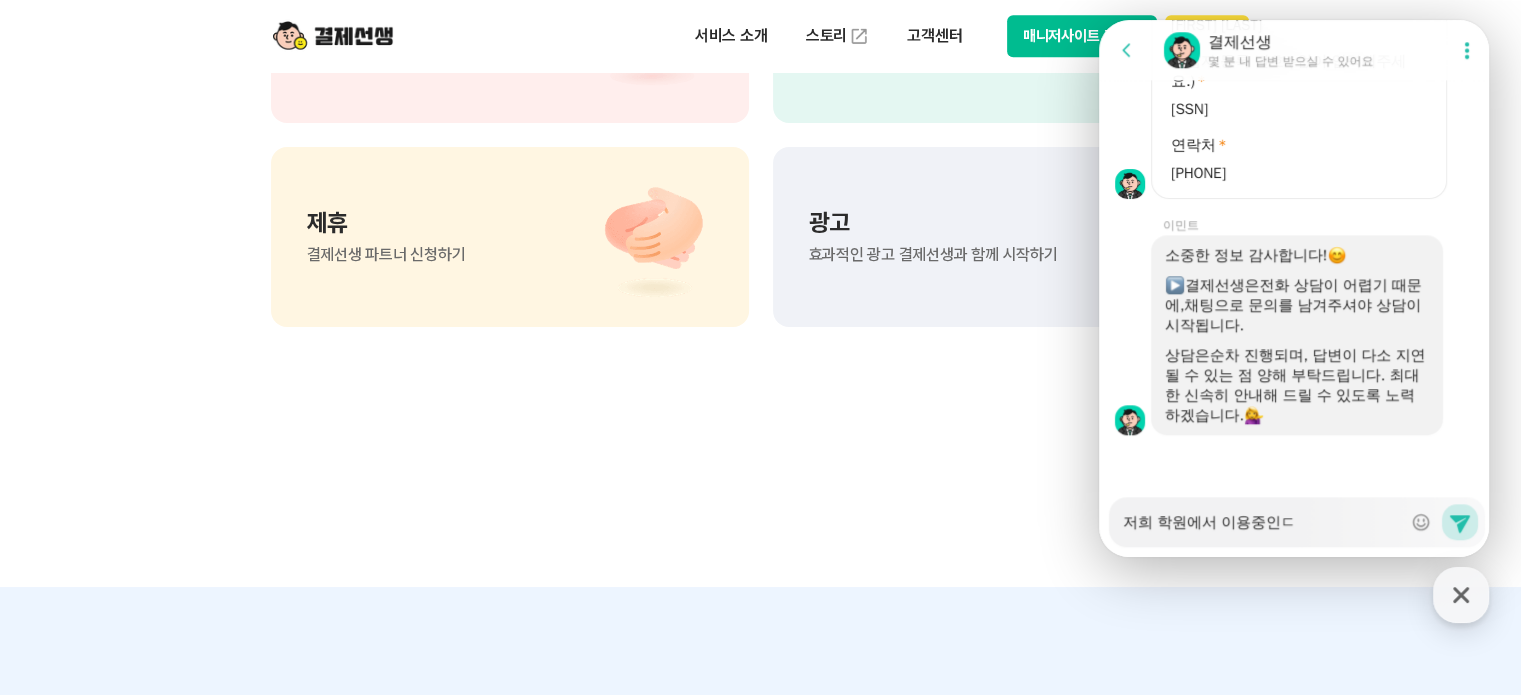 type on "x" 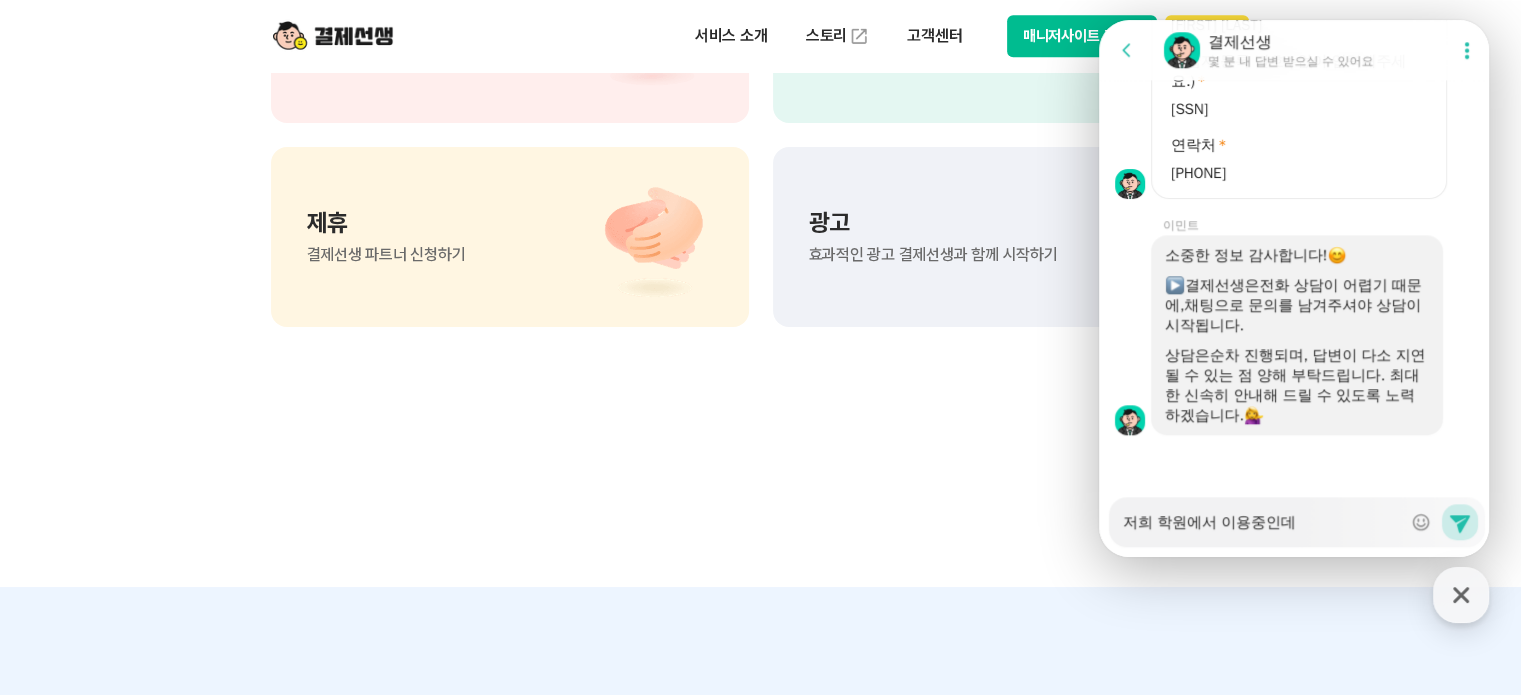 type on "x" 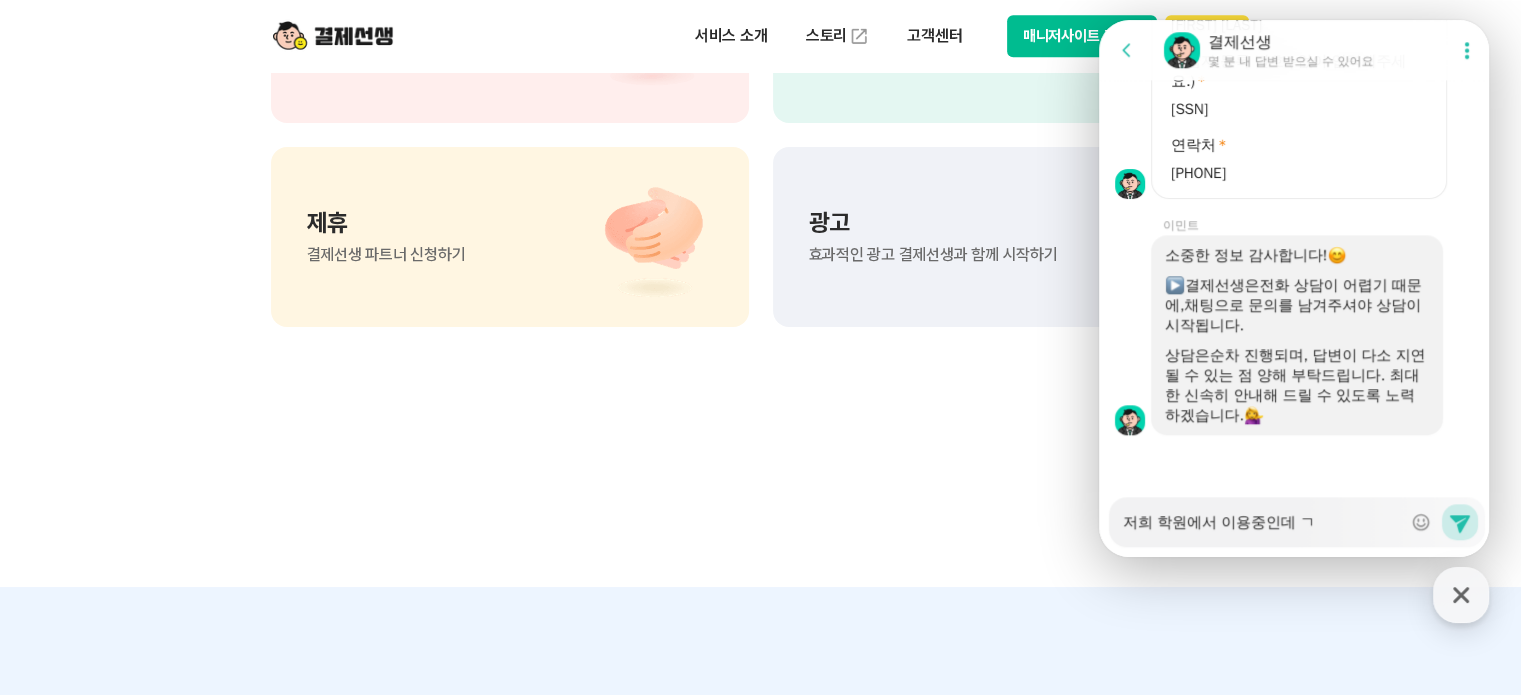 type on "x" 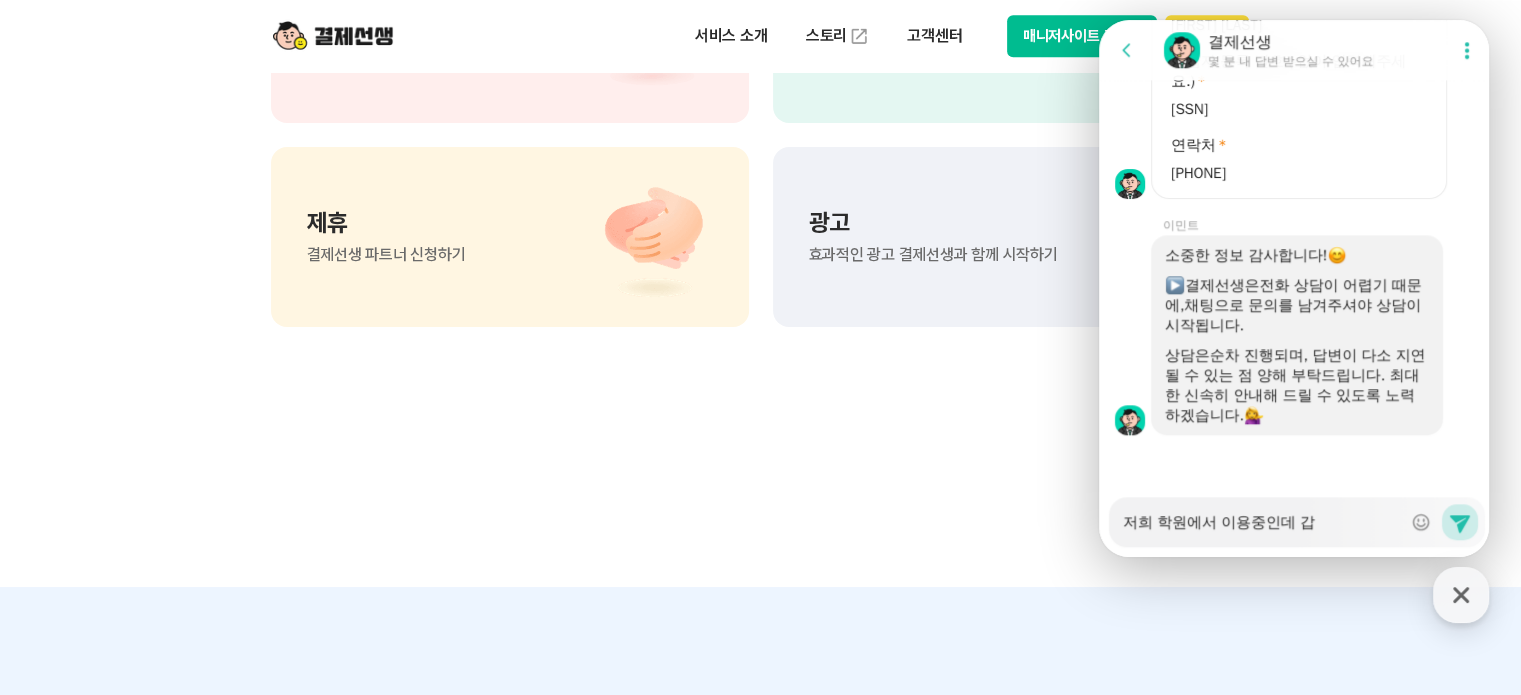 type on "x" 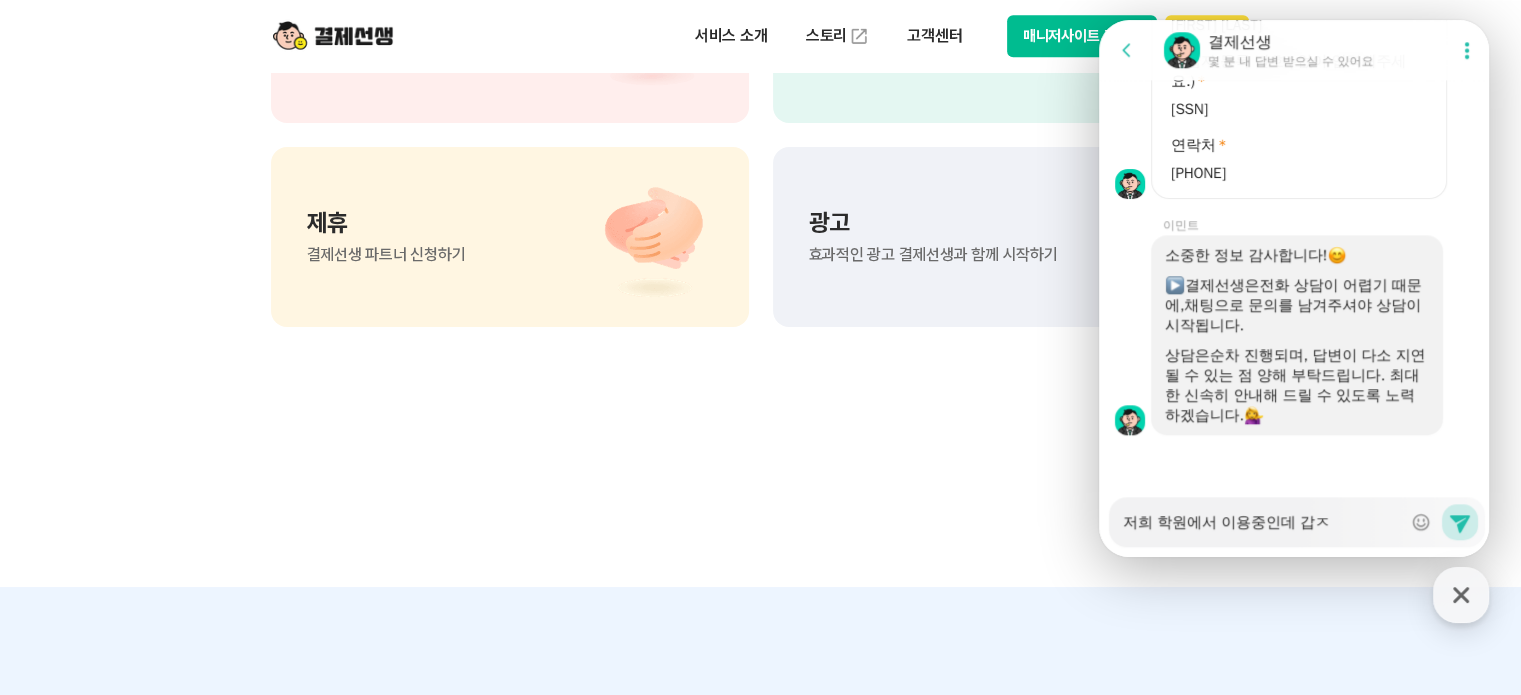 type on "x" 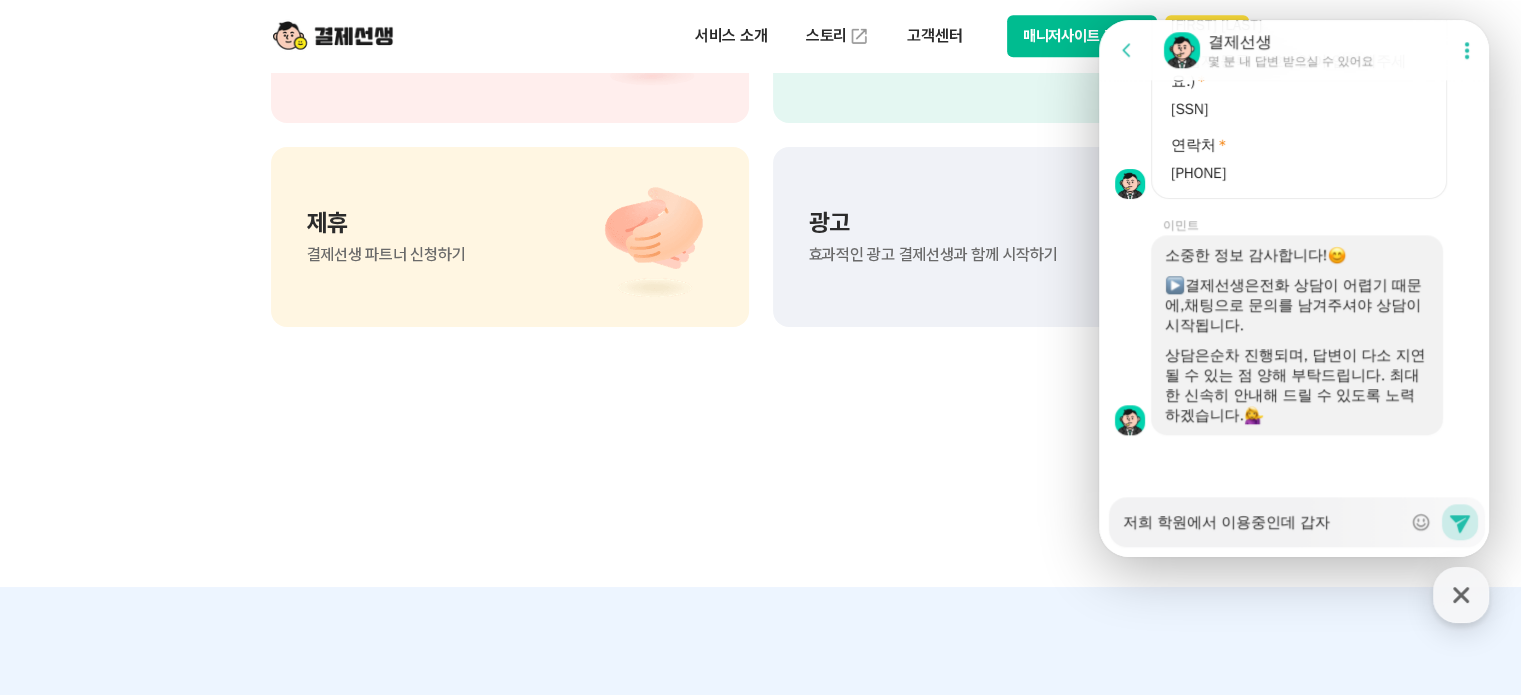 type on "x" 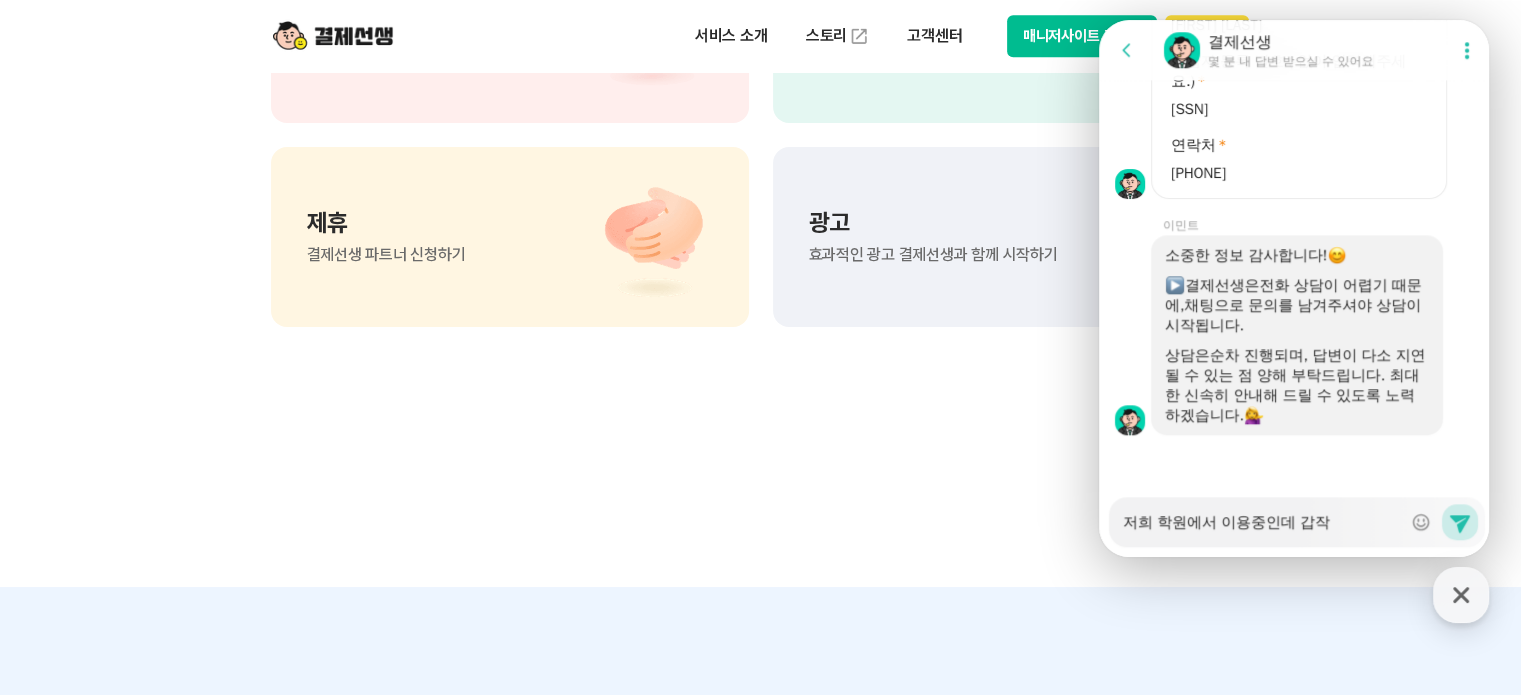 type on "x" 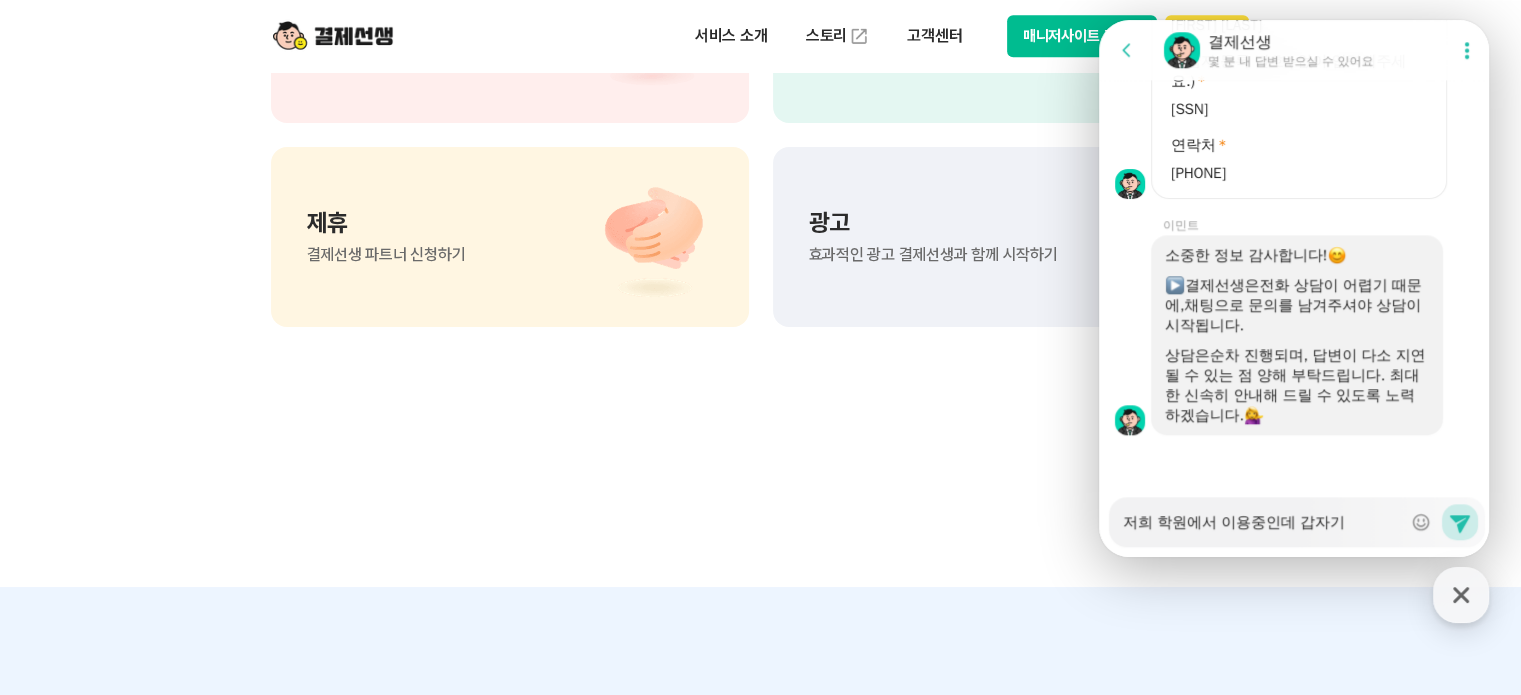 type on "x" 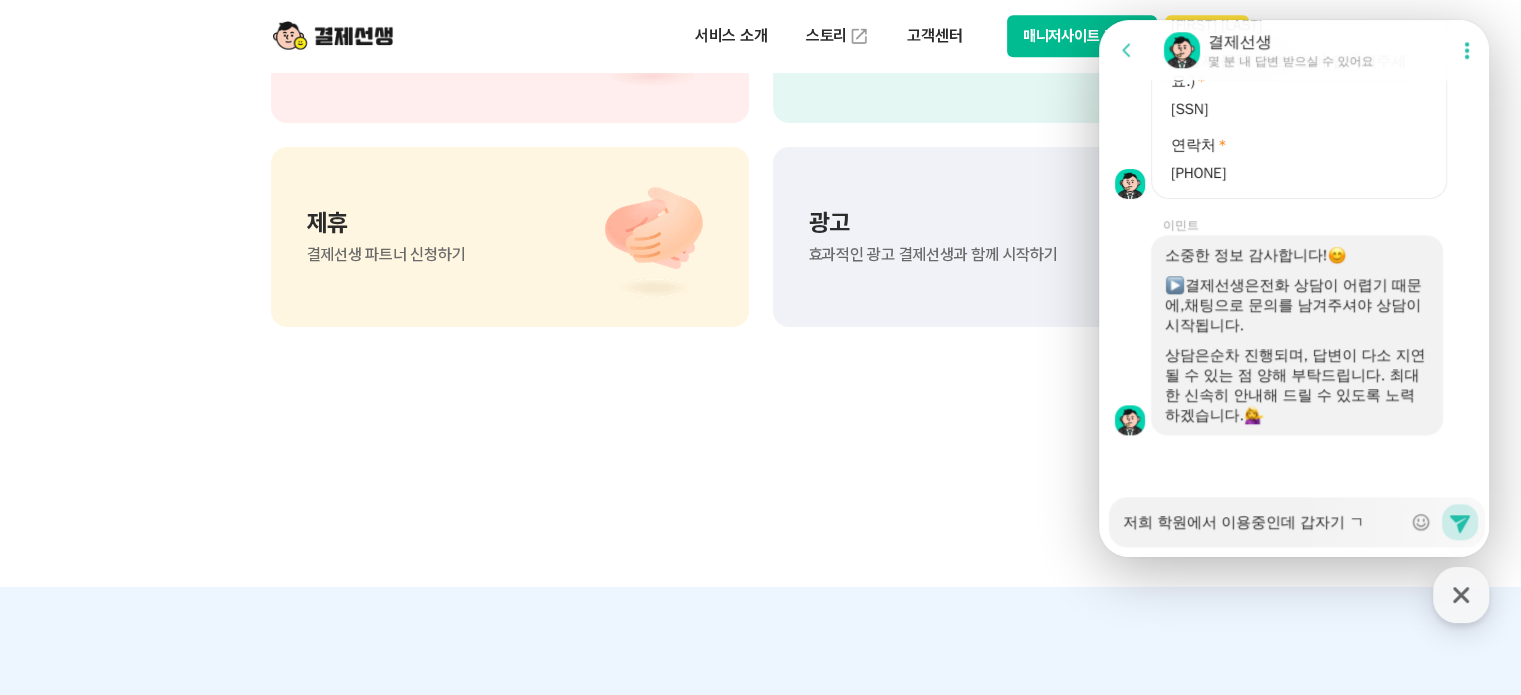 type on "x" 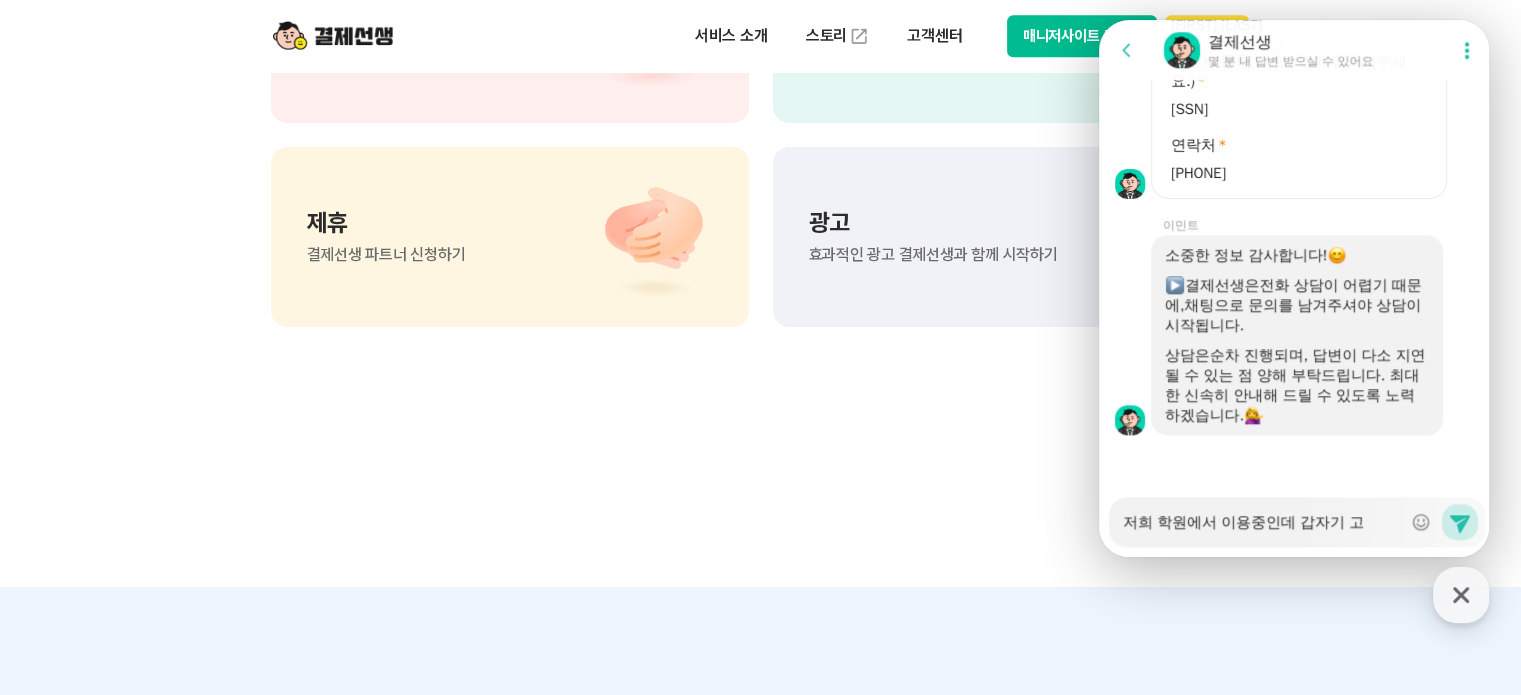 type on "x" 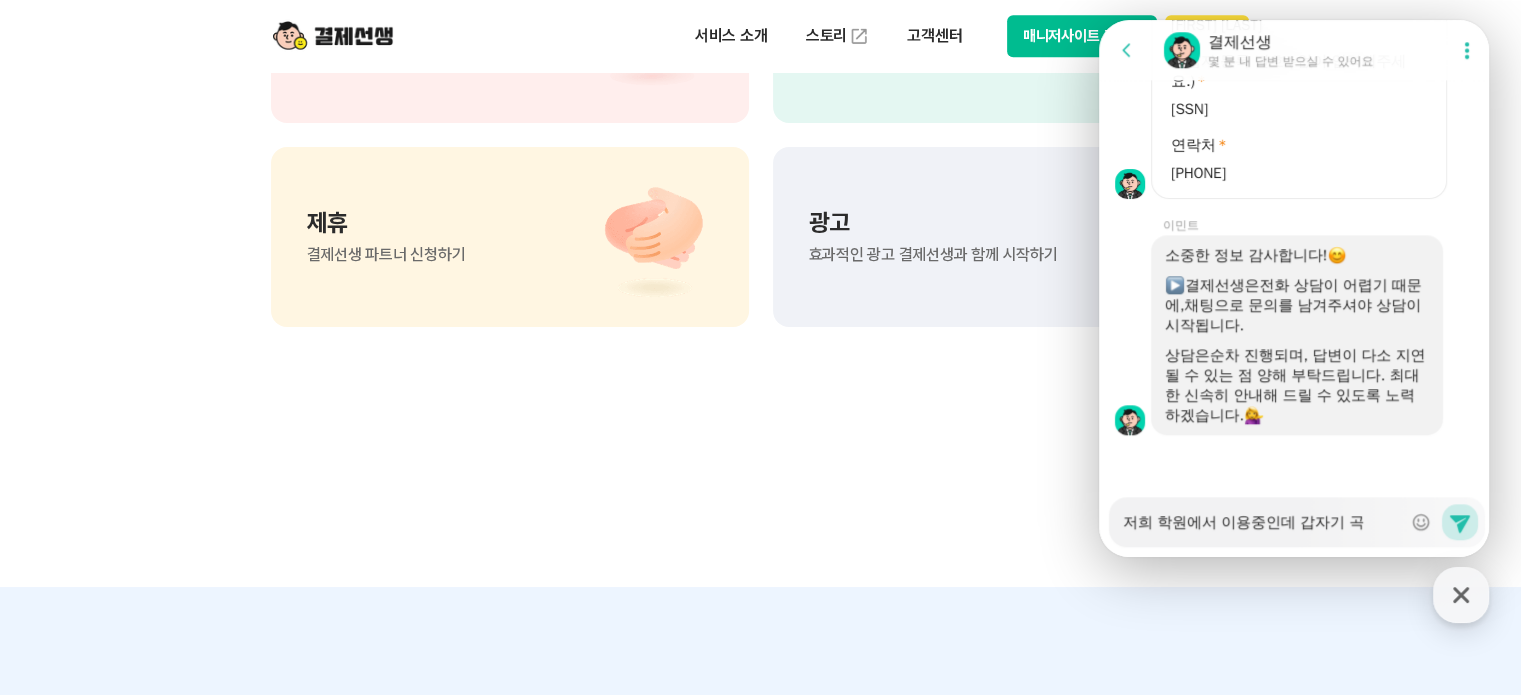 type on "x" 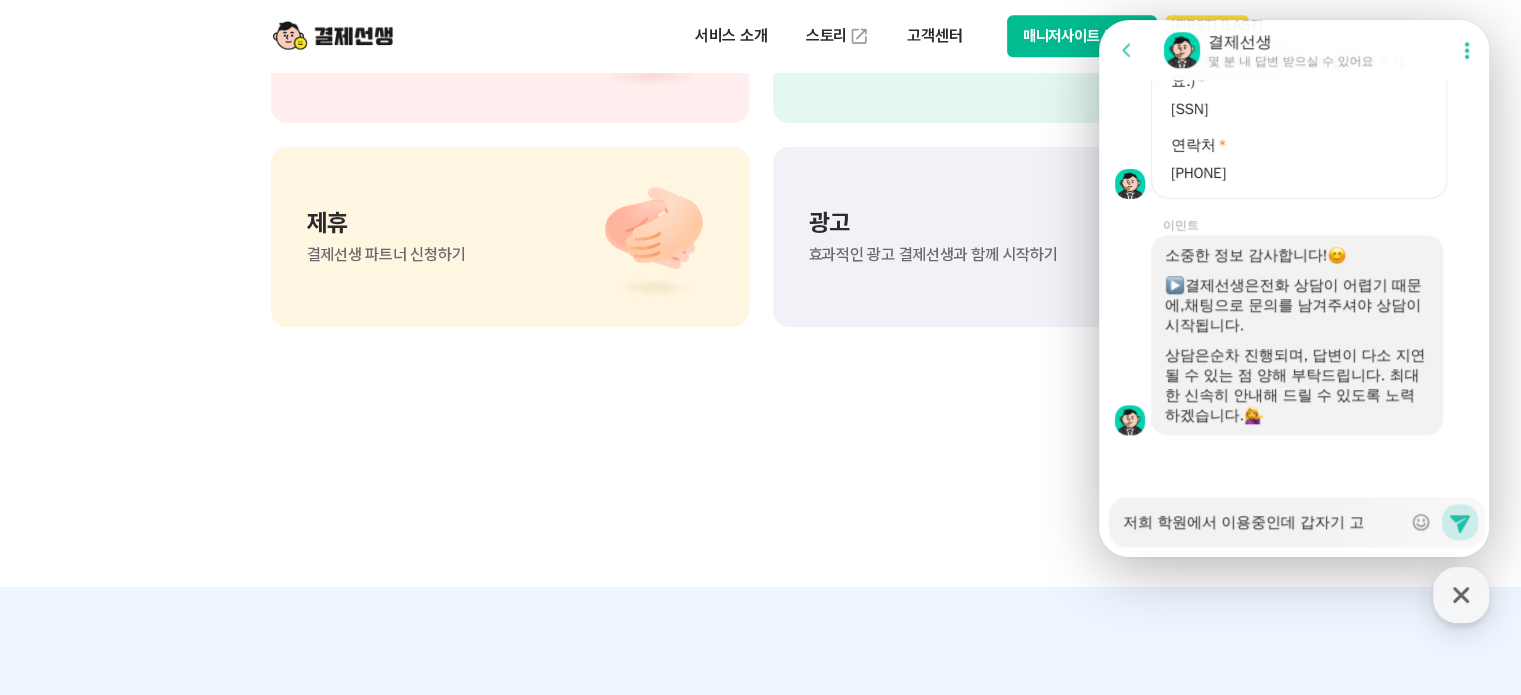 type on "x" 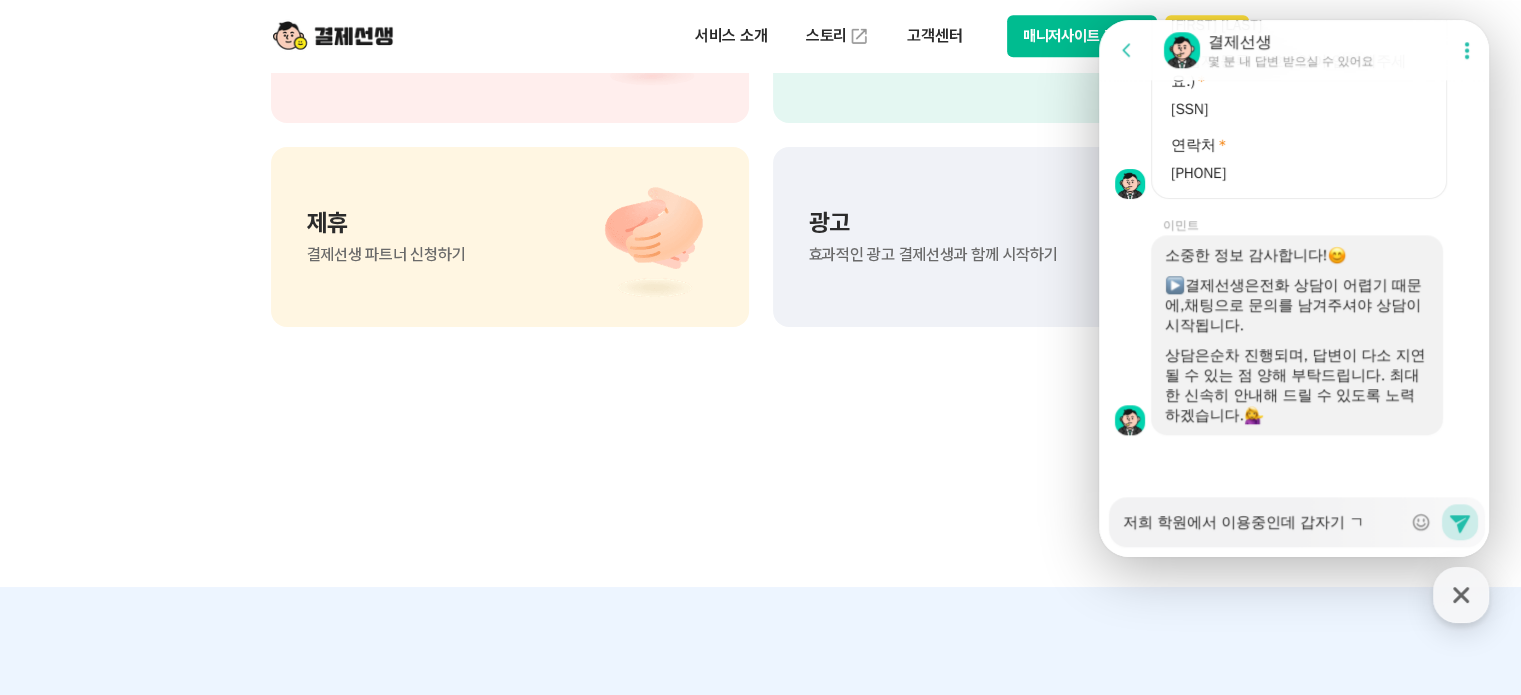 type on "x" 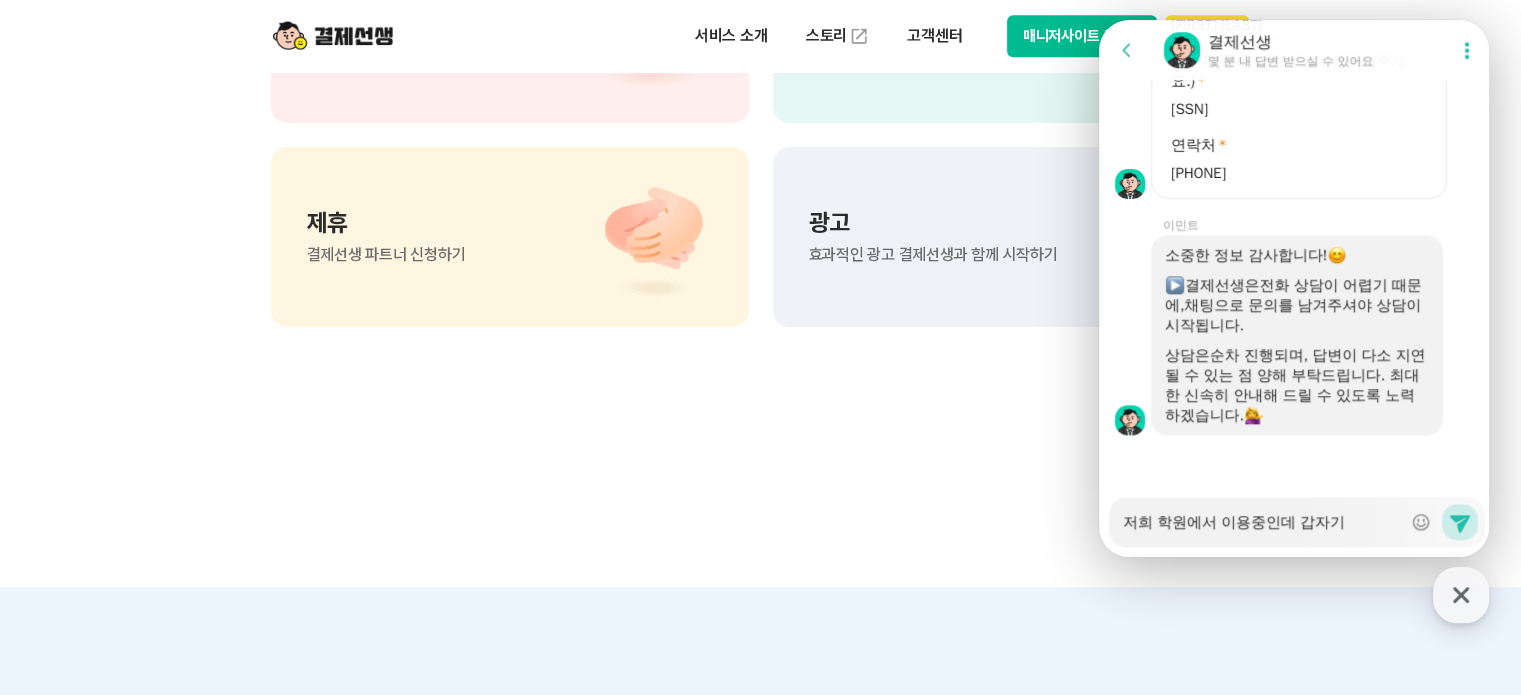 type on "x" 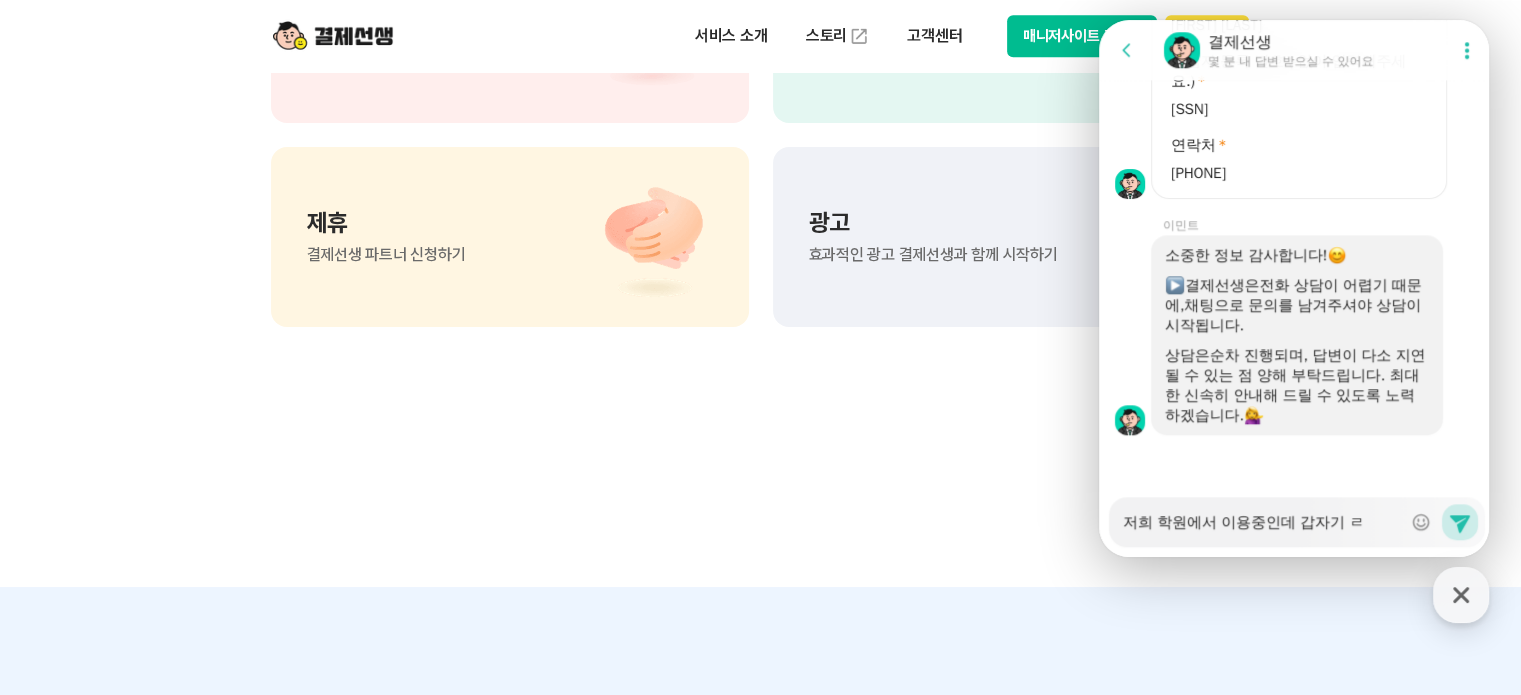 type on "x" 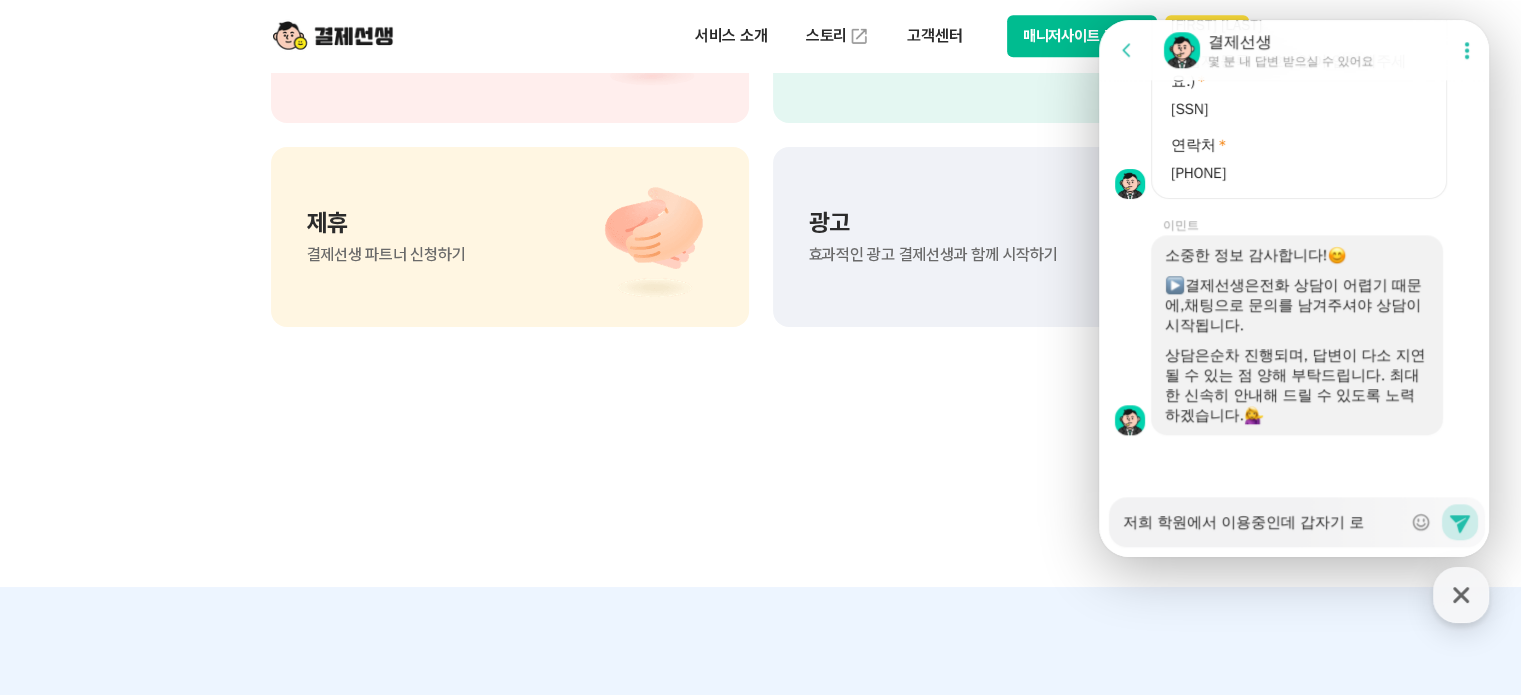 type on "x" 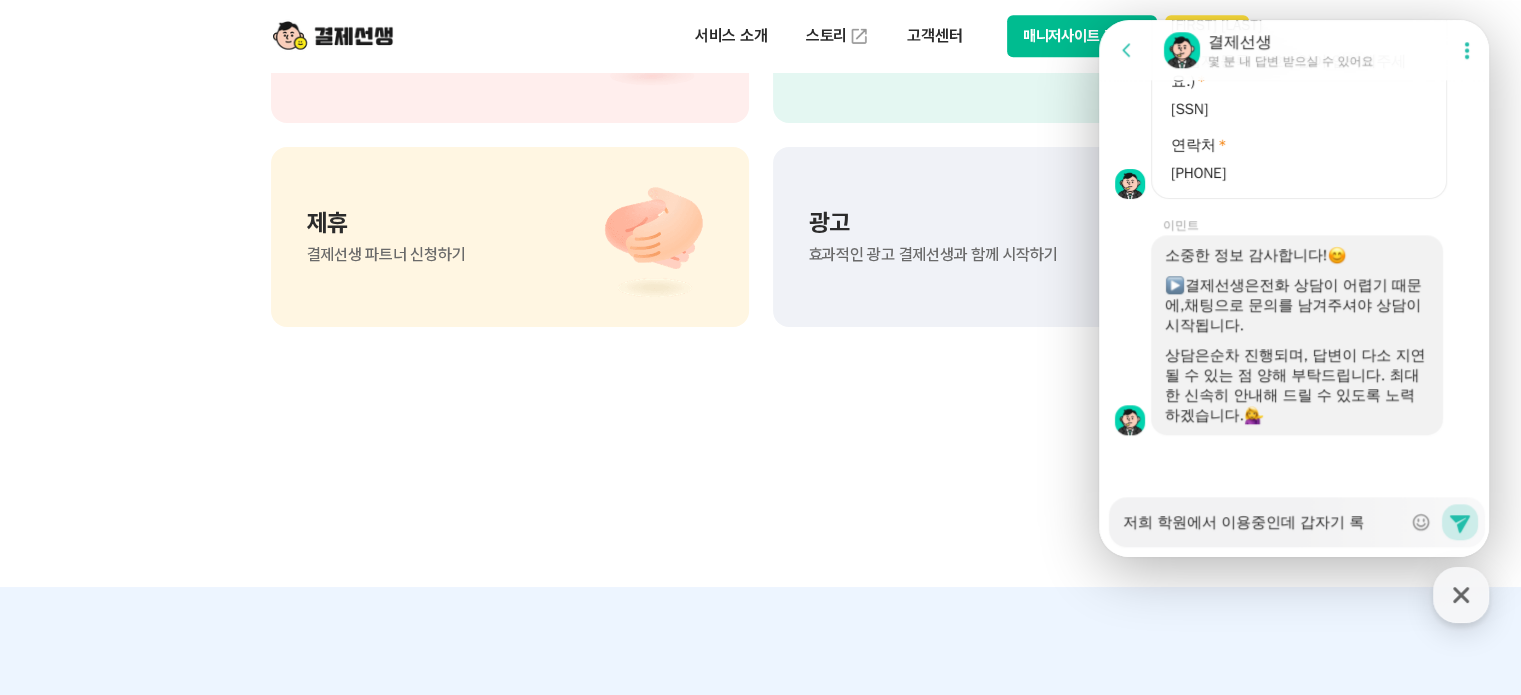type on "x" 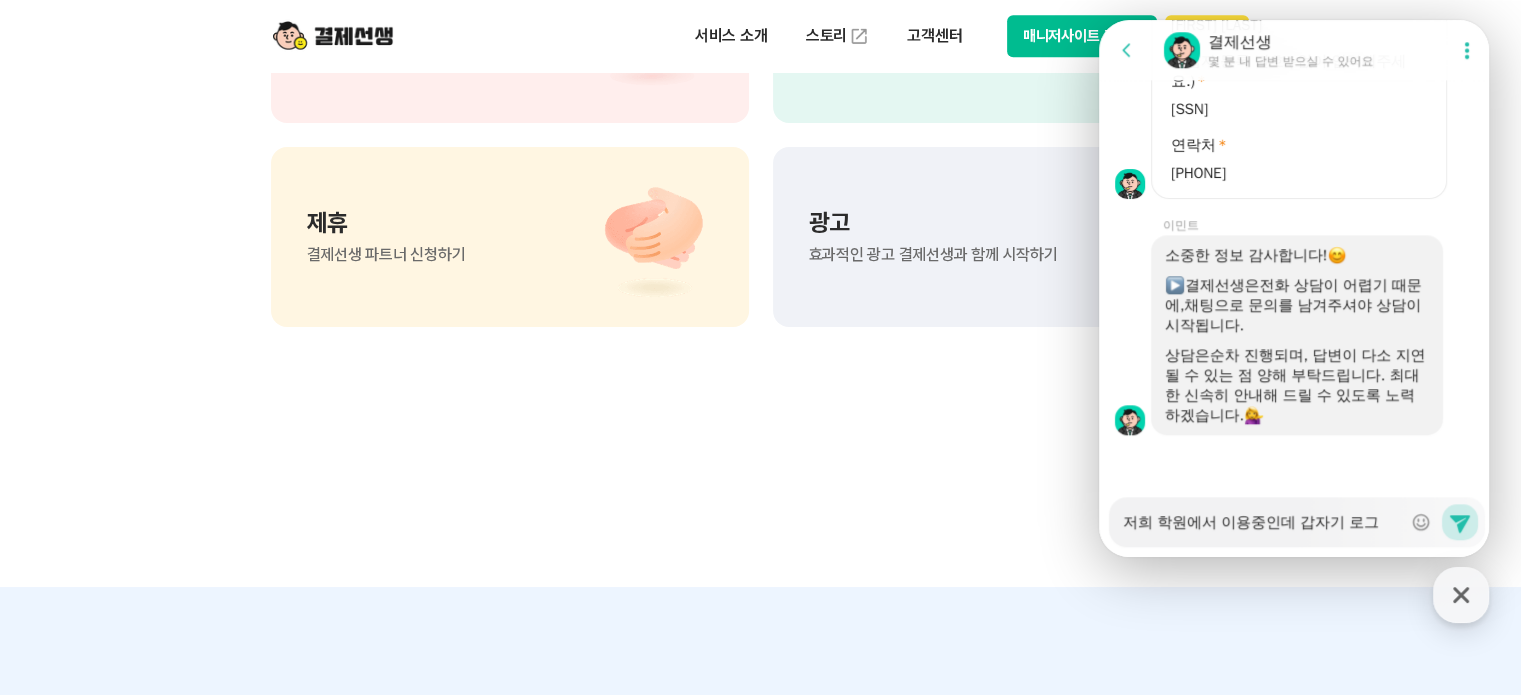 type on "x" 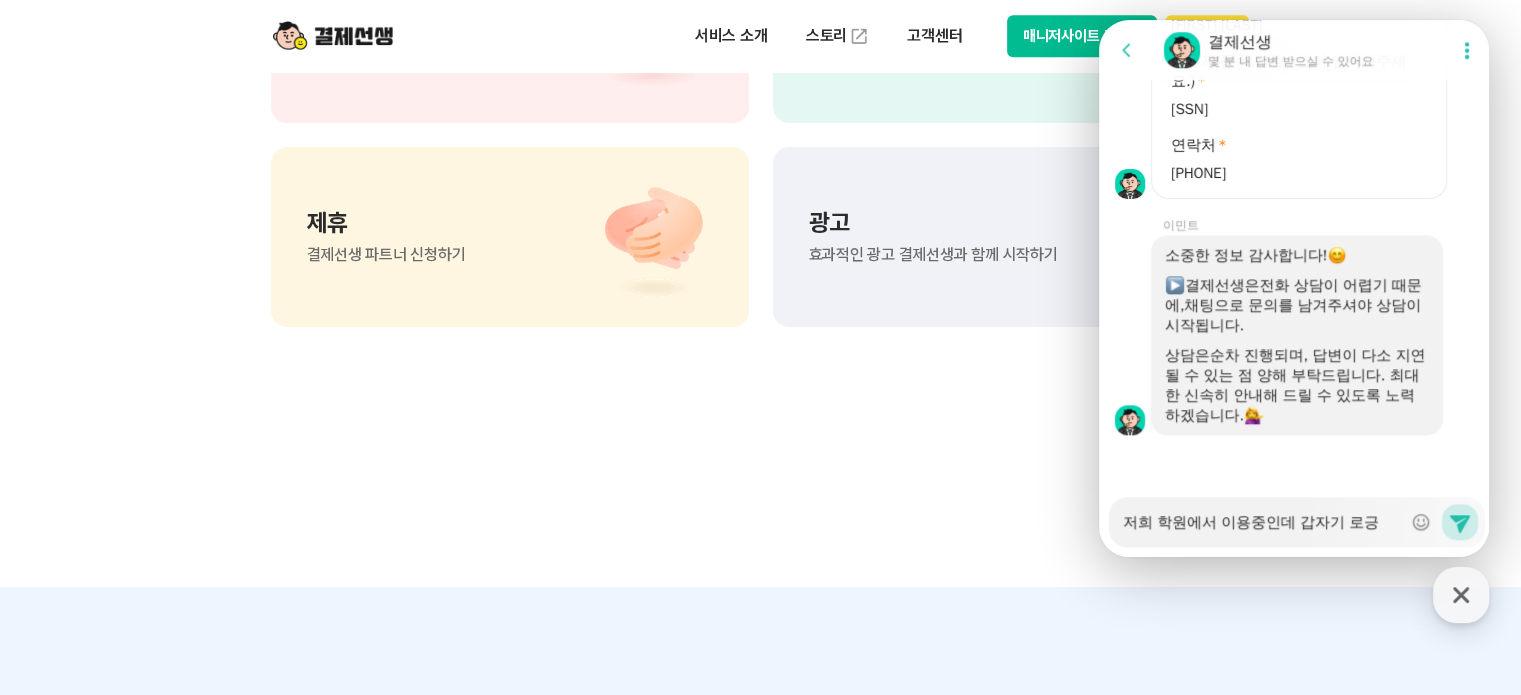 type on "x" 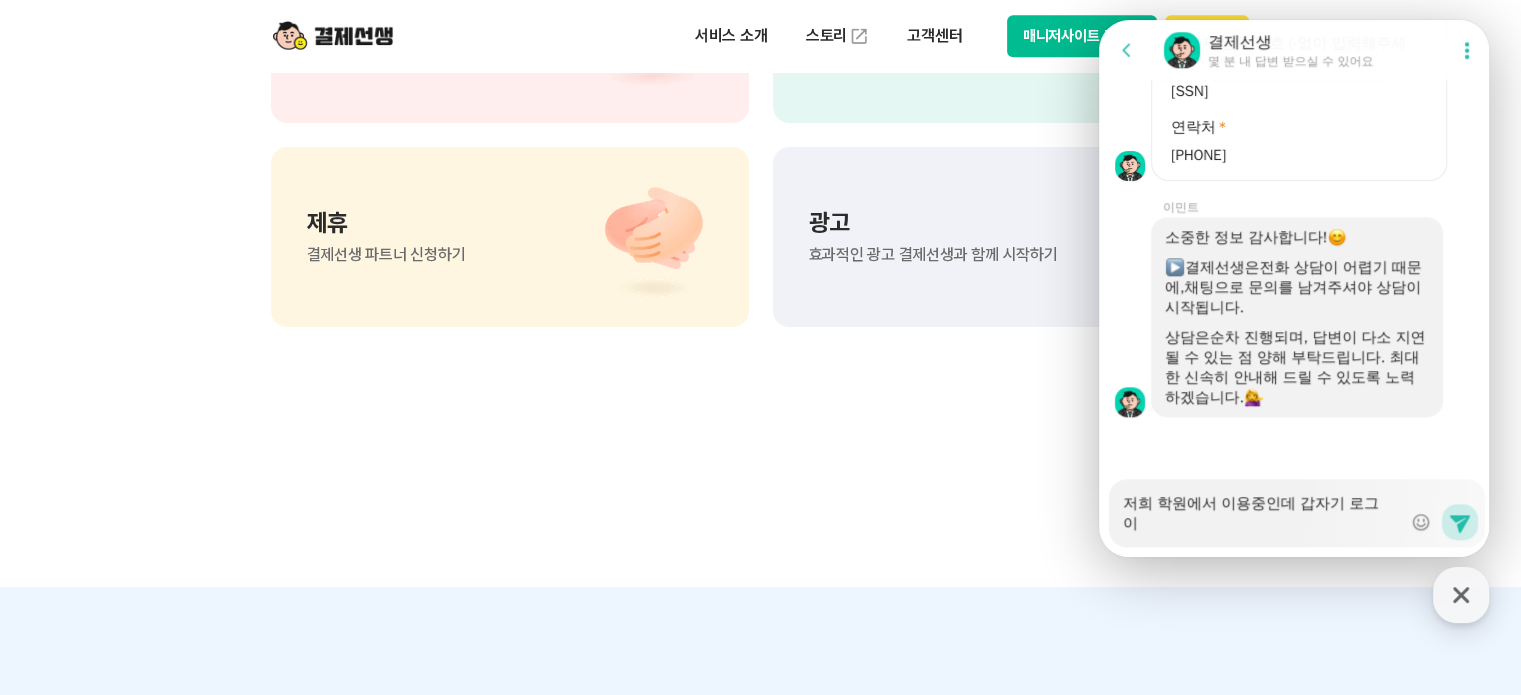 type on "x" 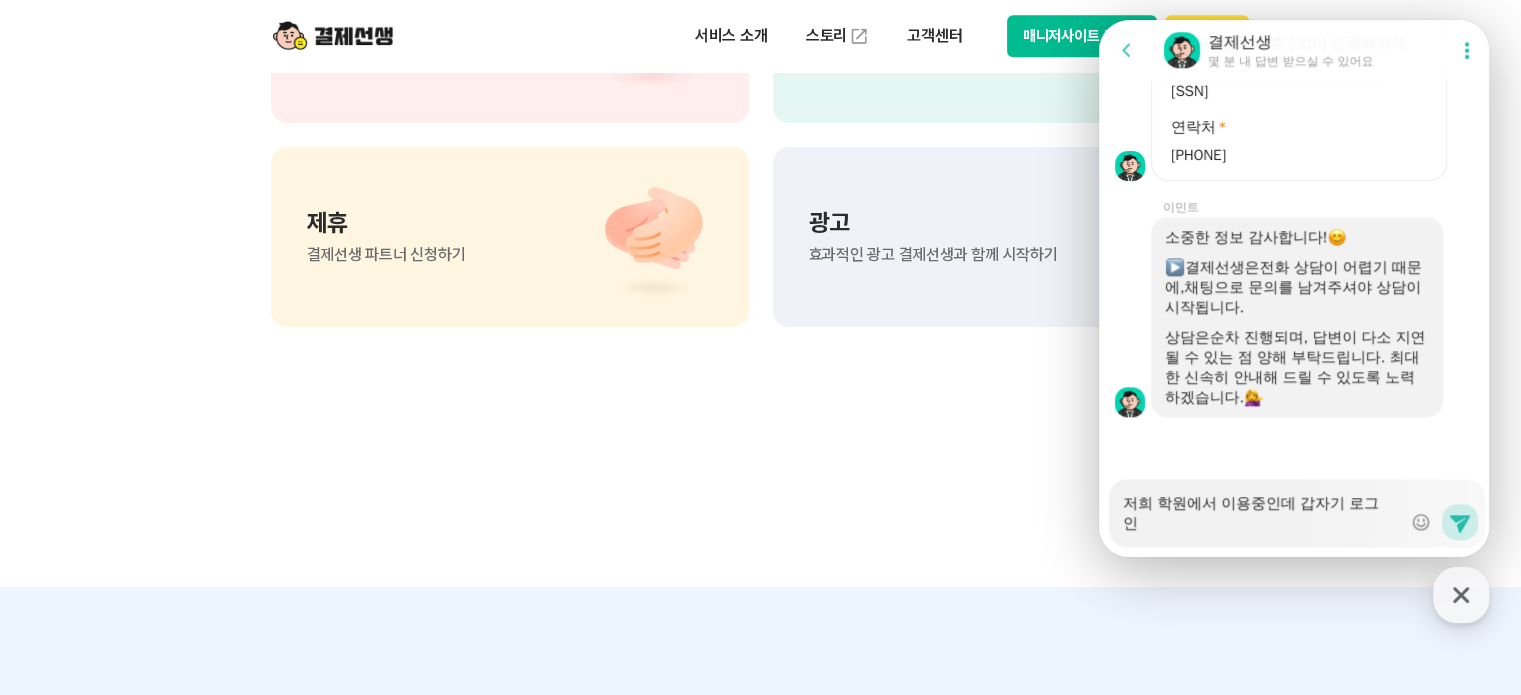 type on "x" 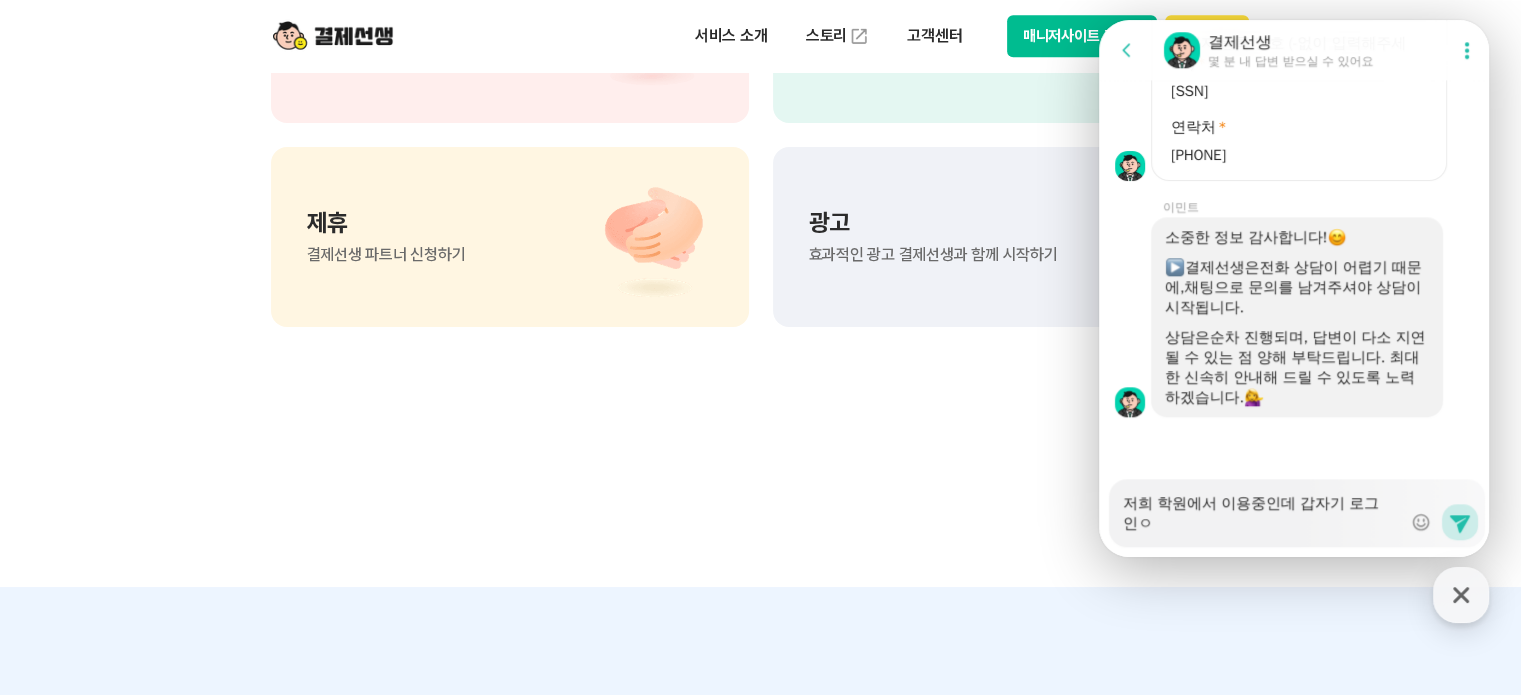type on "x" 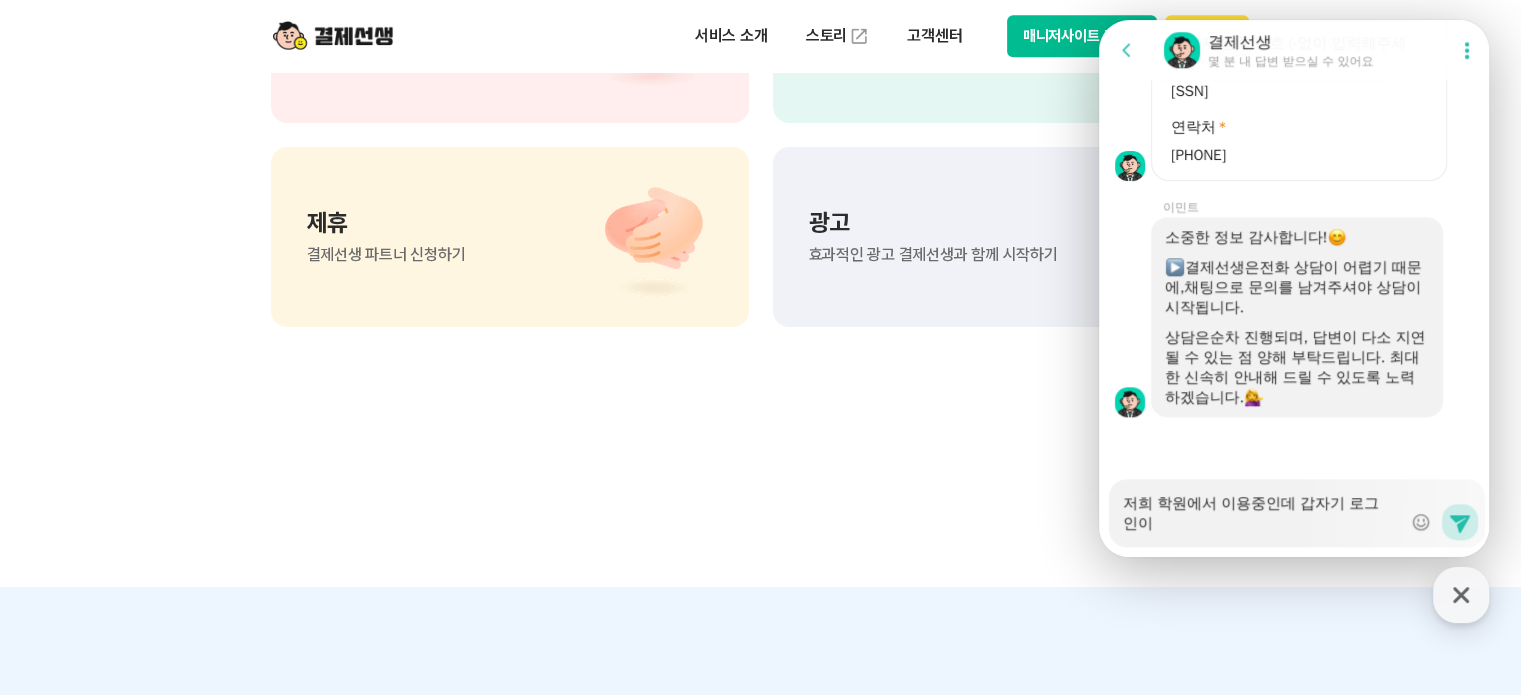 scroll, scrollTop: 1838, scrollLeft: 0, axis: vertical 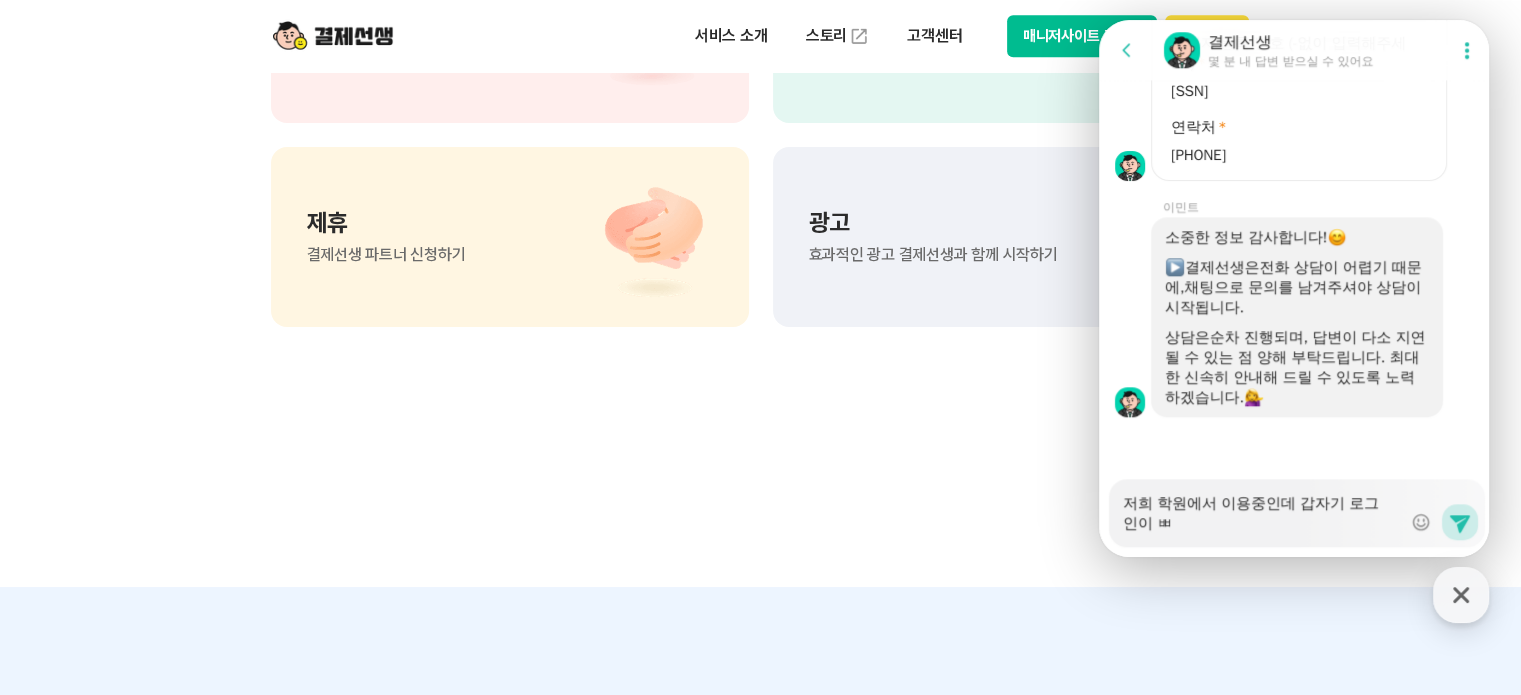 type on "x" 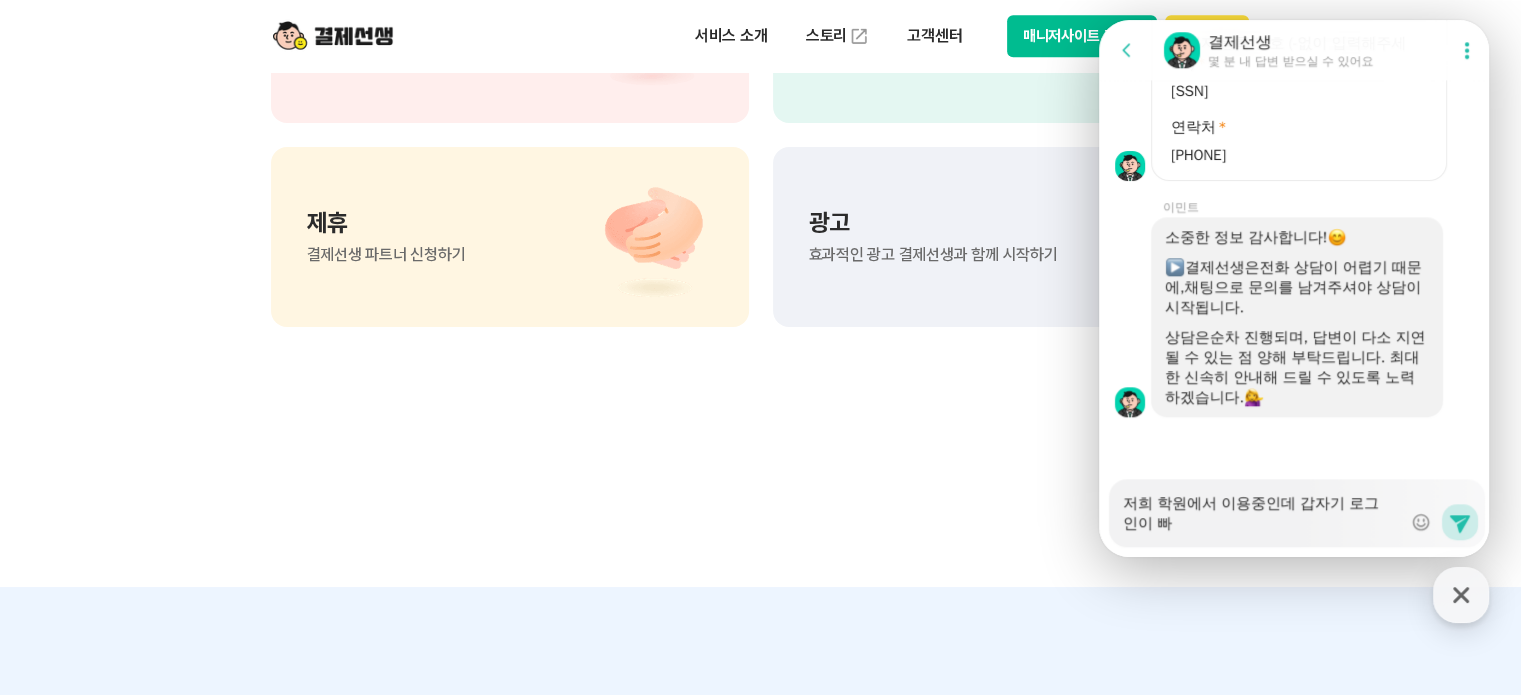 type on "x" 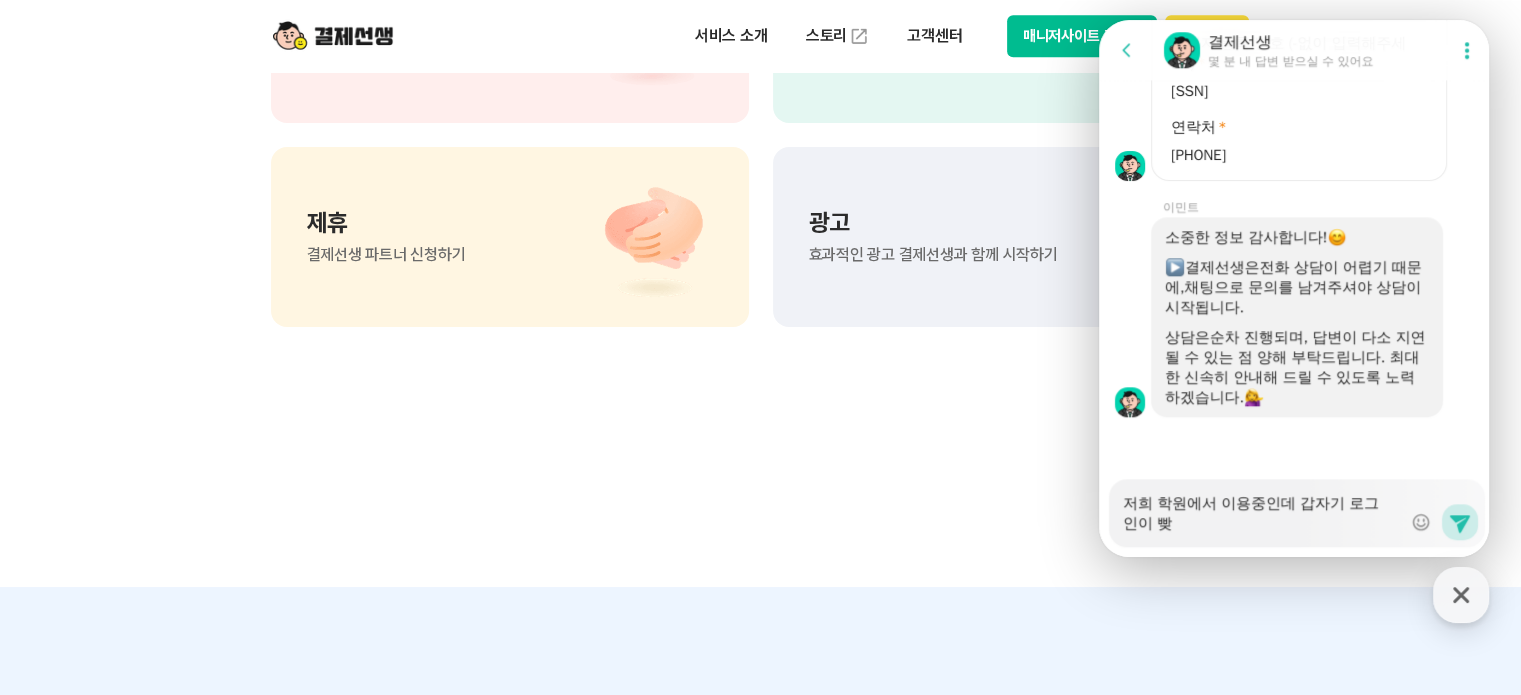 type on "x" 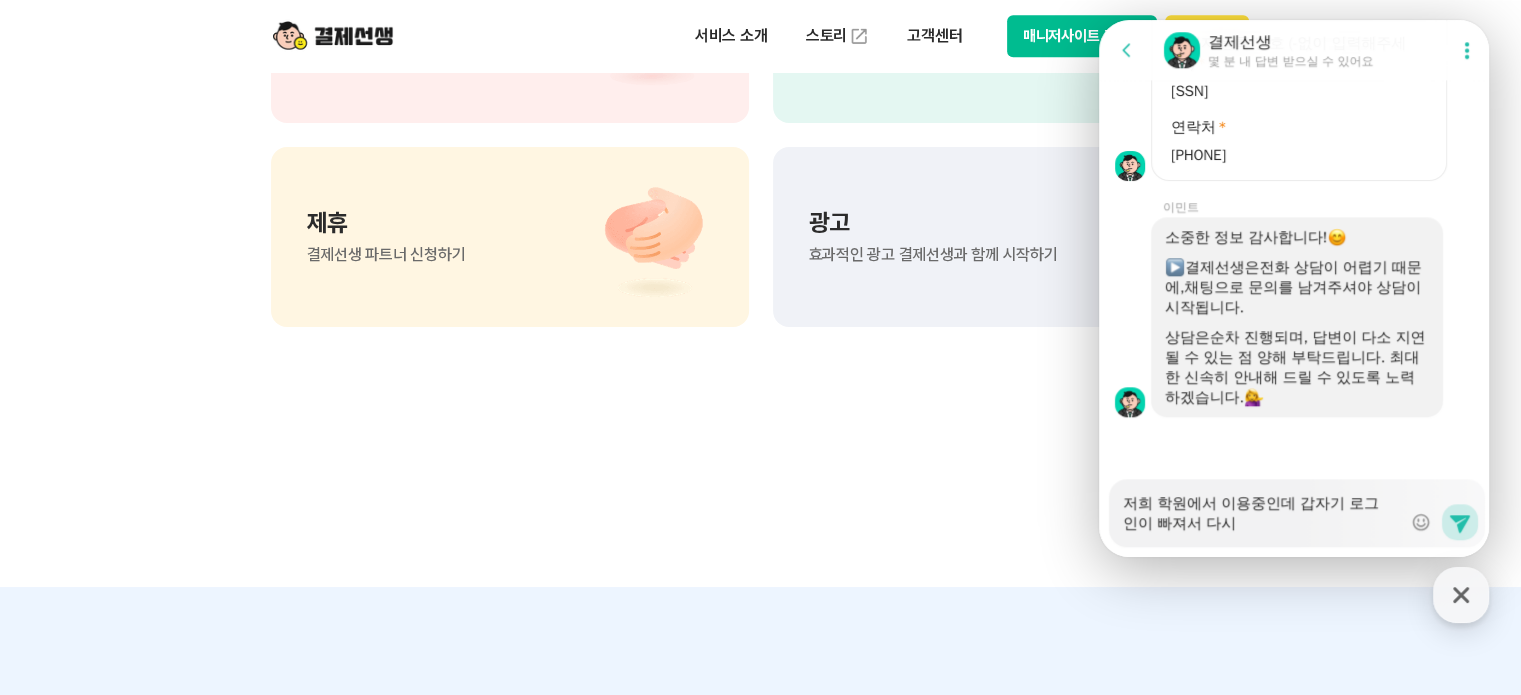 type on "x" 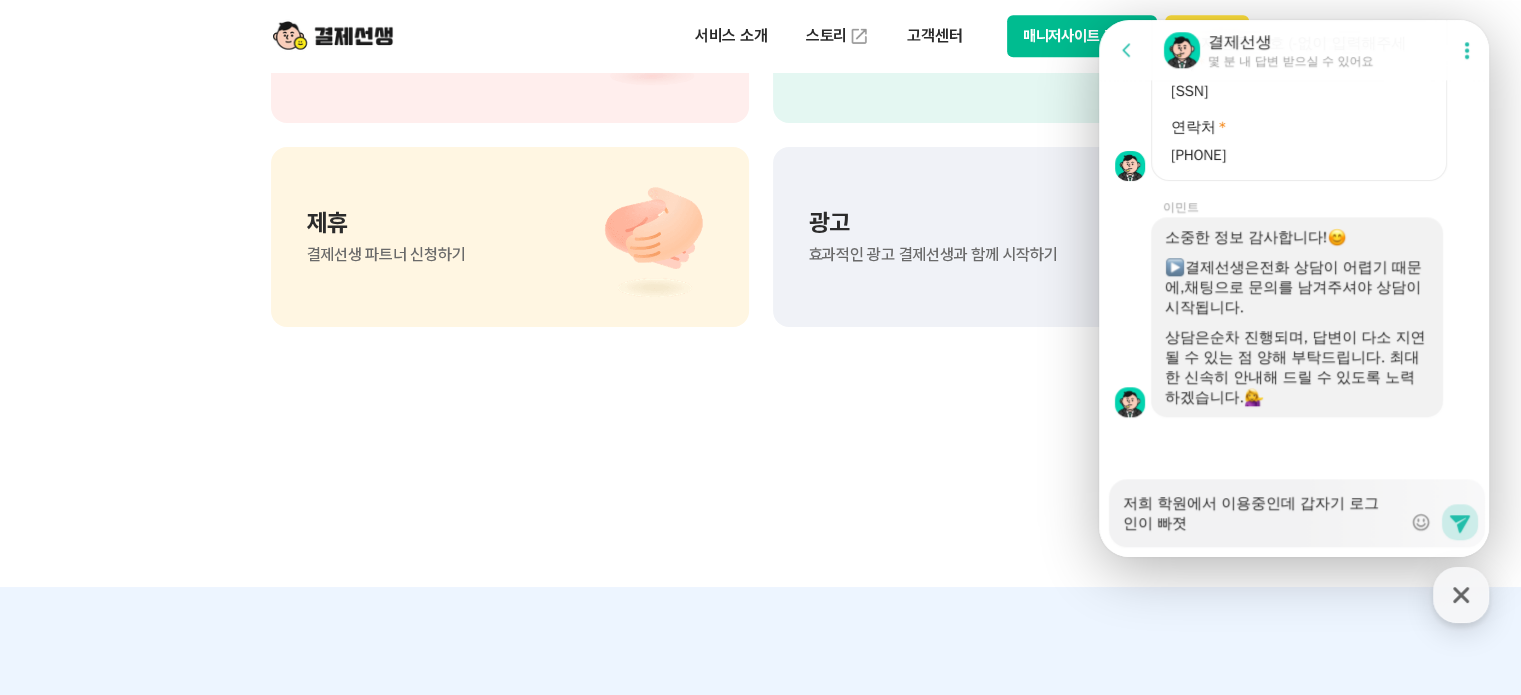 type on "x" 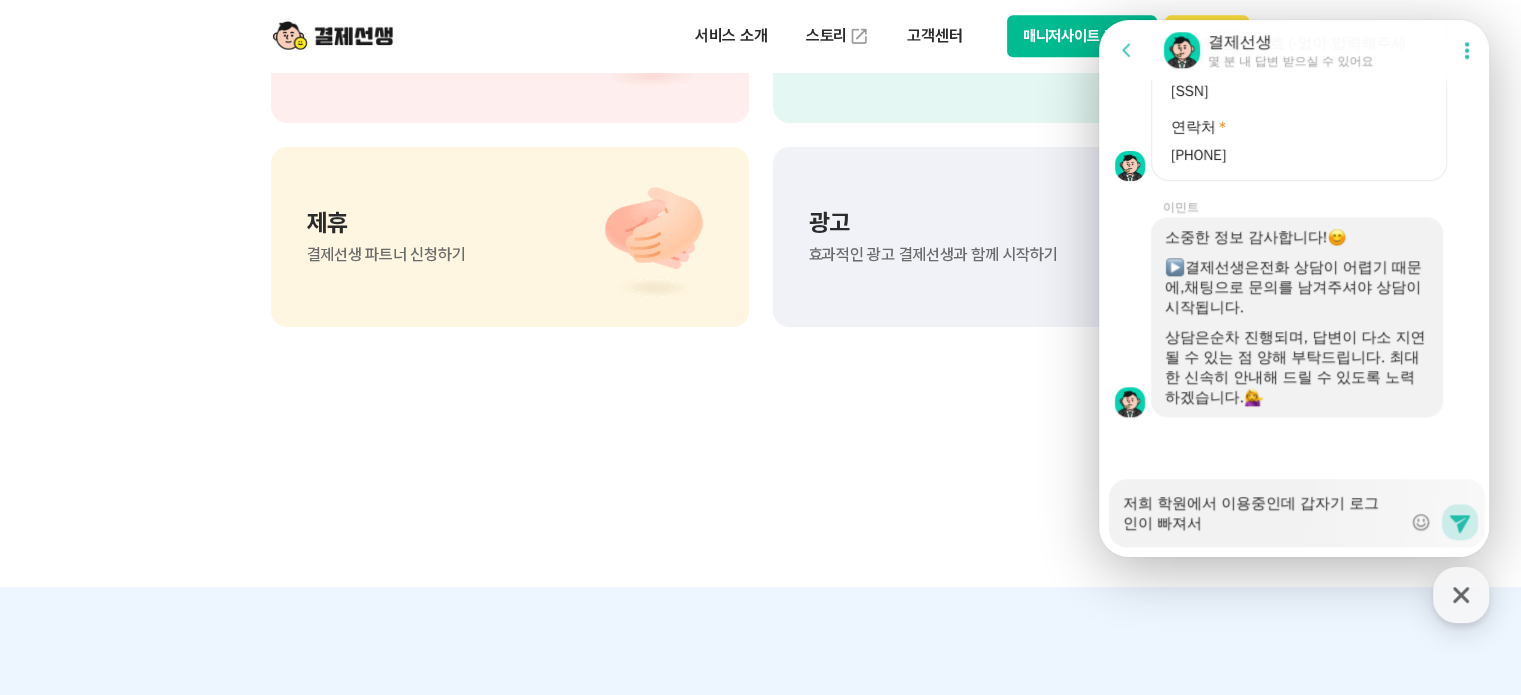 type on "x" 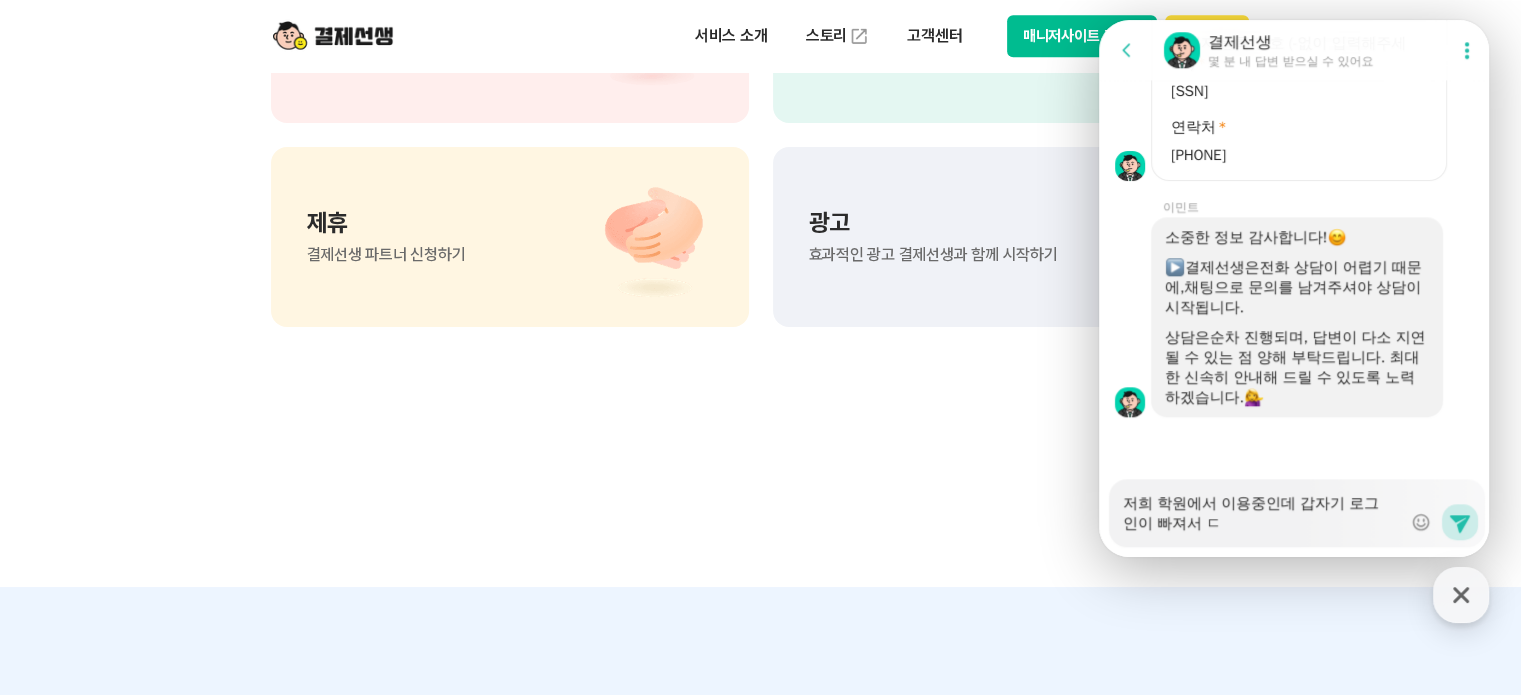 type on "x" 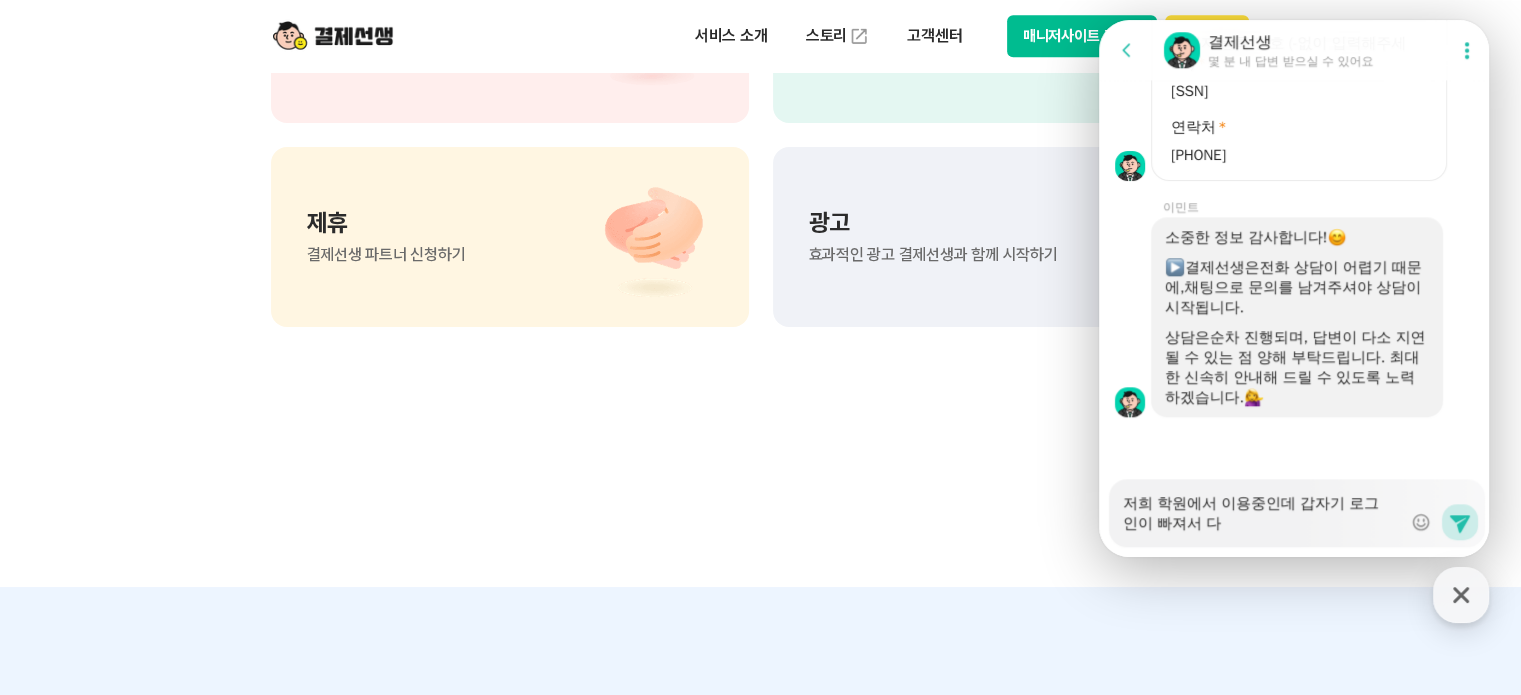 type on "x" 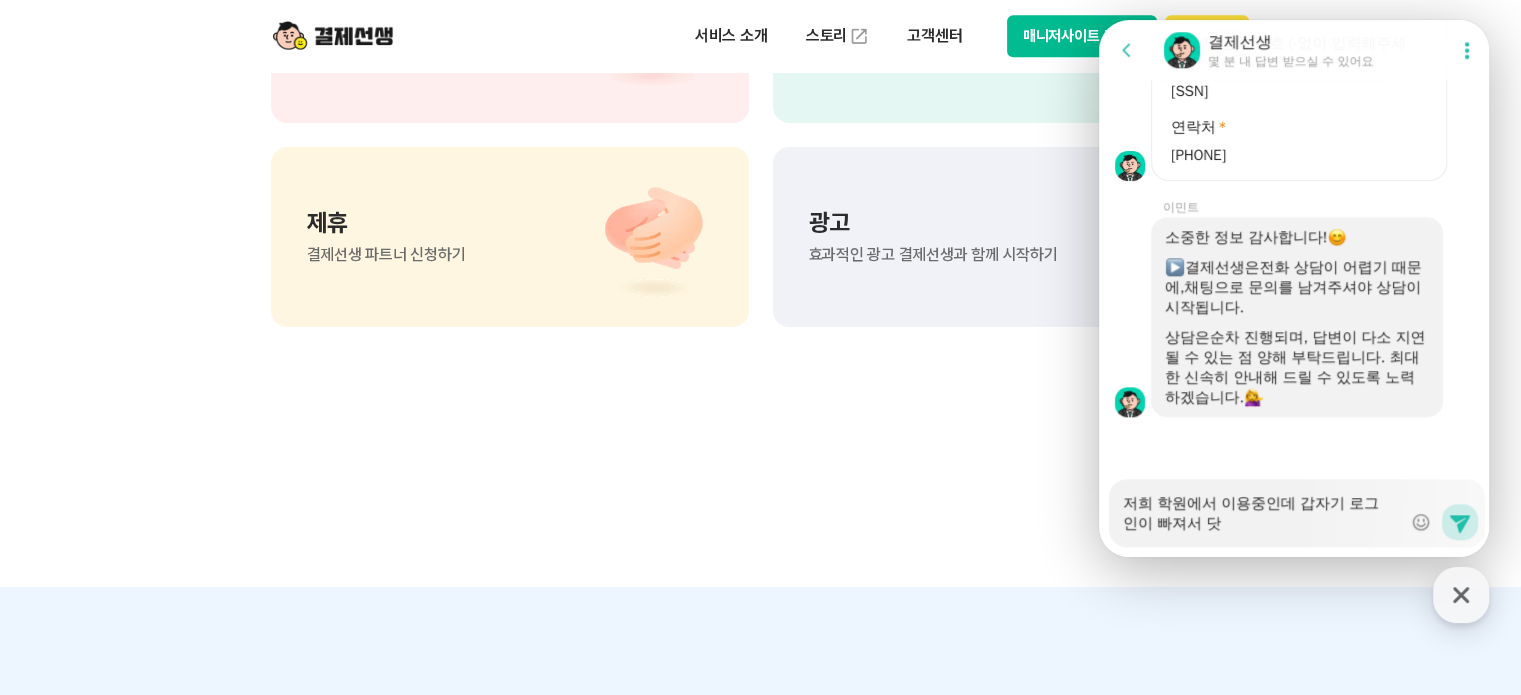 type on "x" 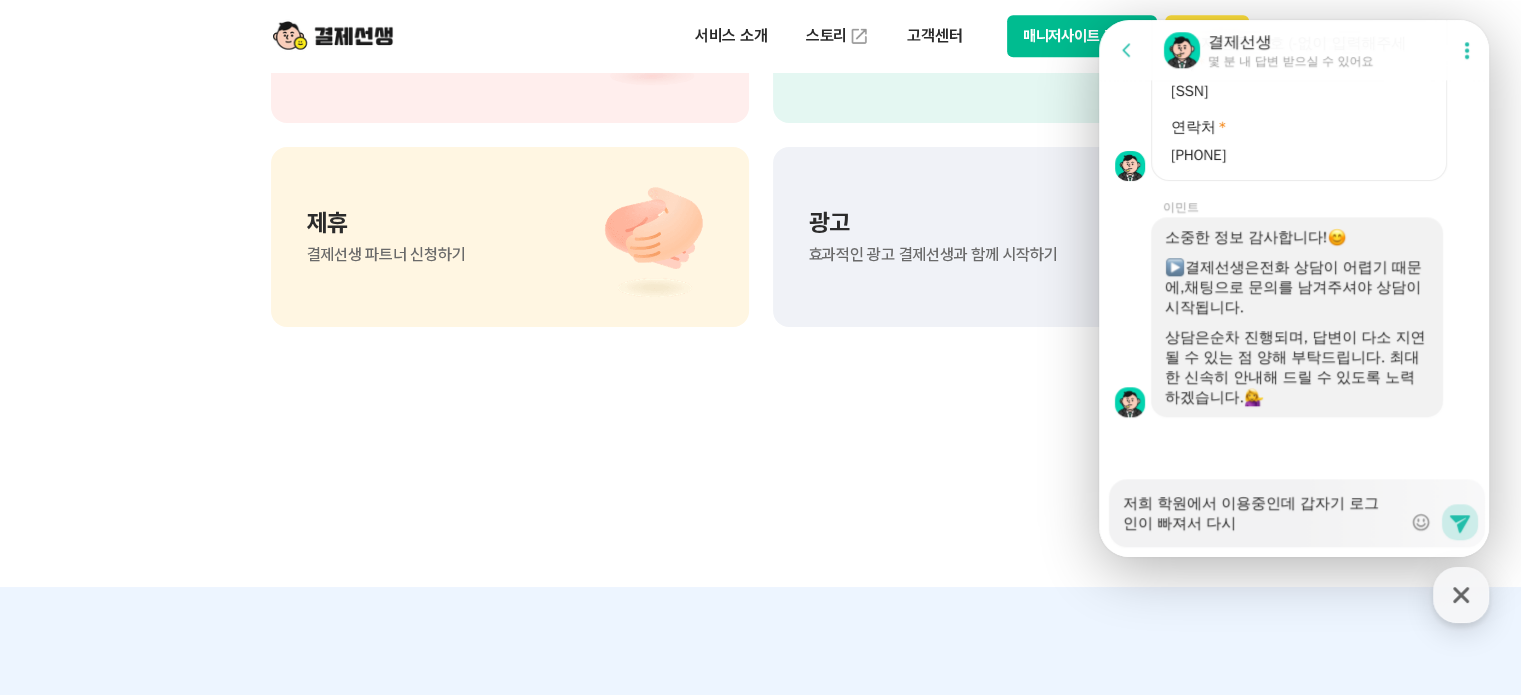 type on "x" 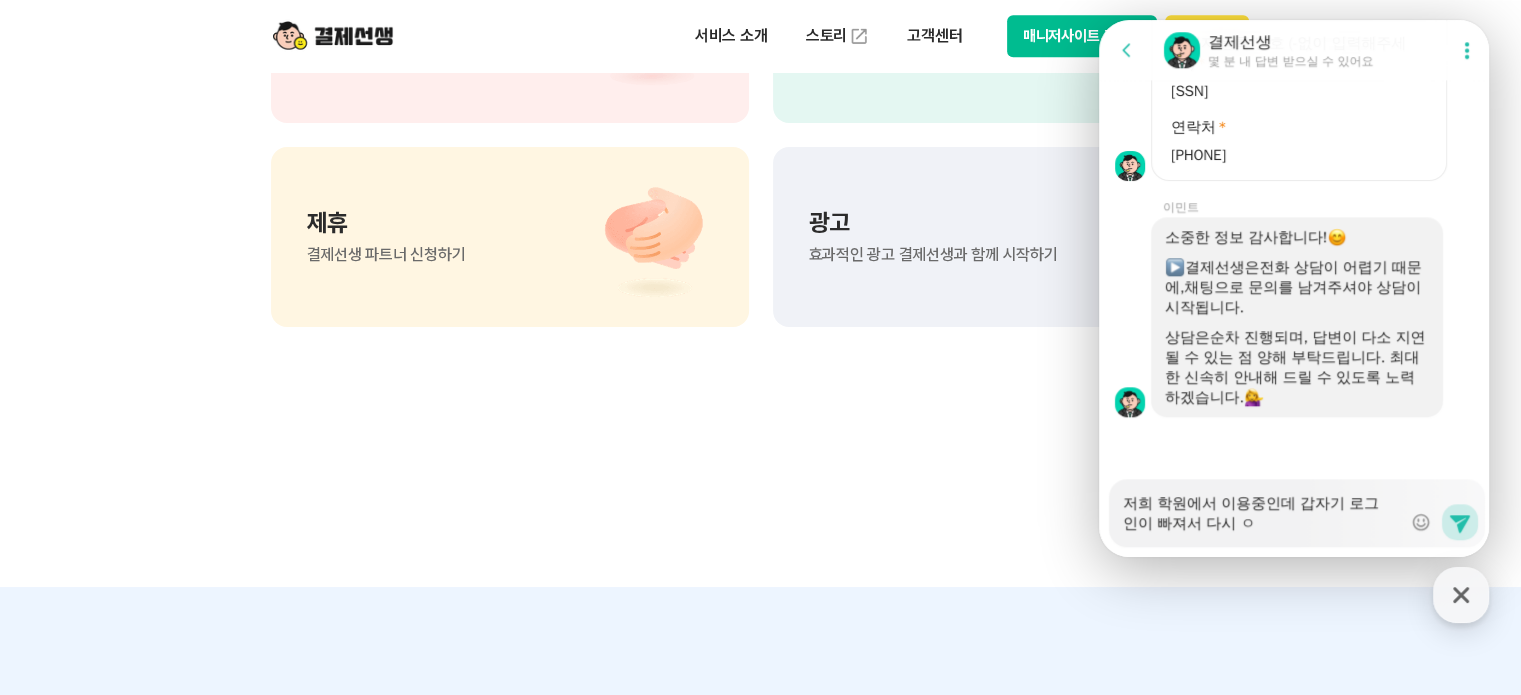 type on "x" 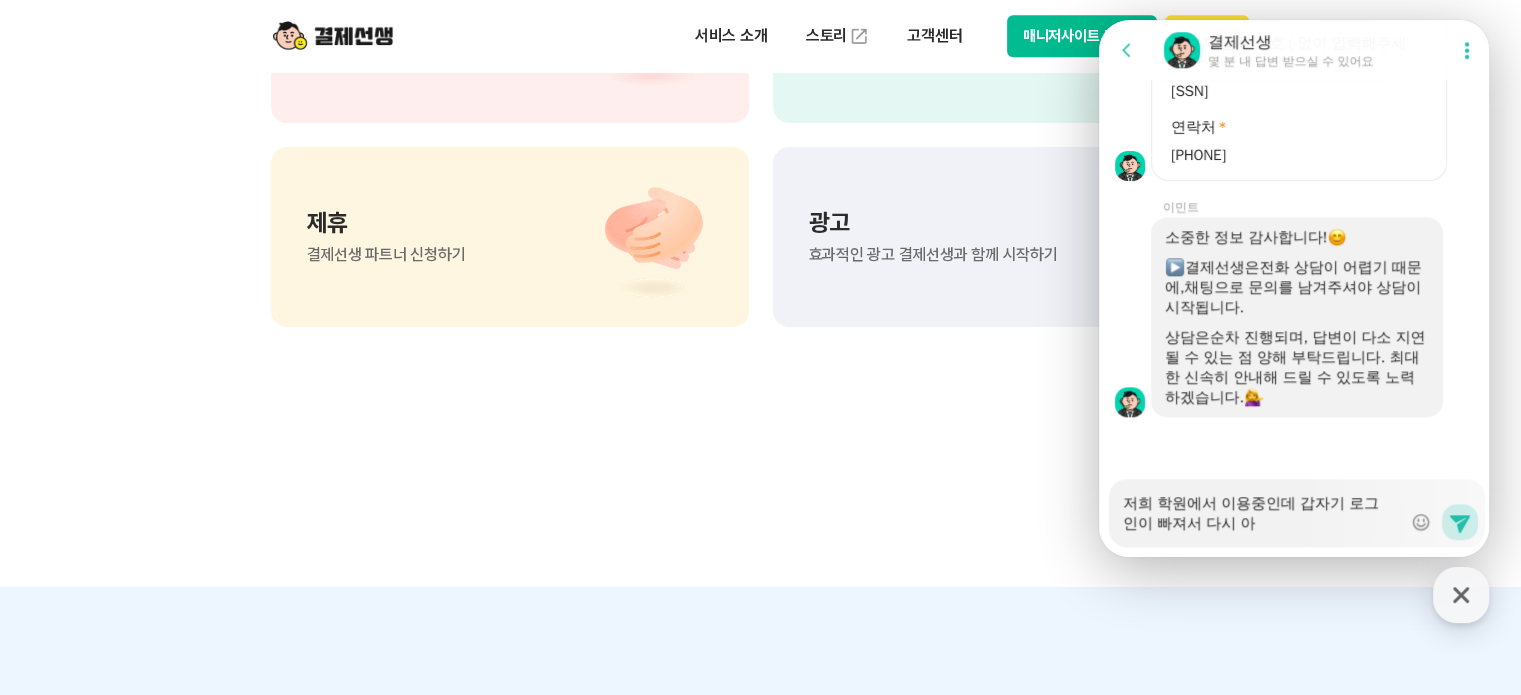 type on "x" 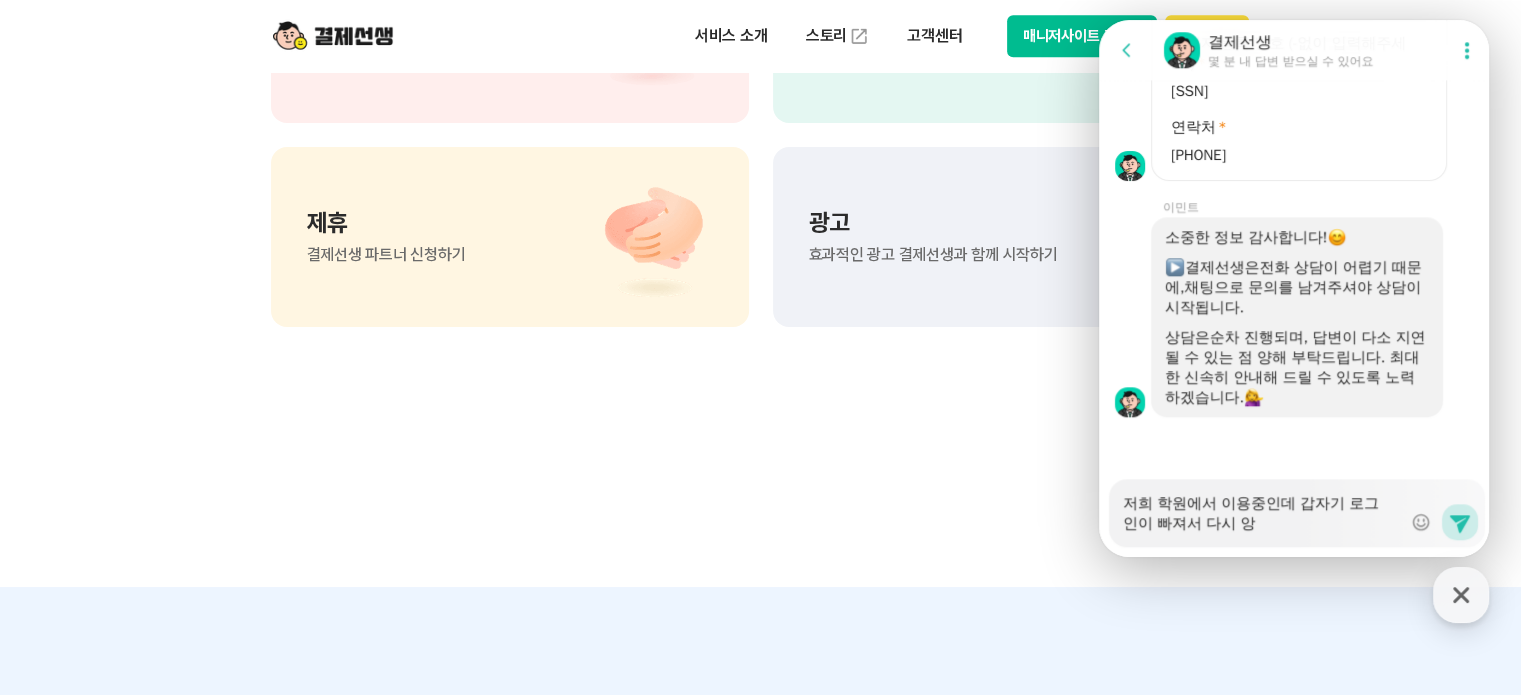 type on "x" 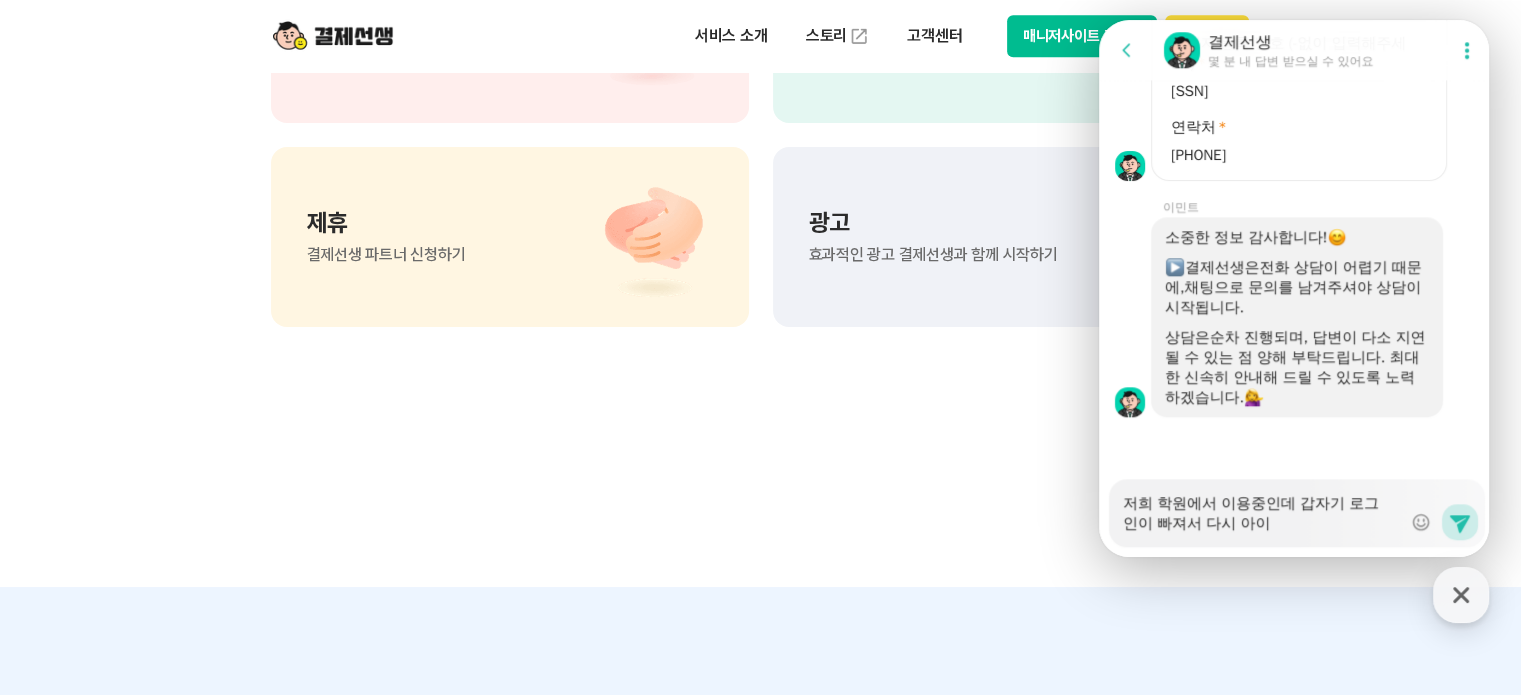 type on "x" 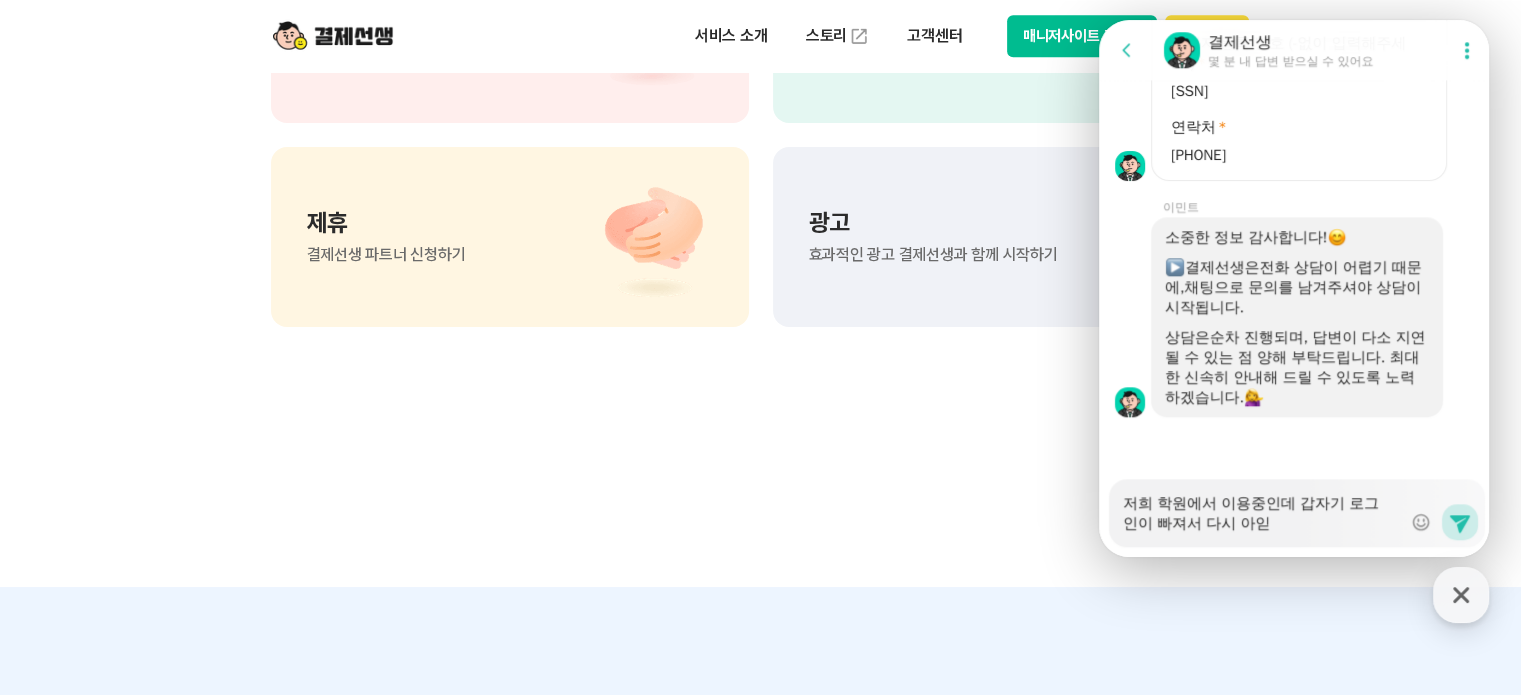 type on "x" 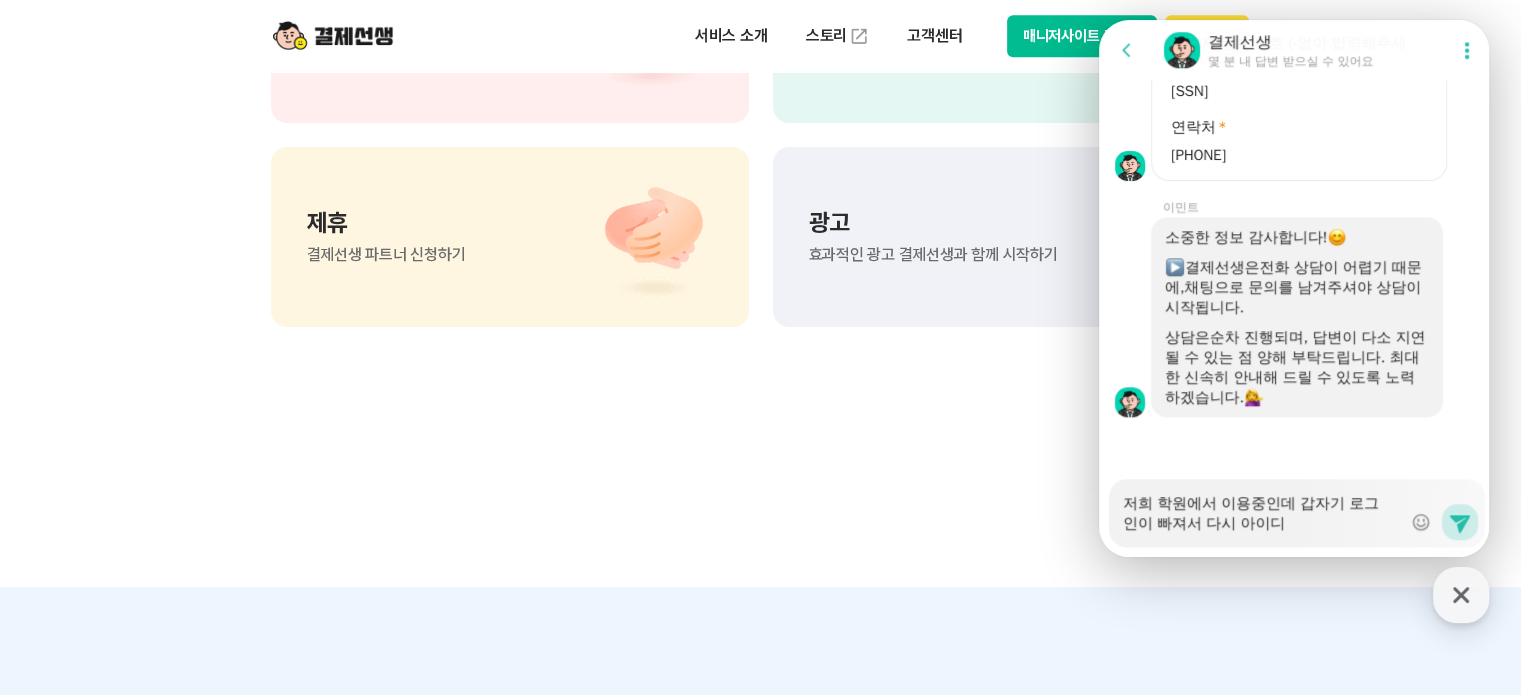type on "x" 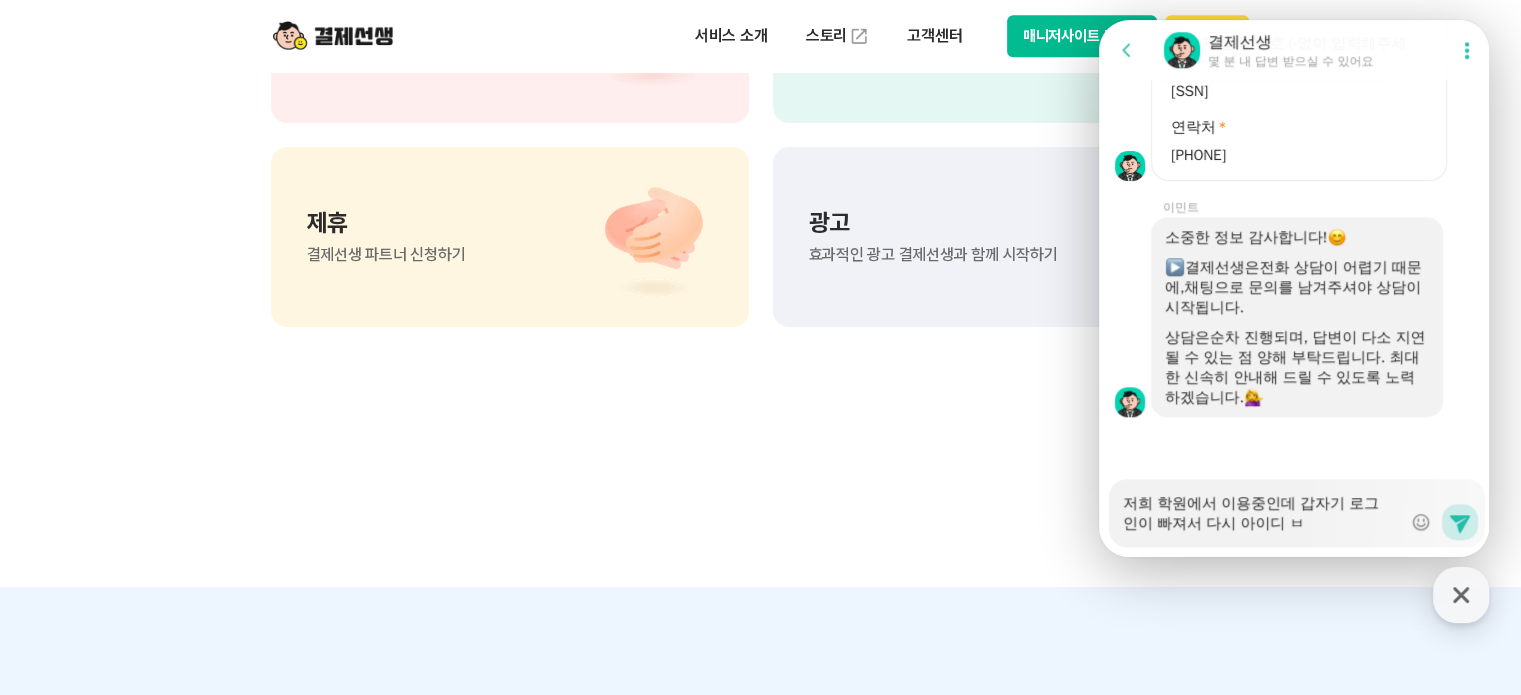 type on "x" 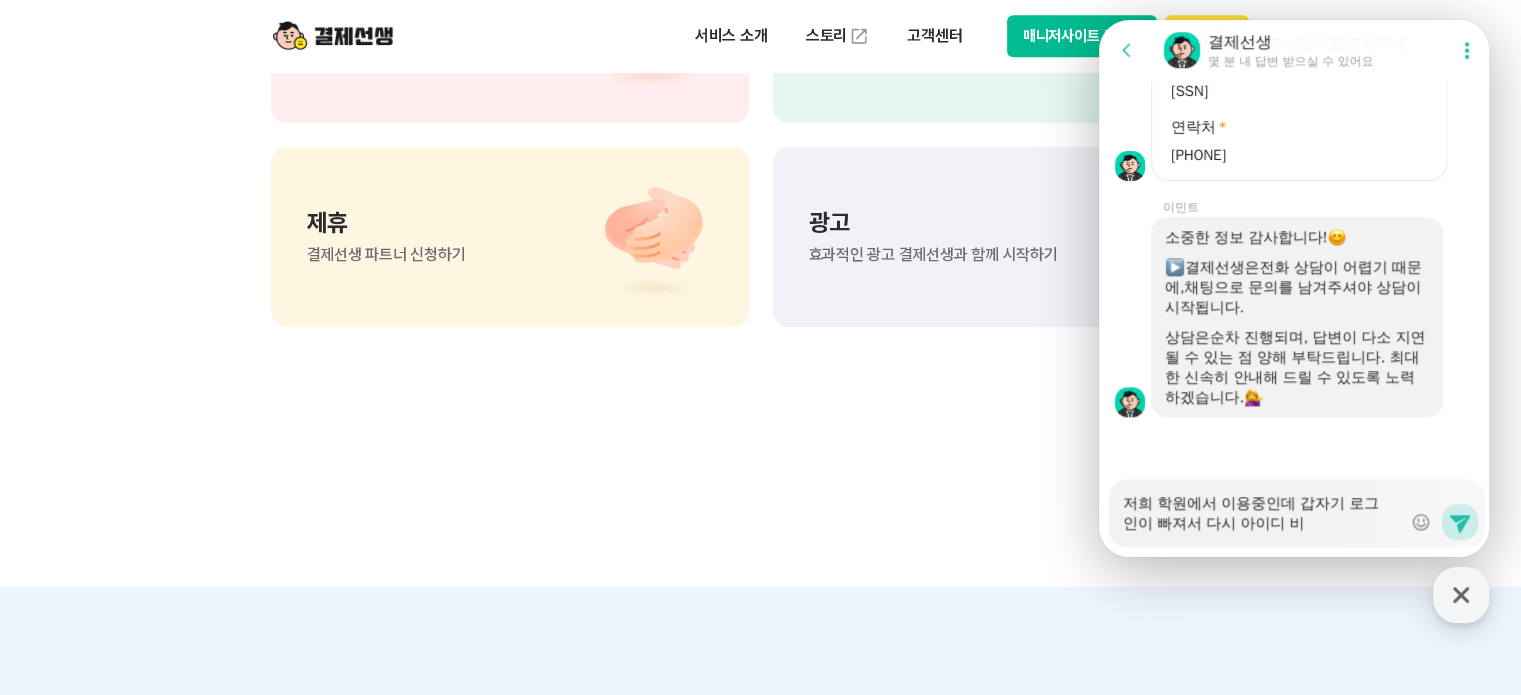 type on "x" 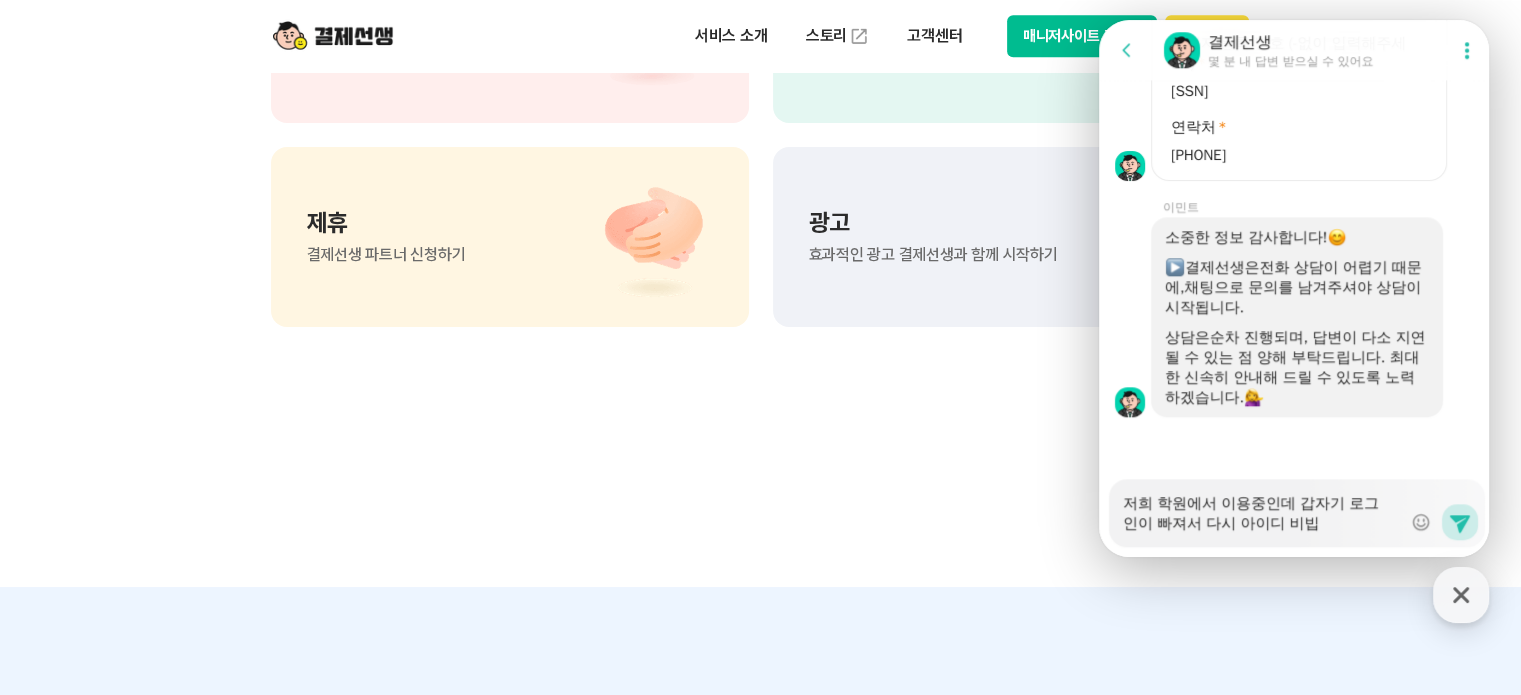 type on "x" 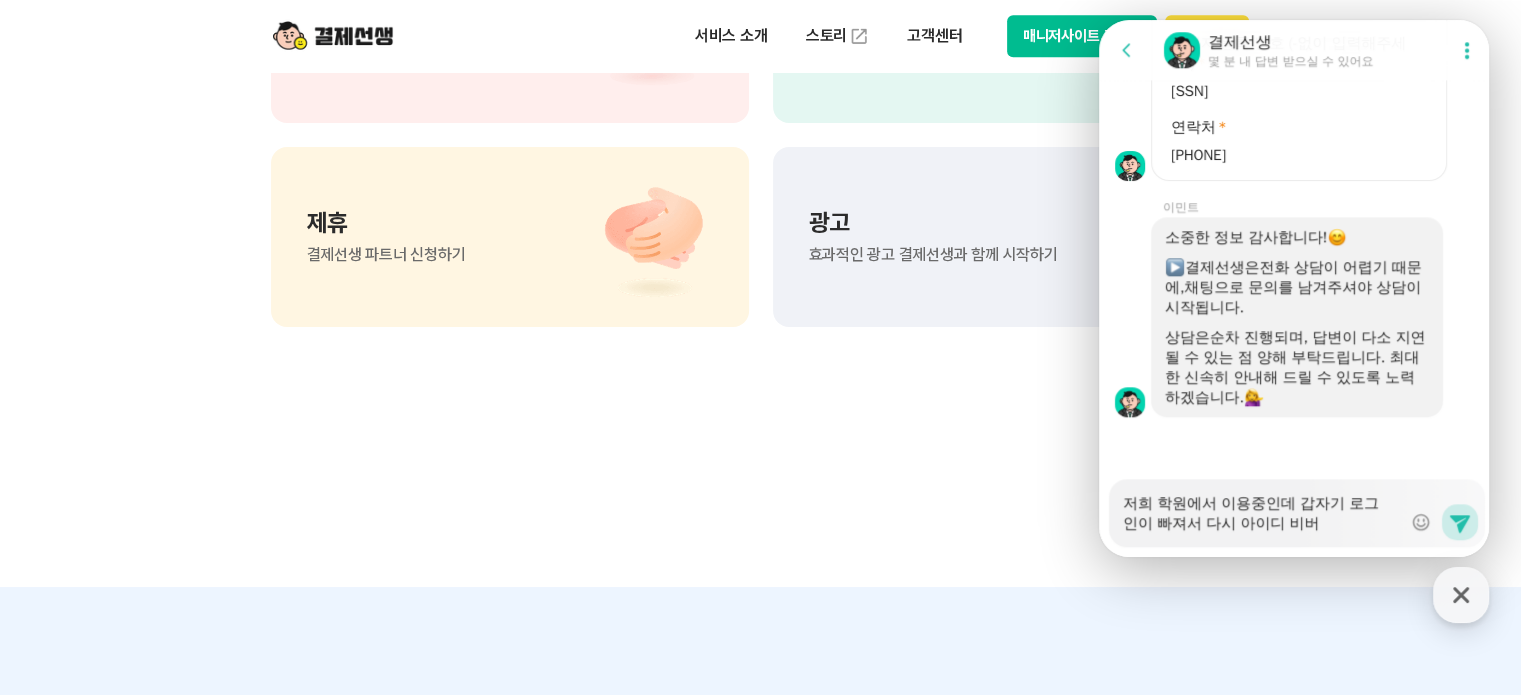 type on "x" 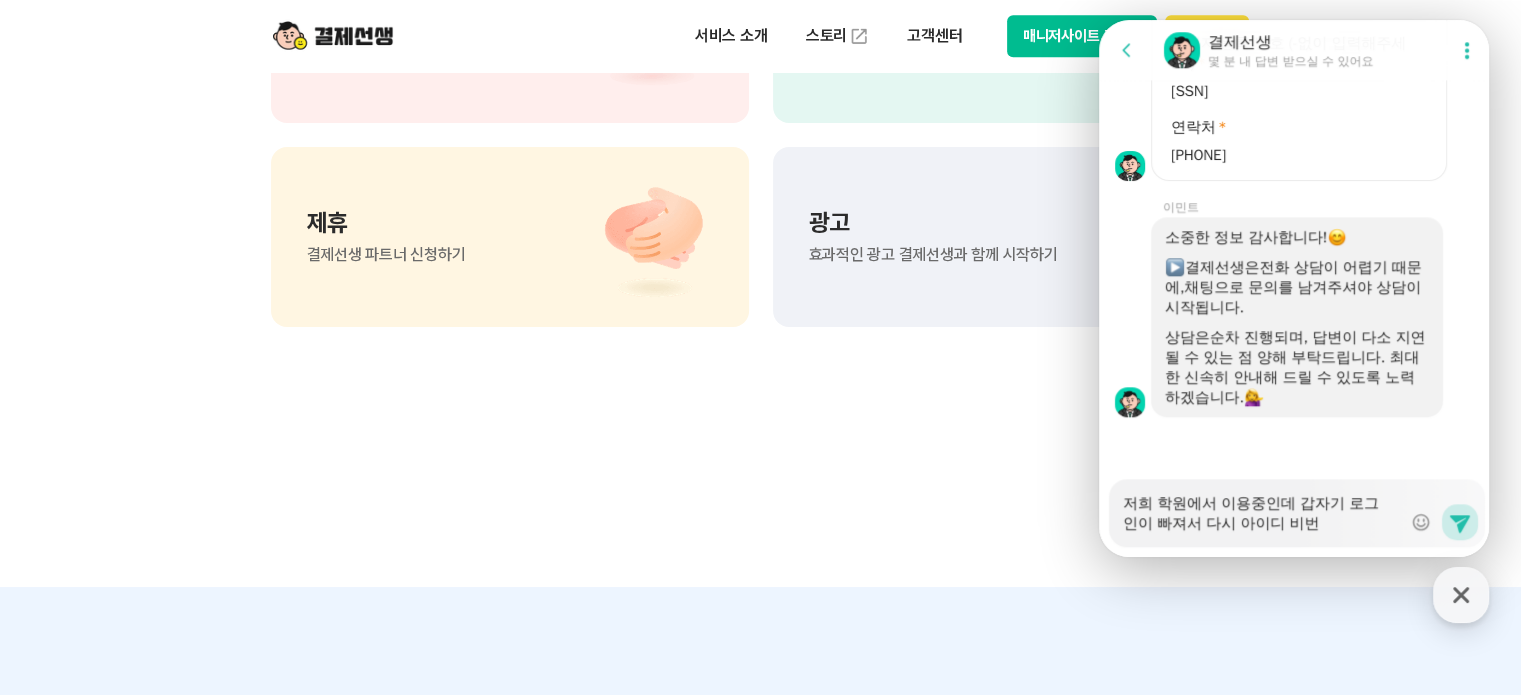 type on "x" 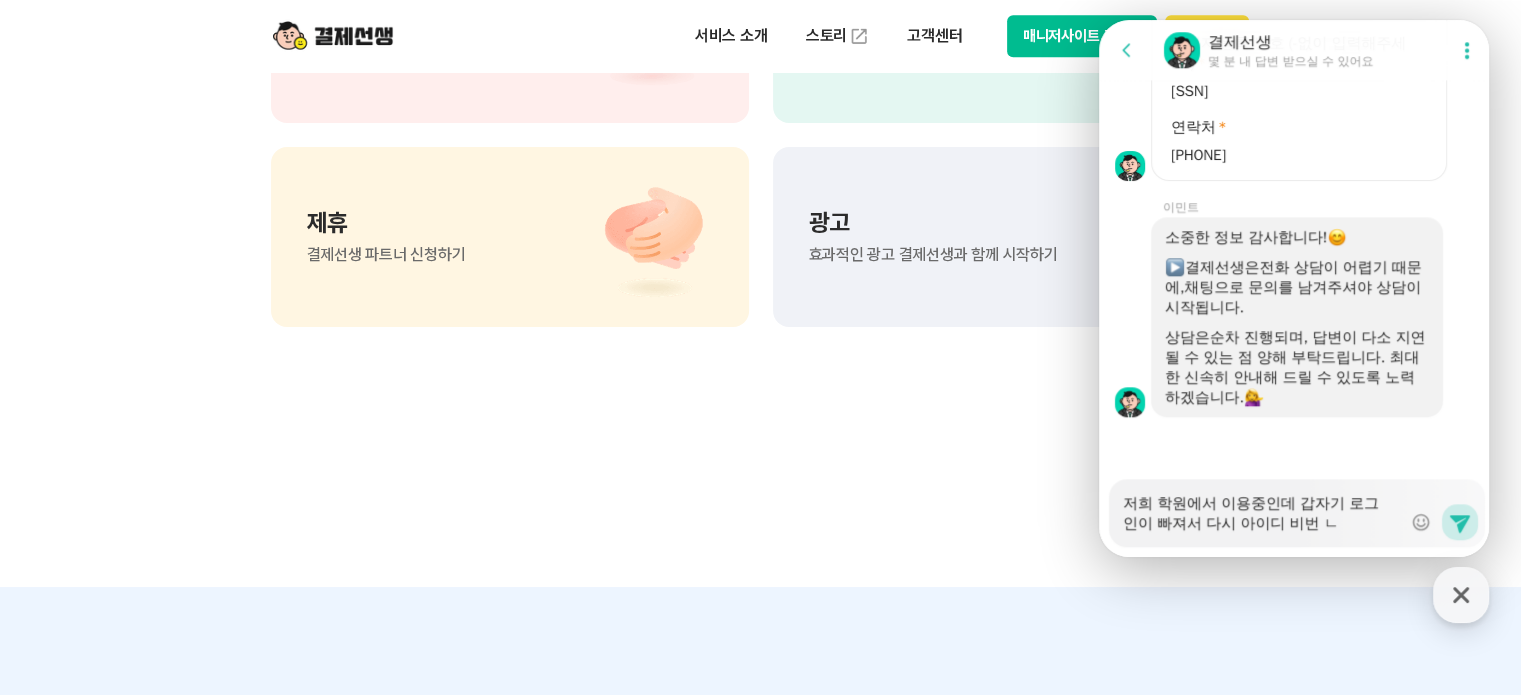 type on "x" 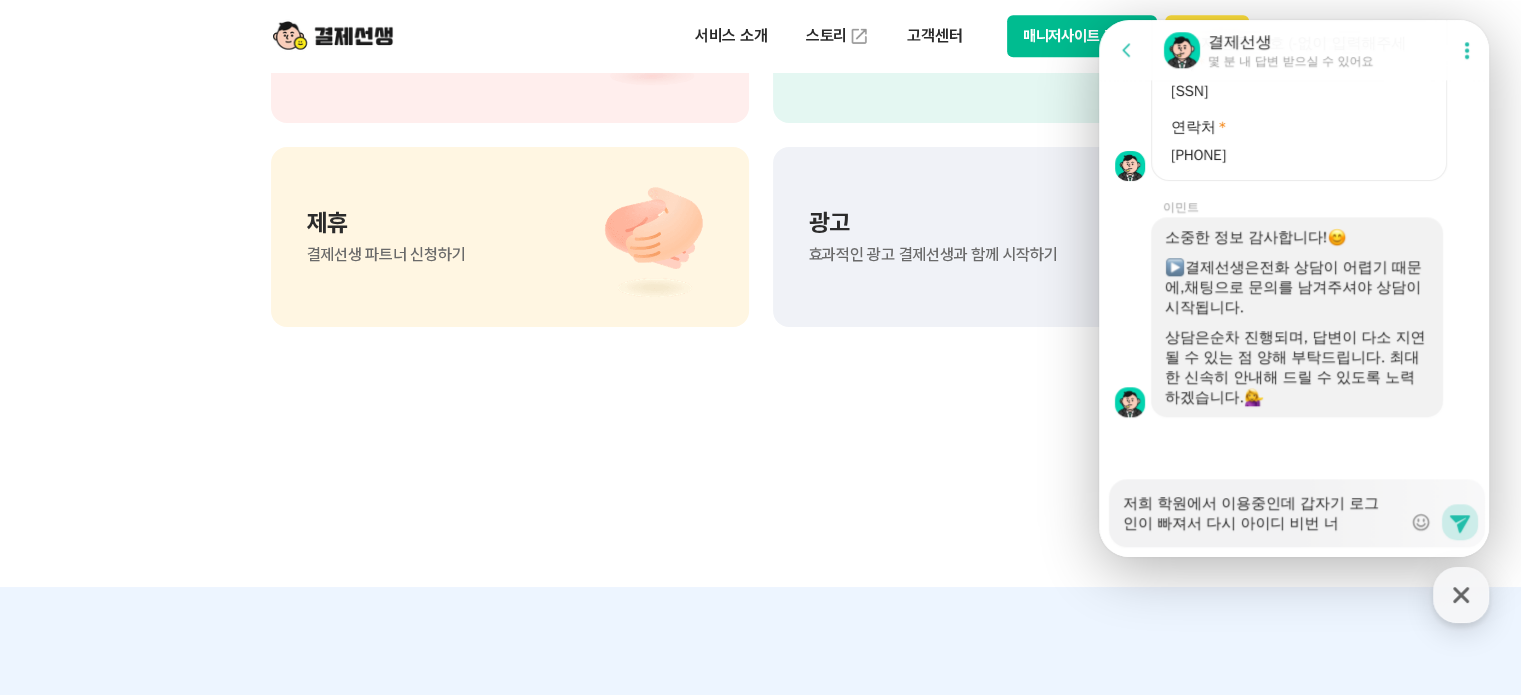 type on "x" 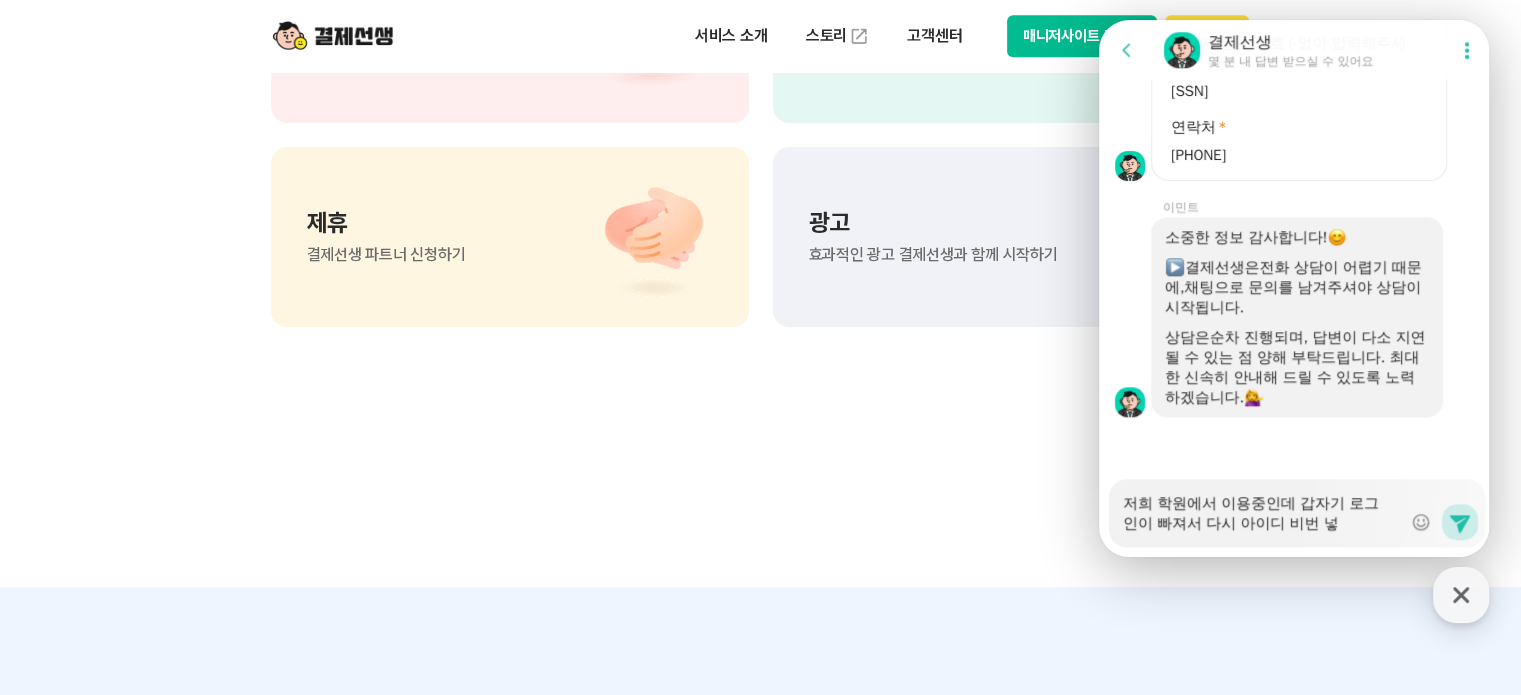 type on "x" 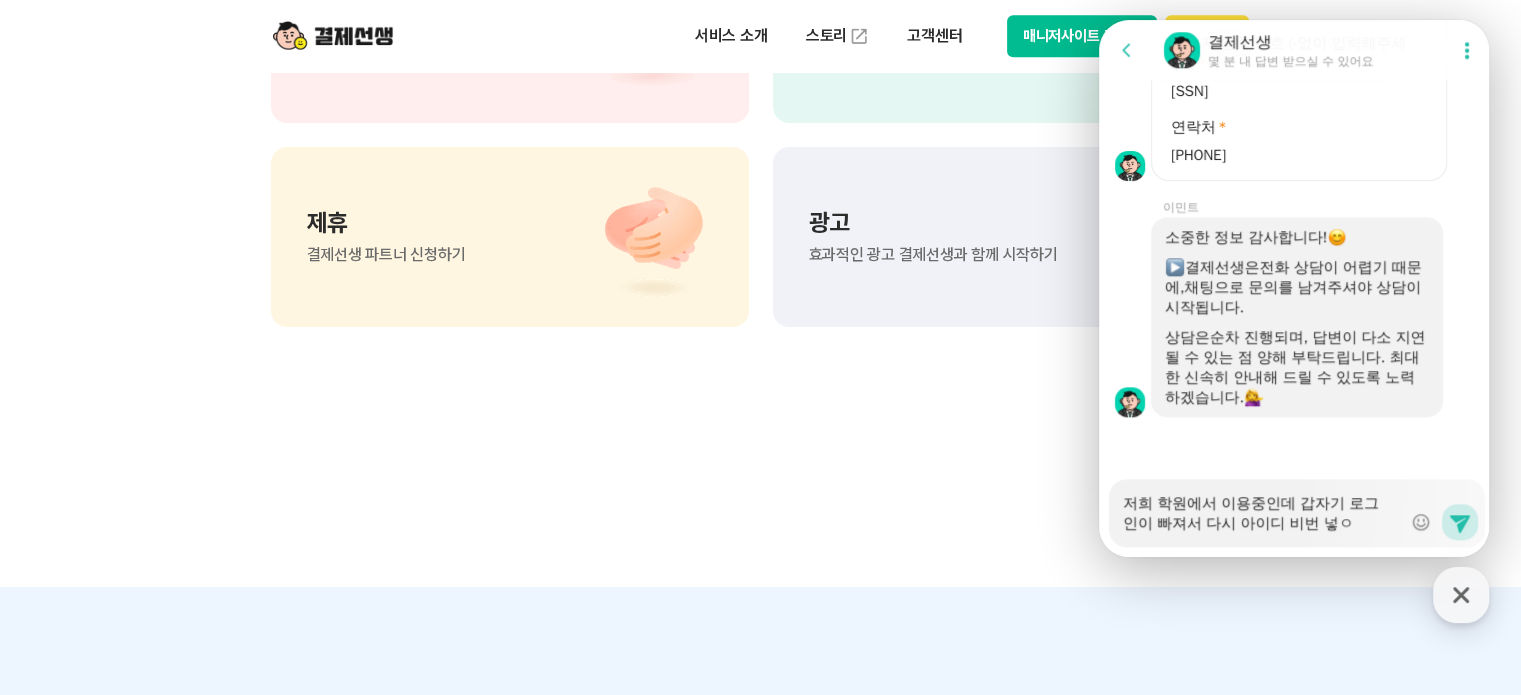 type on "x" 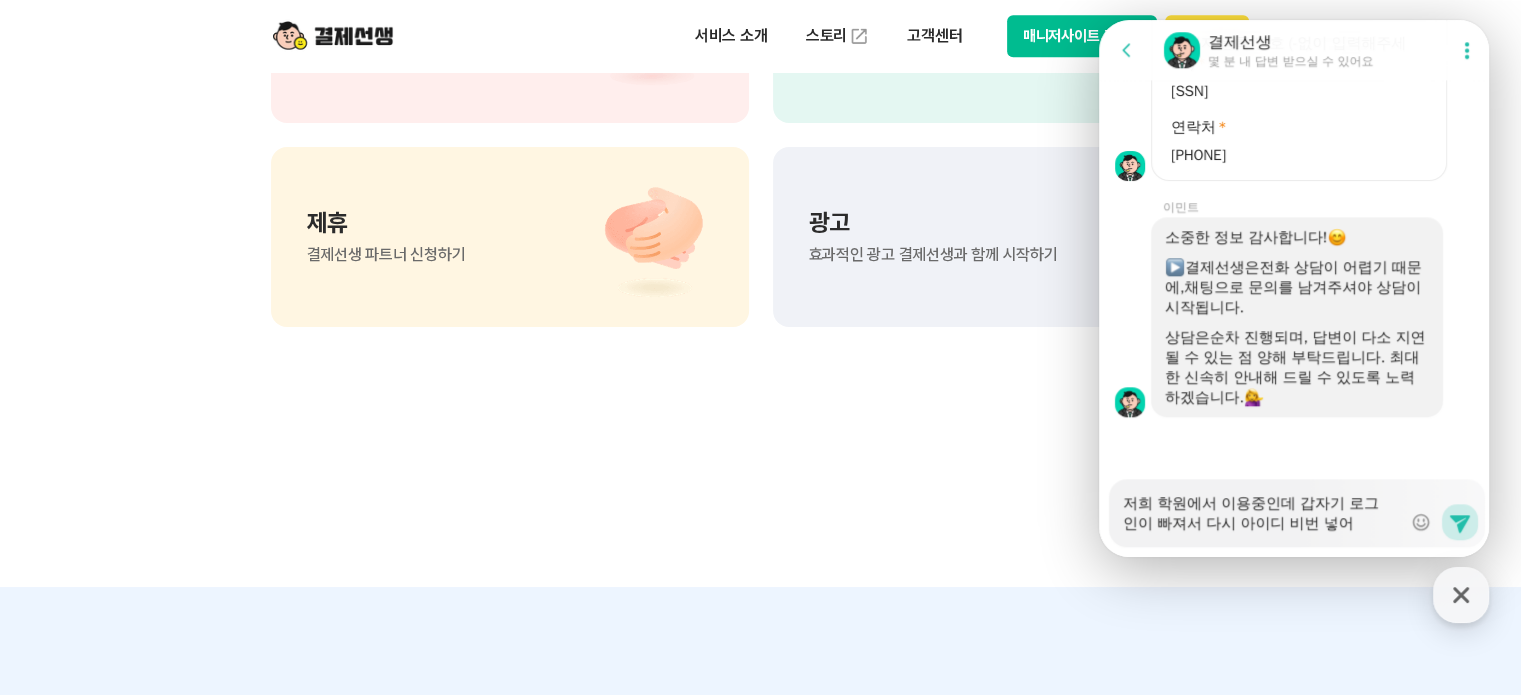 type on "x" 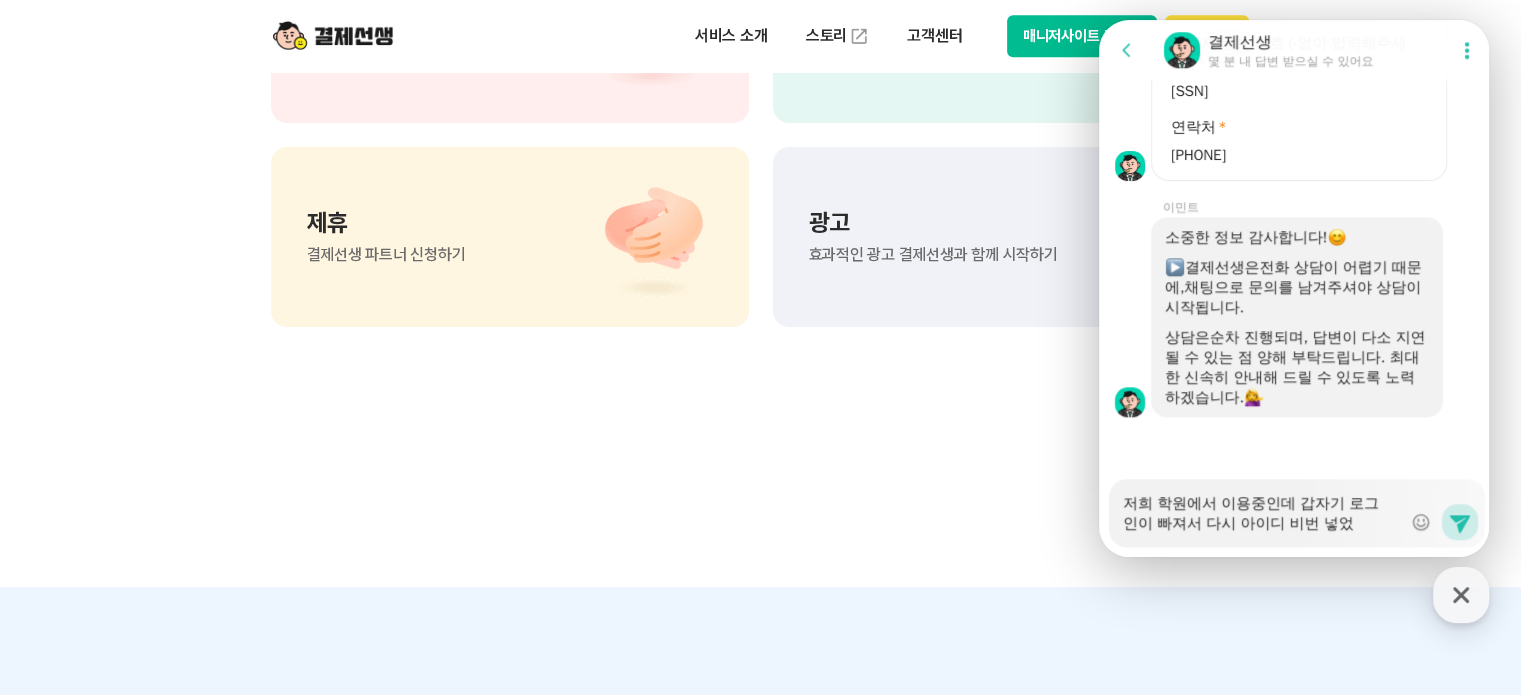 type on "x" 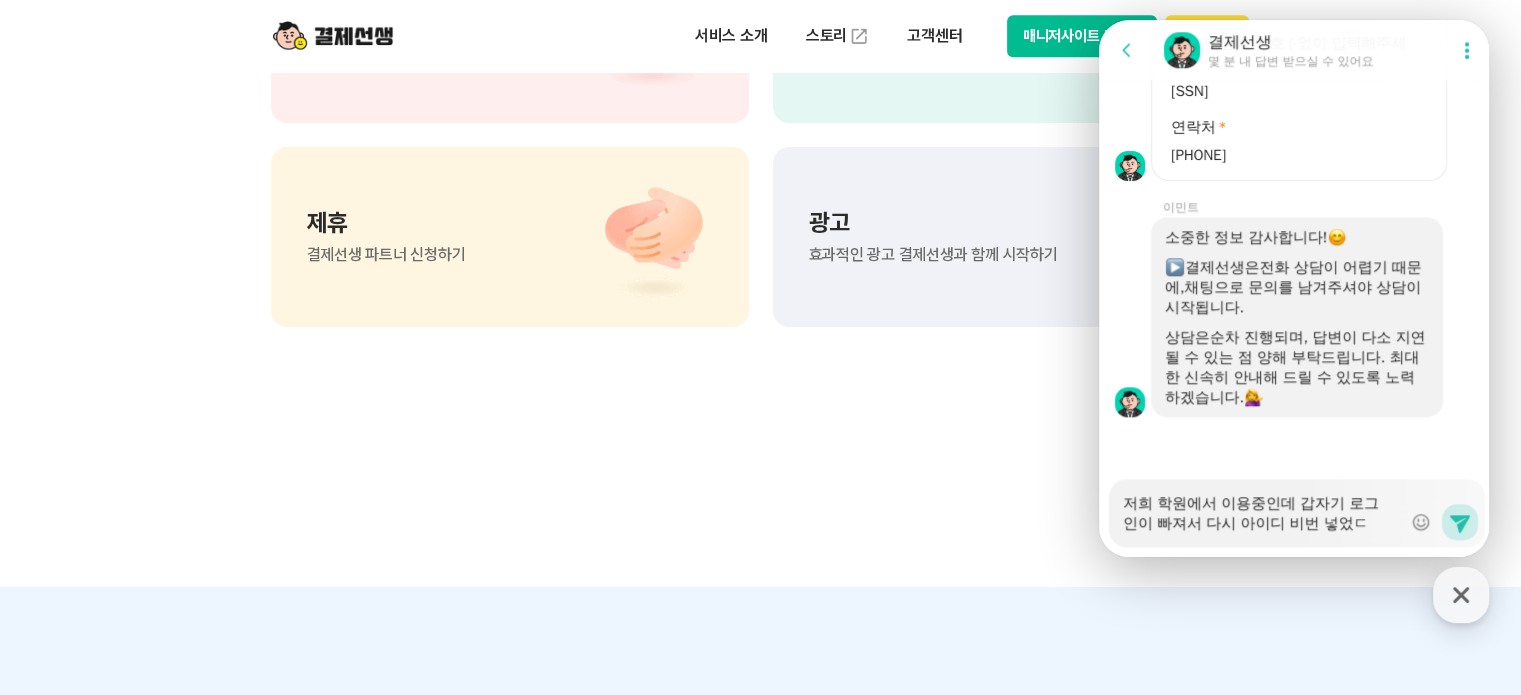type on "x" 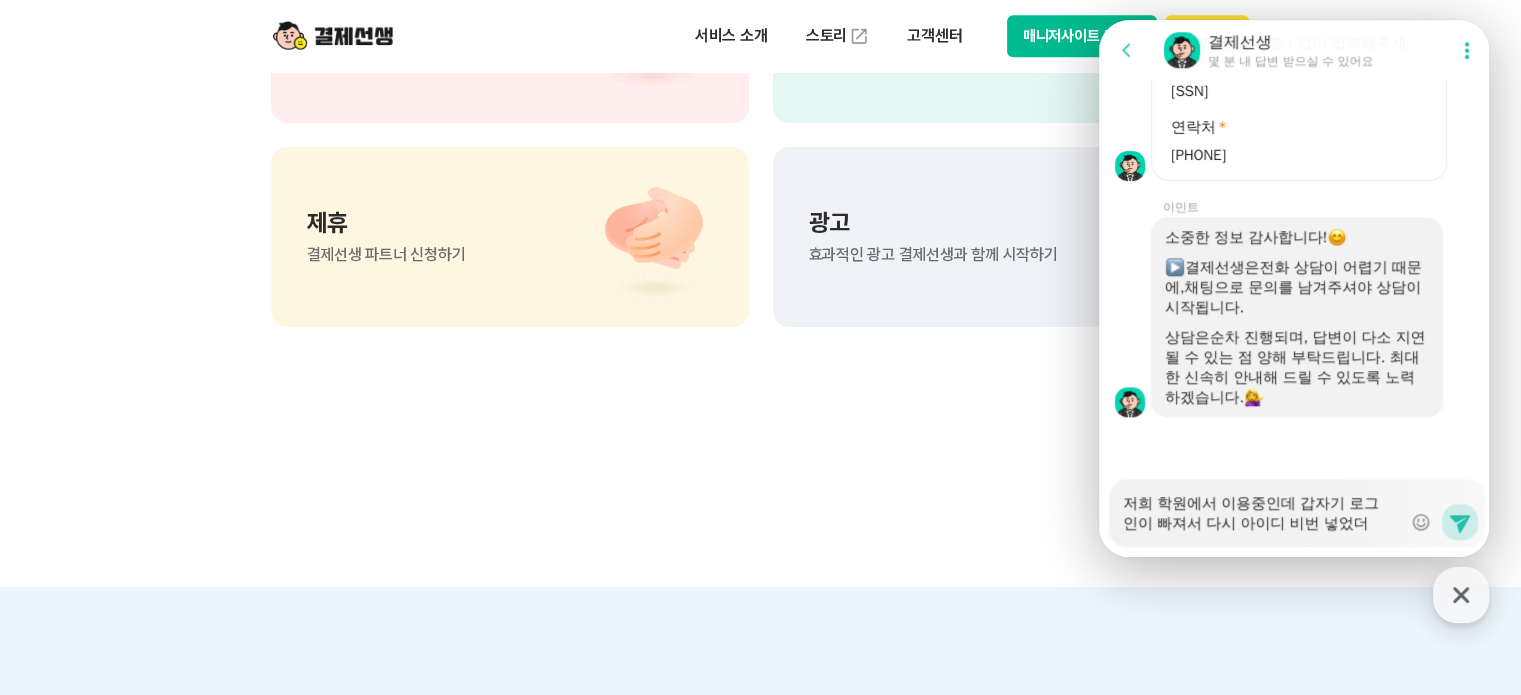 type on "x" 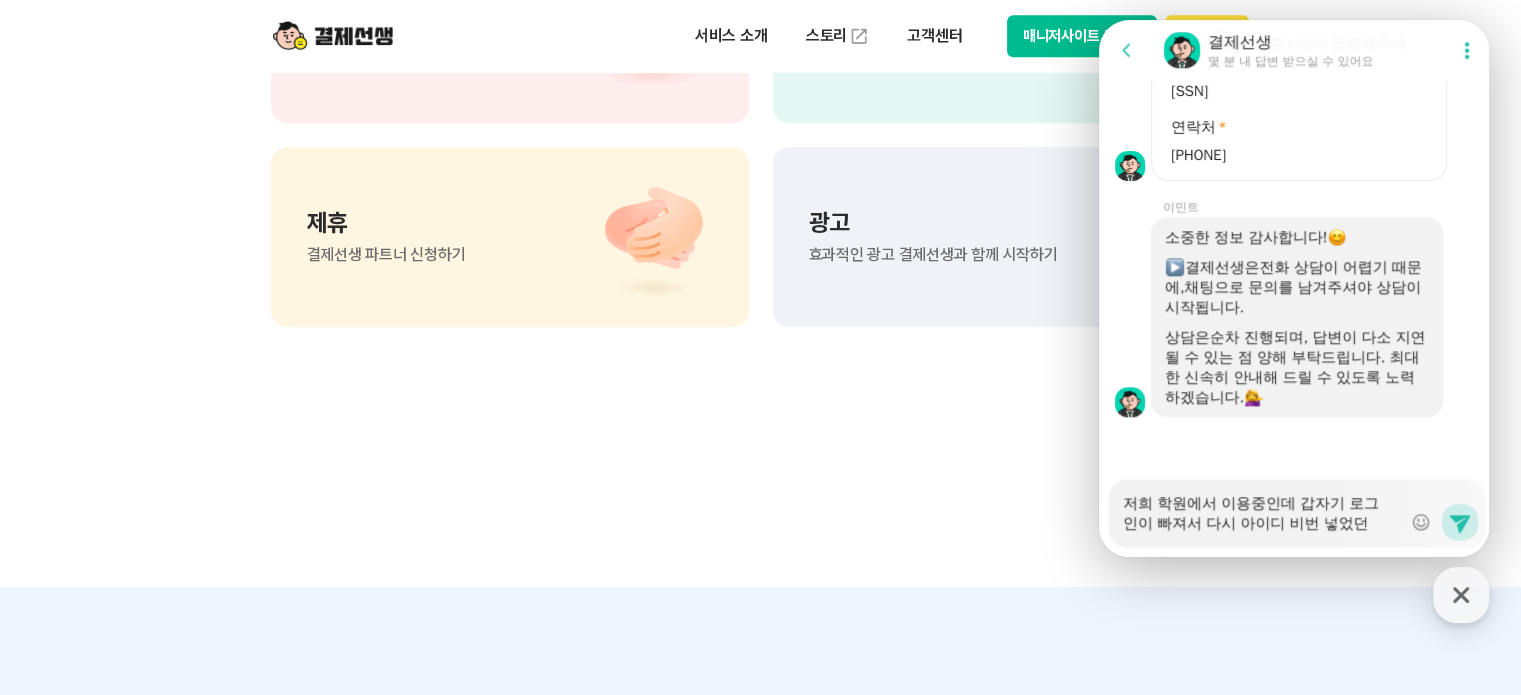 type on "저희 학원에서 이용중인데 갑자기 로그인이 빠져서 다시 아이디 비번 넣었더니" 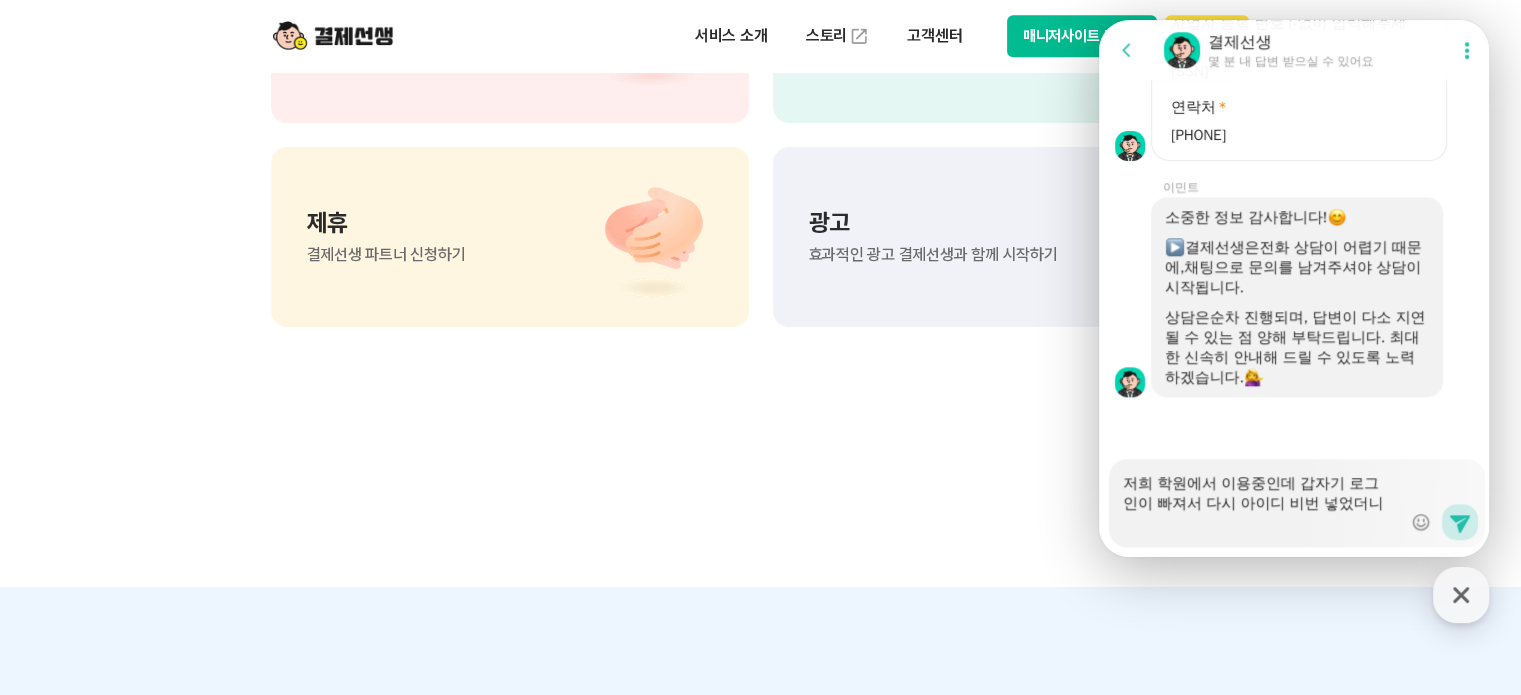 type on "x" 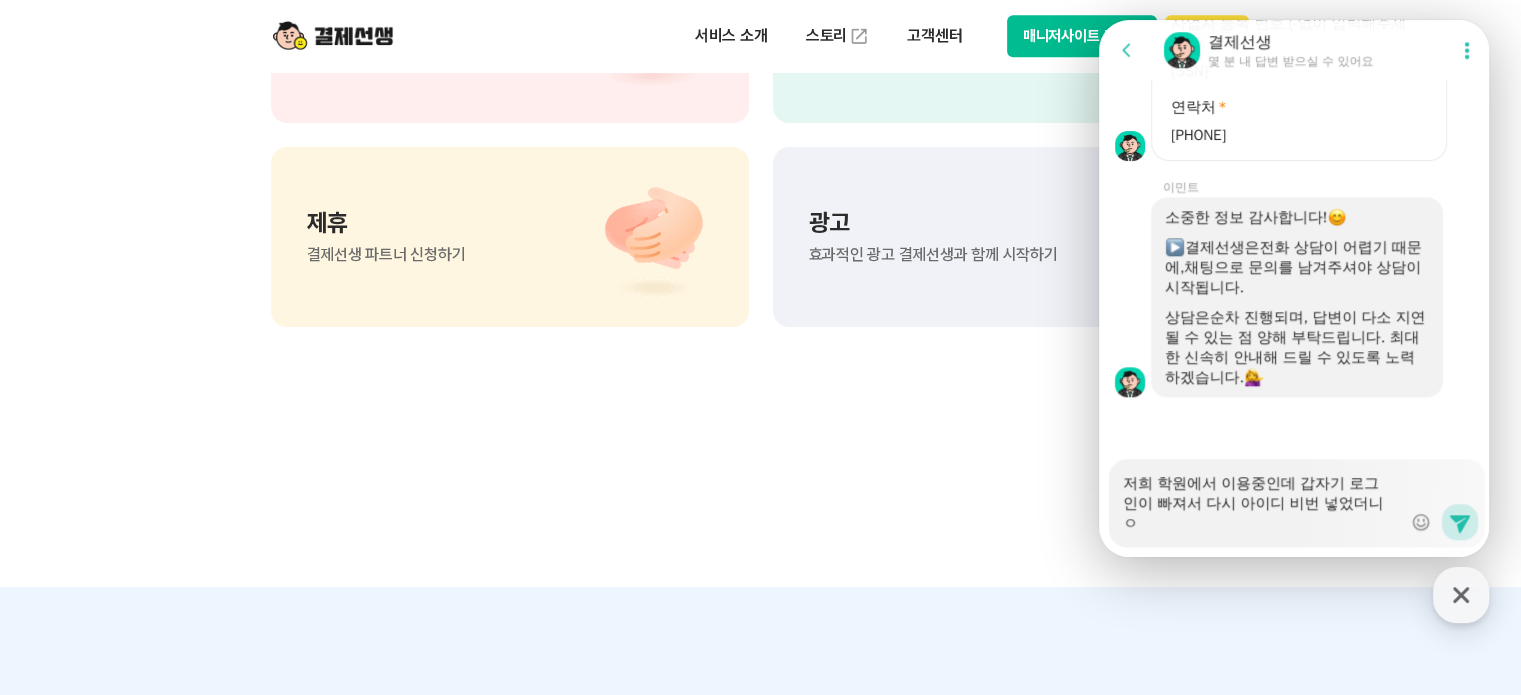 type on "x" 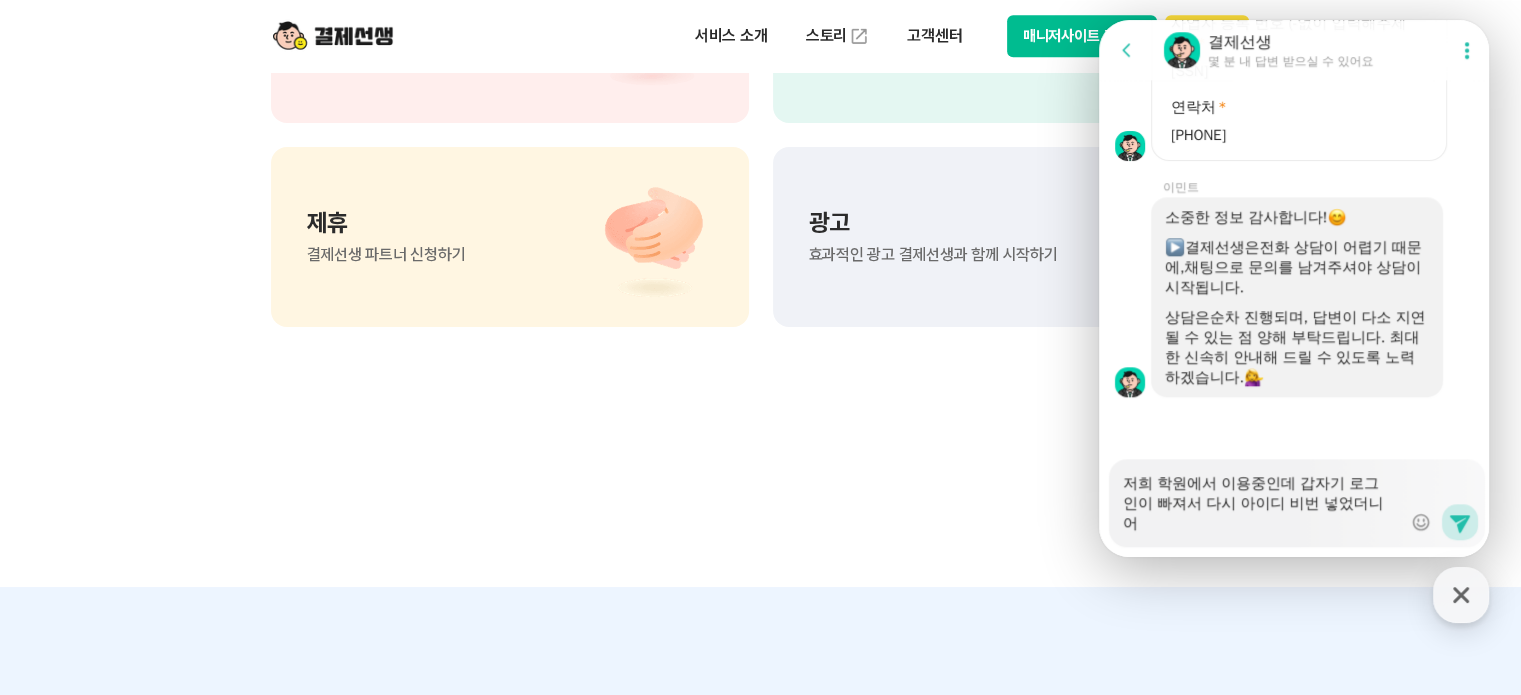 type on "x" 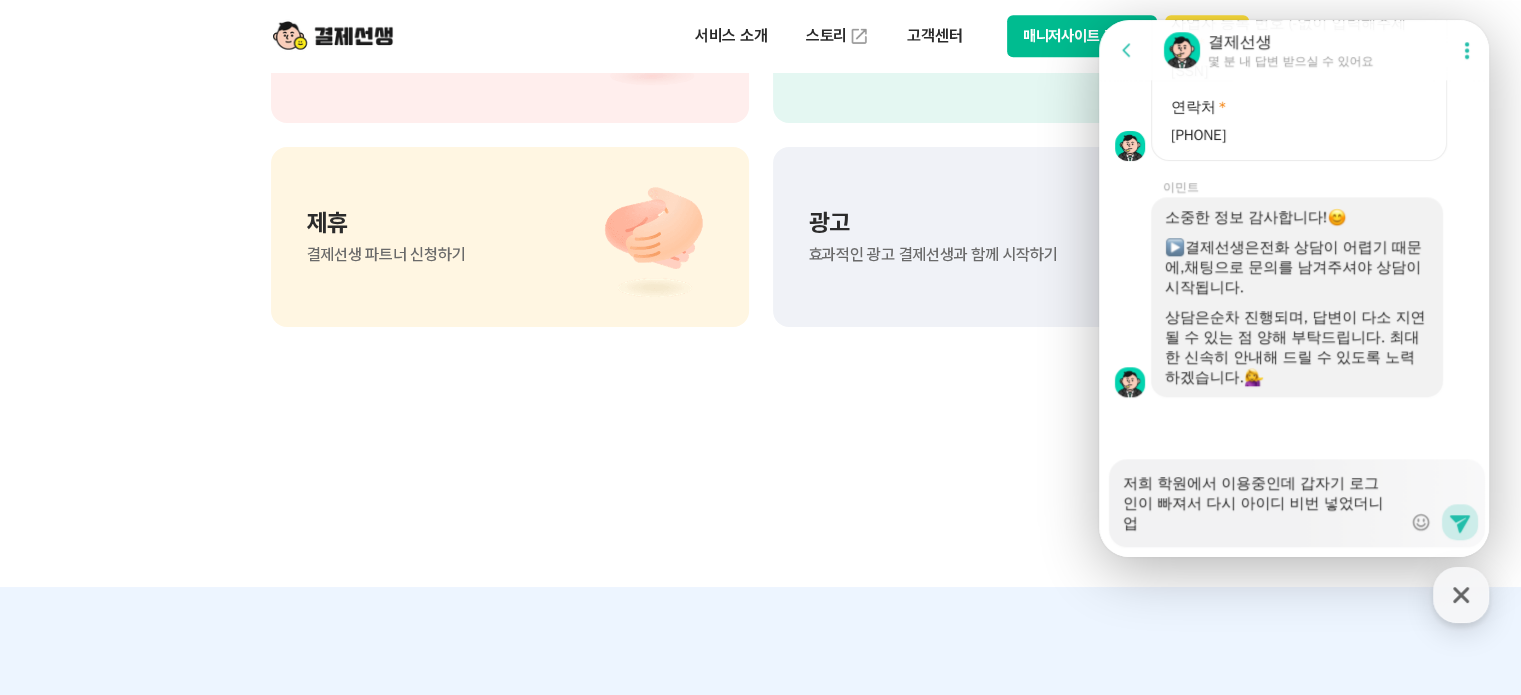 type on "x" 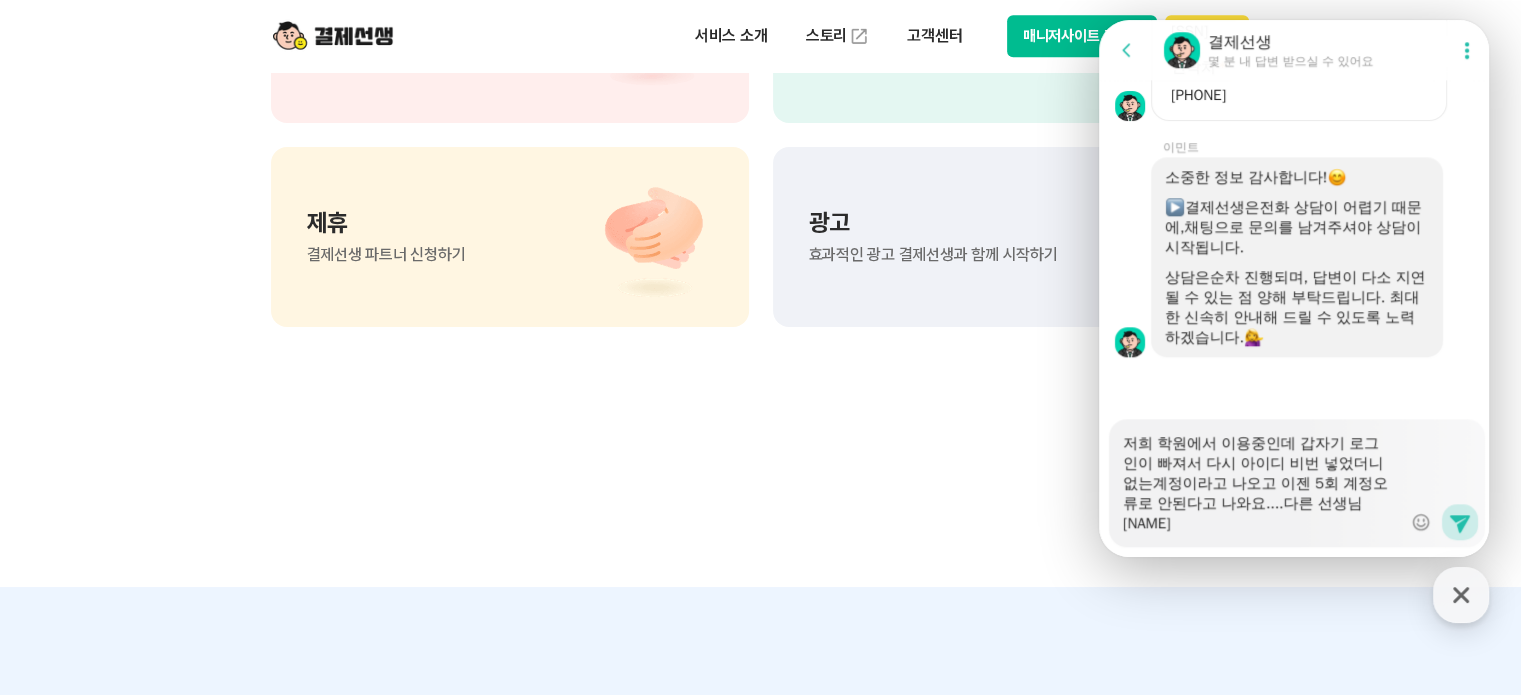 scroll, scrollTop: 1898, scrollLeft: 0, axis: vertical 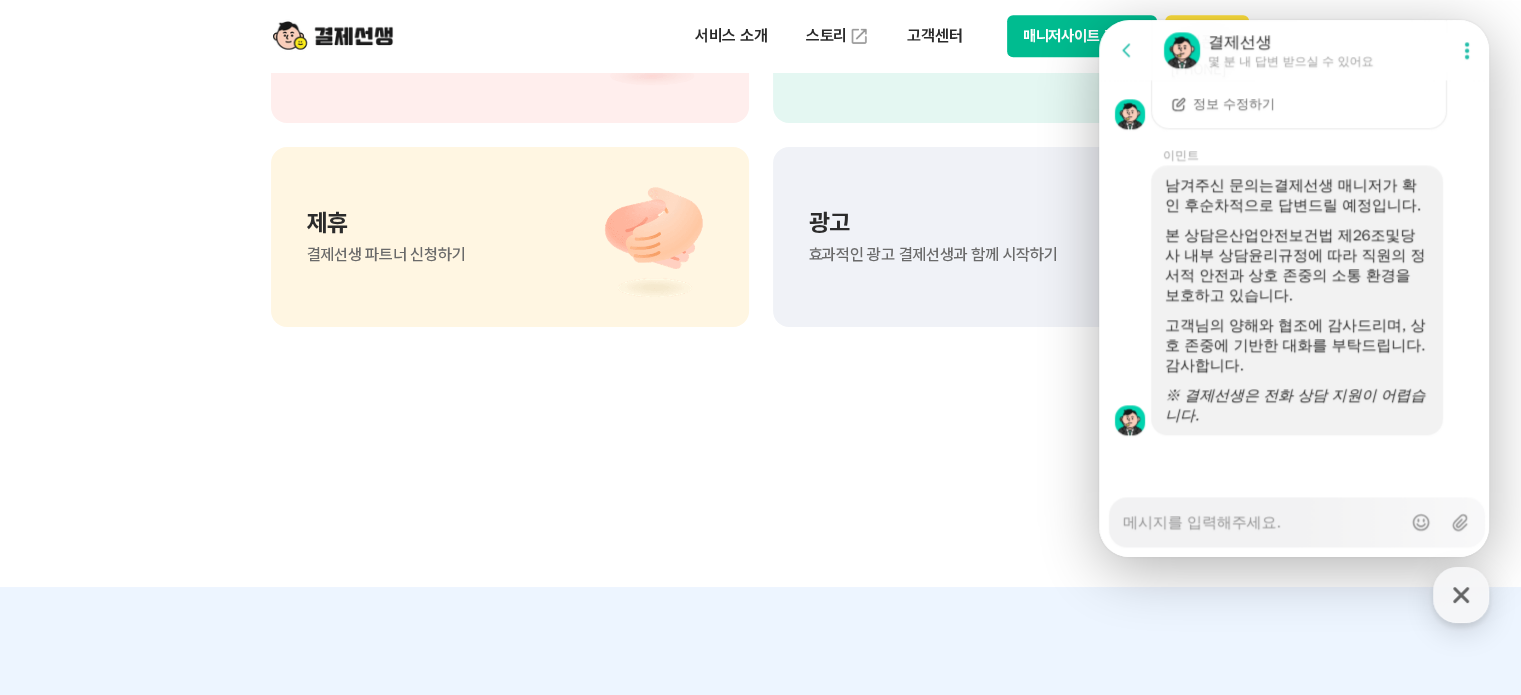 click on "궁금한 점이 더 있으신가요? 이용 가이드 궁금한 점 빠르게 해결하기 1:1 상담하기 궁금한 점 1:1 상담으로 해결하기 제휴 결제선생 파트너 신청하기 광고 효과적인 광고 결제선생과 함께 시작하기" at bounding box center [760, 81] 